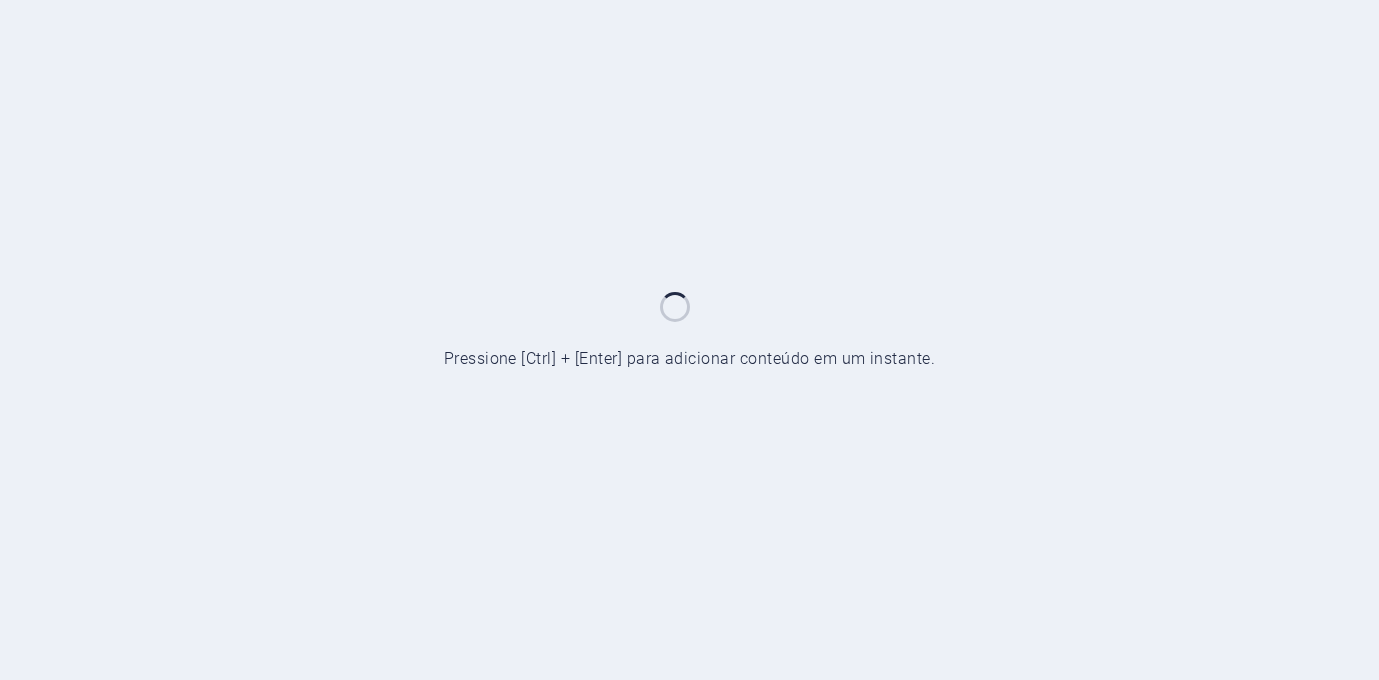 scroll, scrollTop: 0, scrollLeft: 0, axis: both 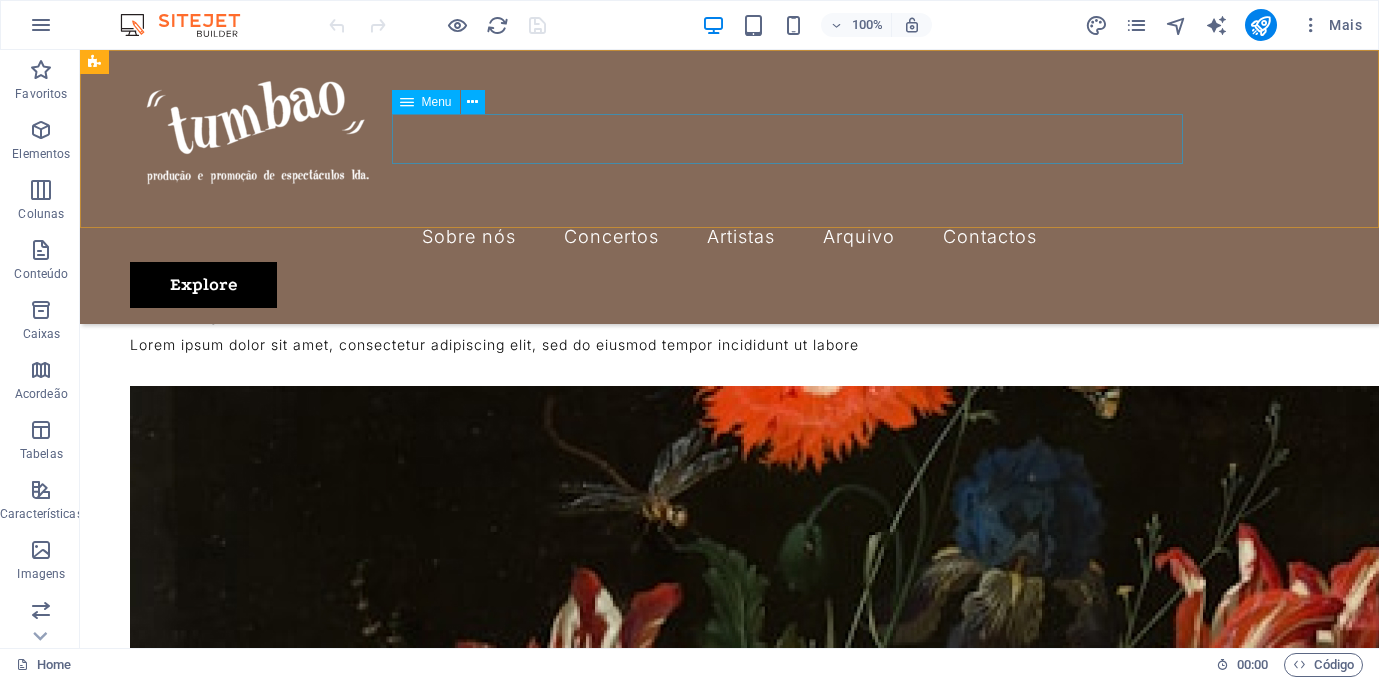 click on "Sobre nós Concertos Artistas Arquivo Contactos" at bounding box center [730, 237] 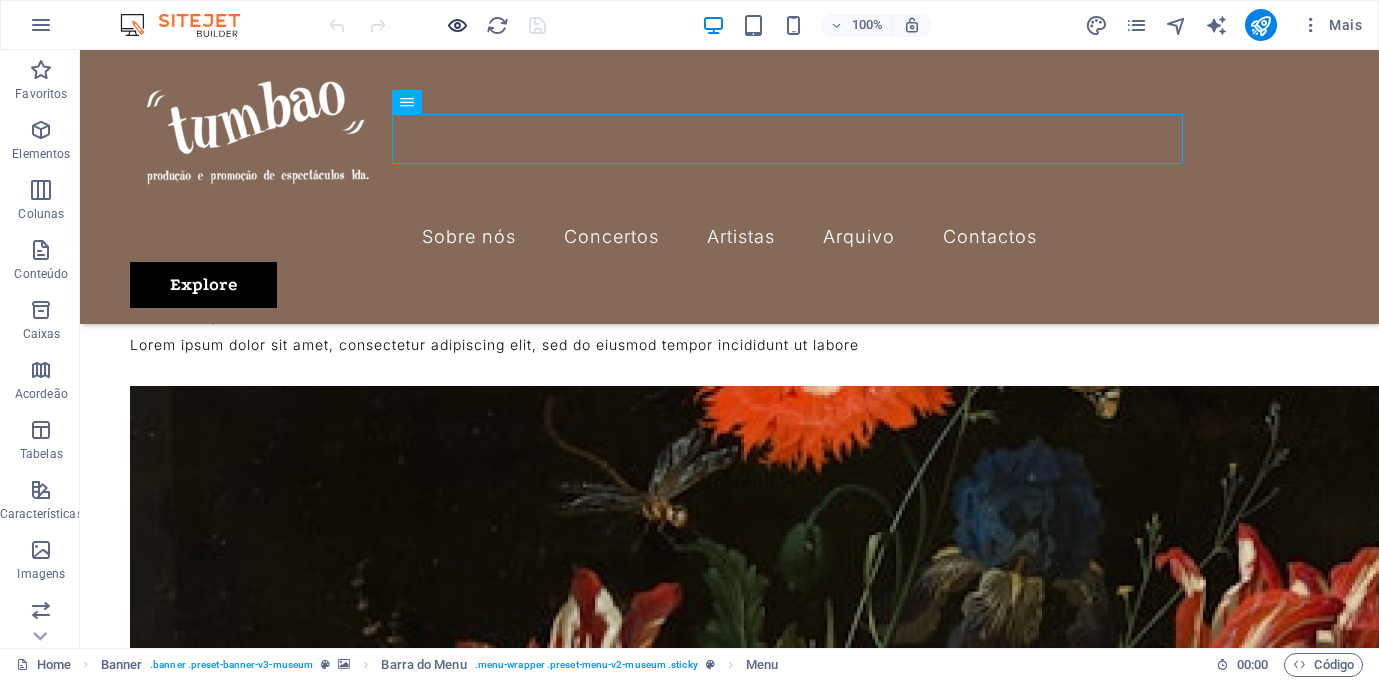 click at bounding box center [457, 25] 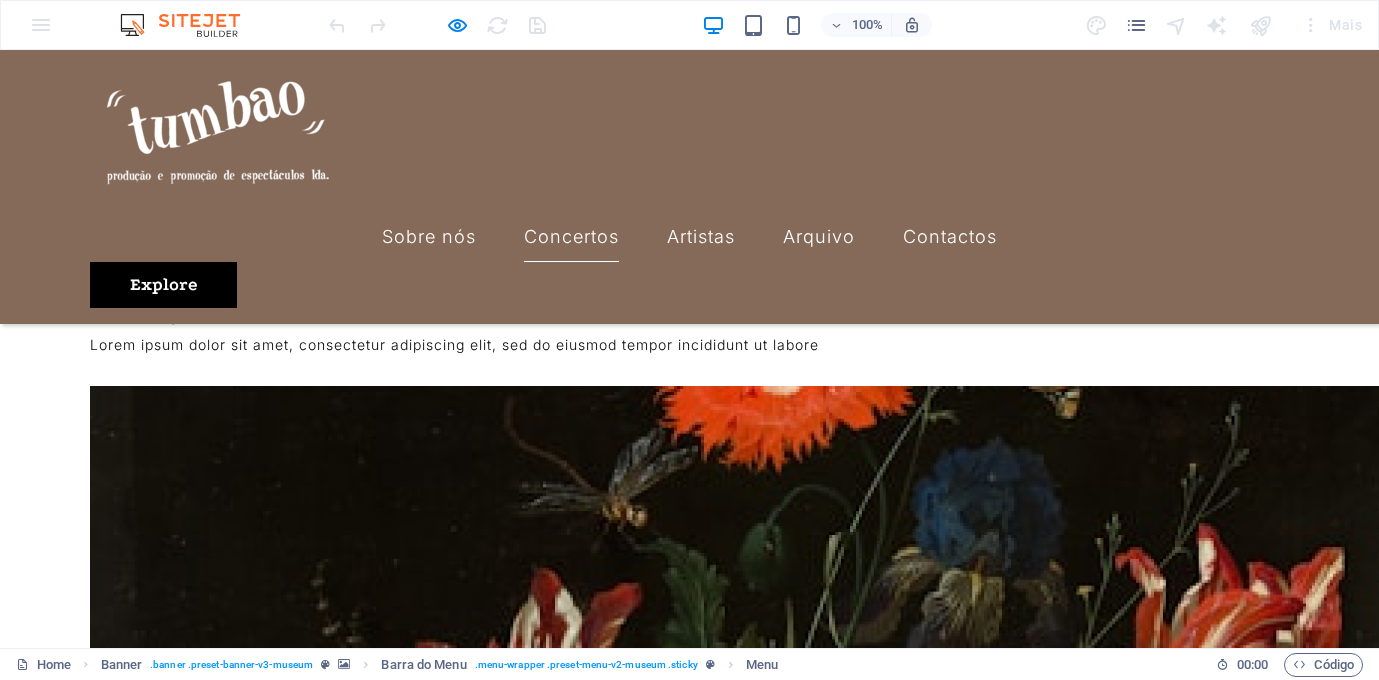 click on "Concertos" at bounding box center [571, 237] 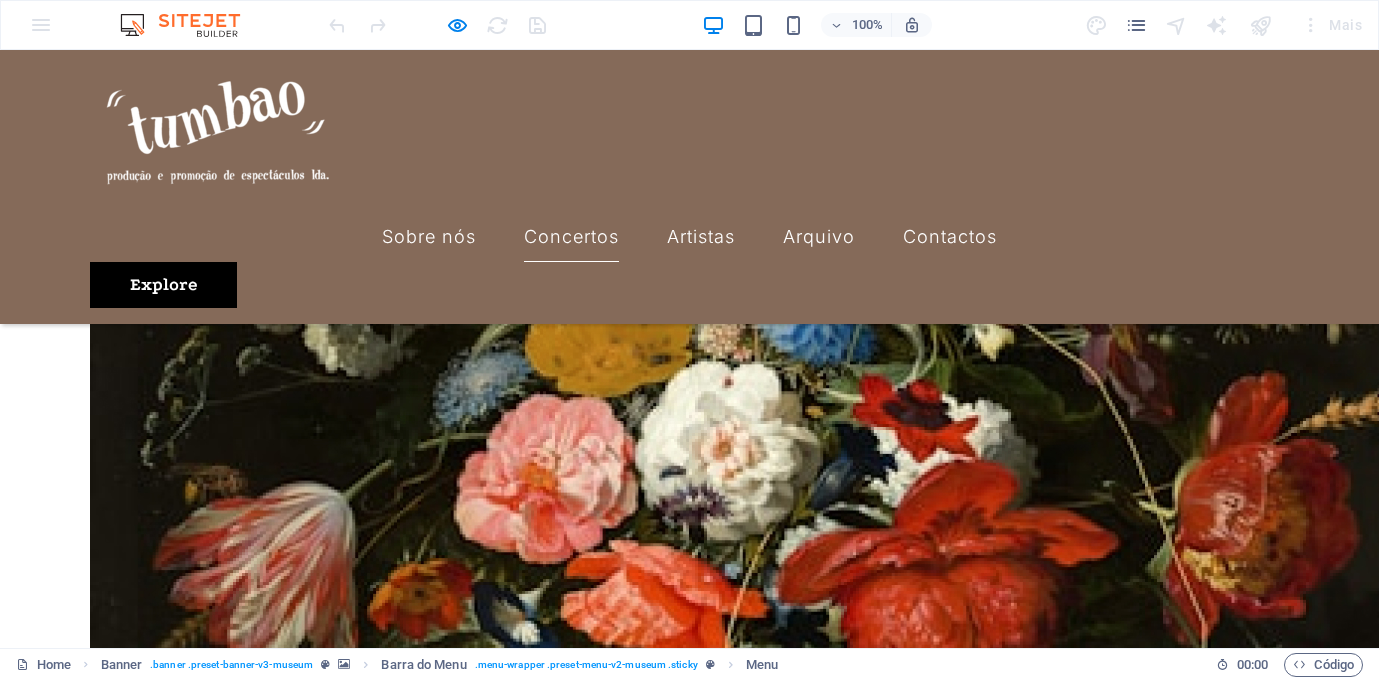 scroll, scrollTop: 0, scrollLeft: 0, axis: both 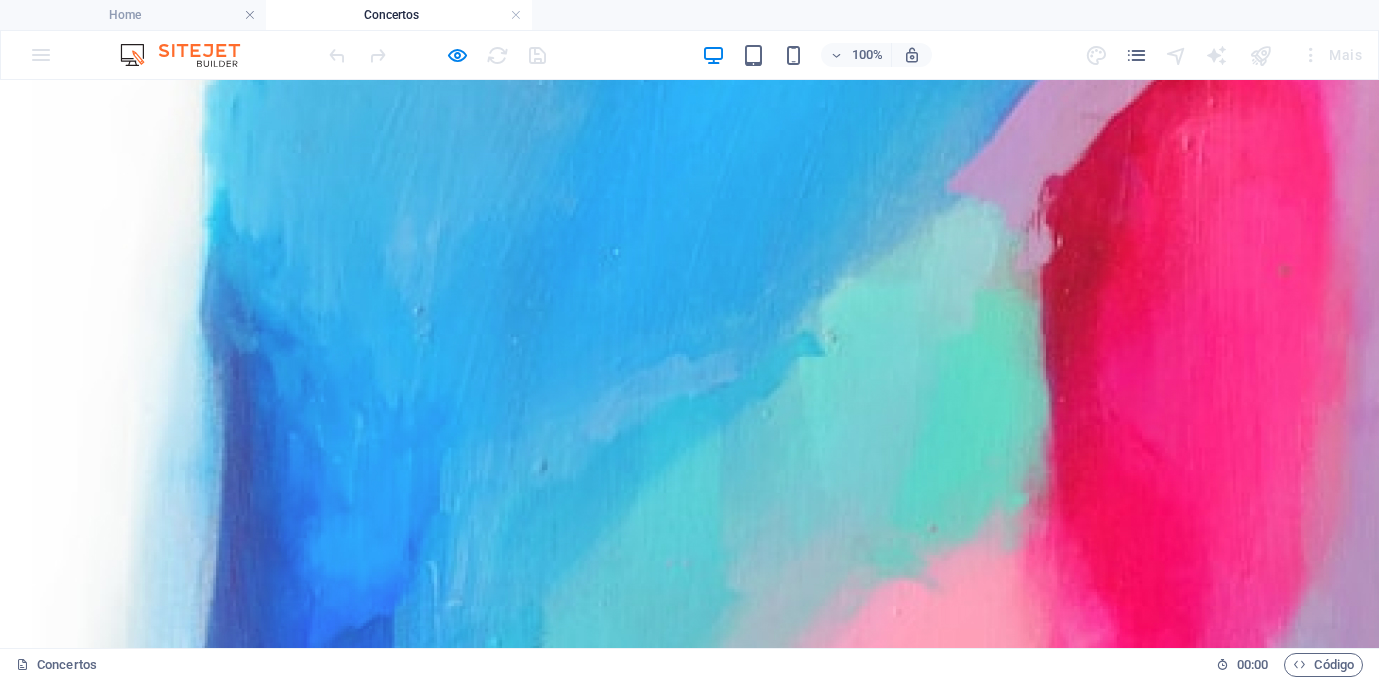 click on "[PERSON_NAME], Fidjus Codé di [PERSON_NAME] no Festival Músicas do Mundo [PERSON_NAME][GEOGRAPHIC_DATA], [GEOGRAPHIC_DATA]" at bounding box center (544, 7490) 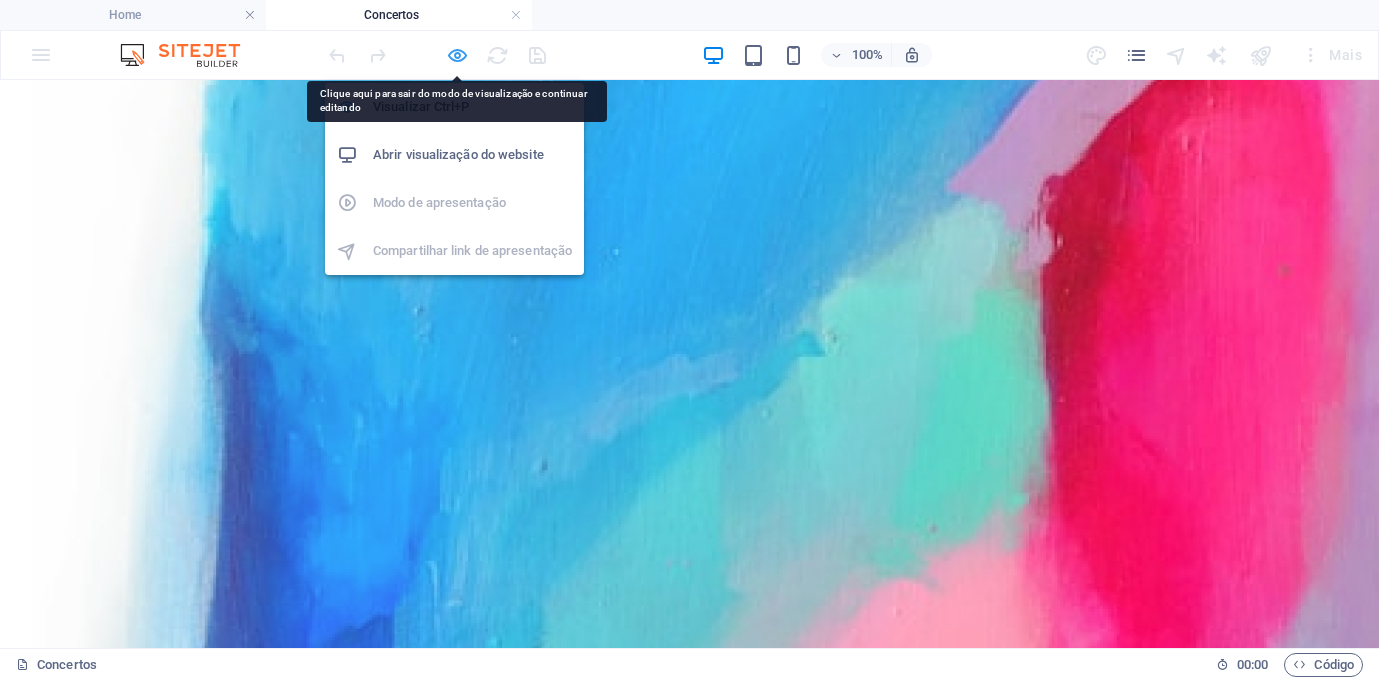 click at bounding box center (457, 55) 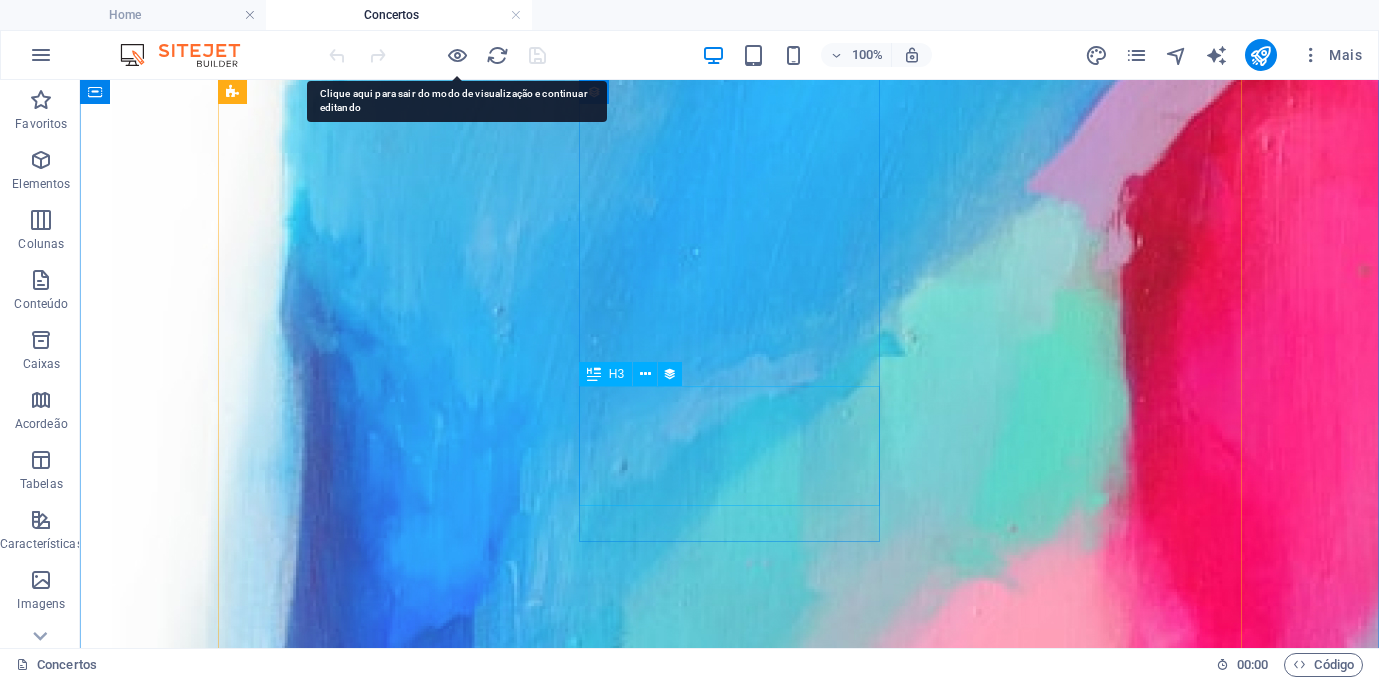 click on "[PERSON_NAME], Fidjus Codé di [PERSON_NAME] no Festival Músicas do Mundo [PERSON_NAME][GEOGRAPHIC_DATA], [GEOGRAPHIC_DATA]" at bounding box center [624, 7490] 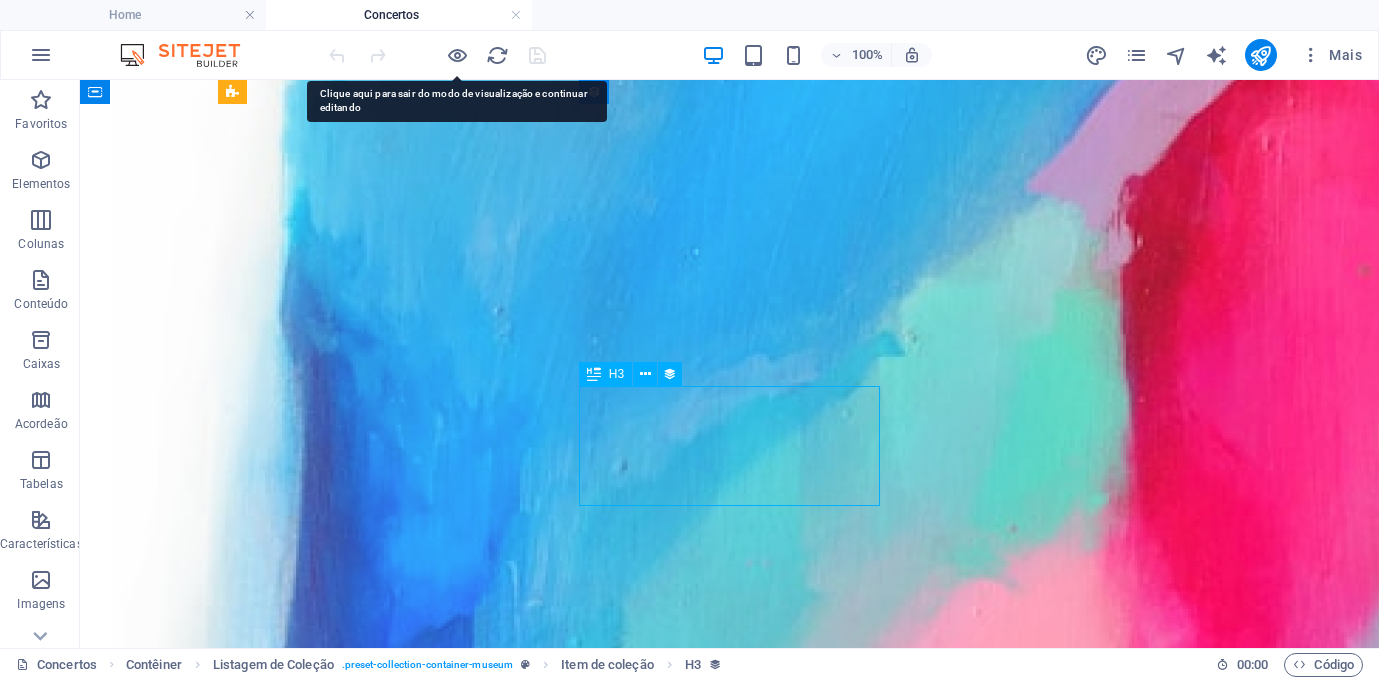 click on "[PERSON_NAME], Fidjus Codé di [PERSON_NAME] no Festival Músicas do Mundo [PERSON_NAME][GEOGRAPHIC_DATA], [GEOGRAPHIC_DATA]" at bounding box center [624, 7490] 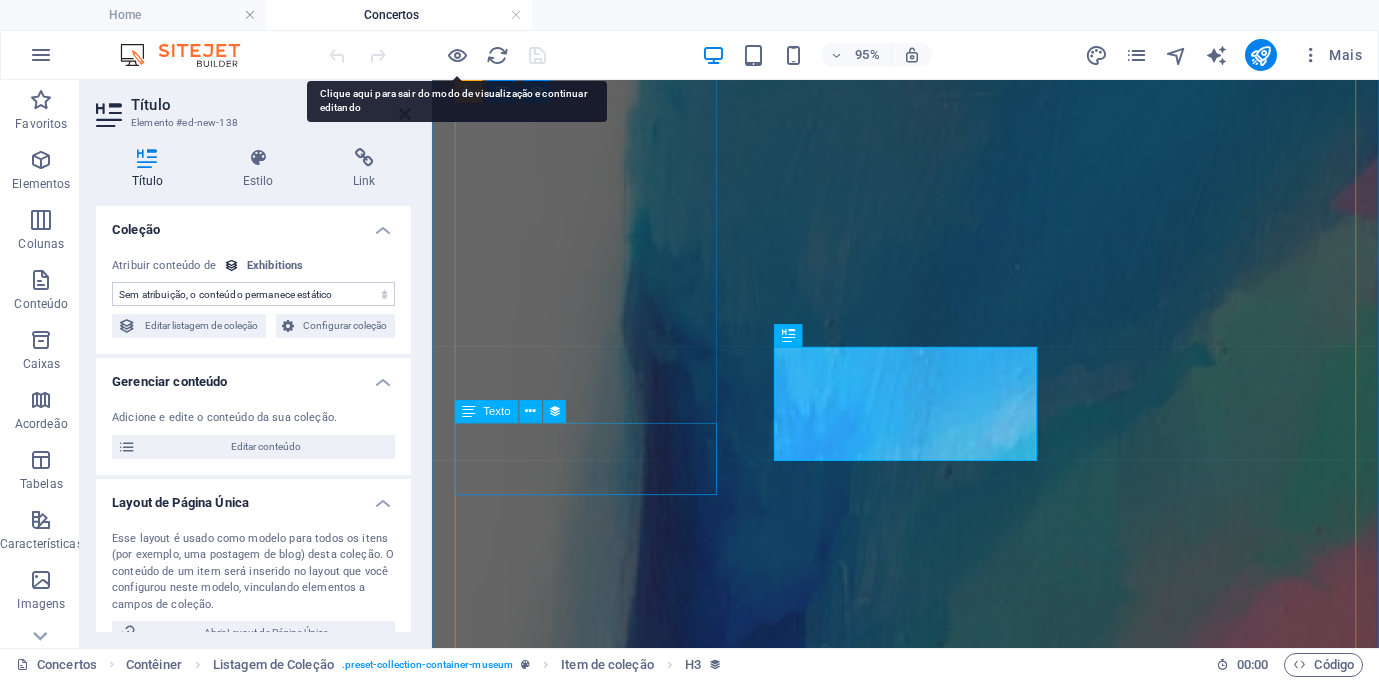 select on "name" 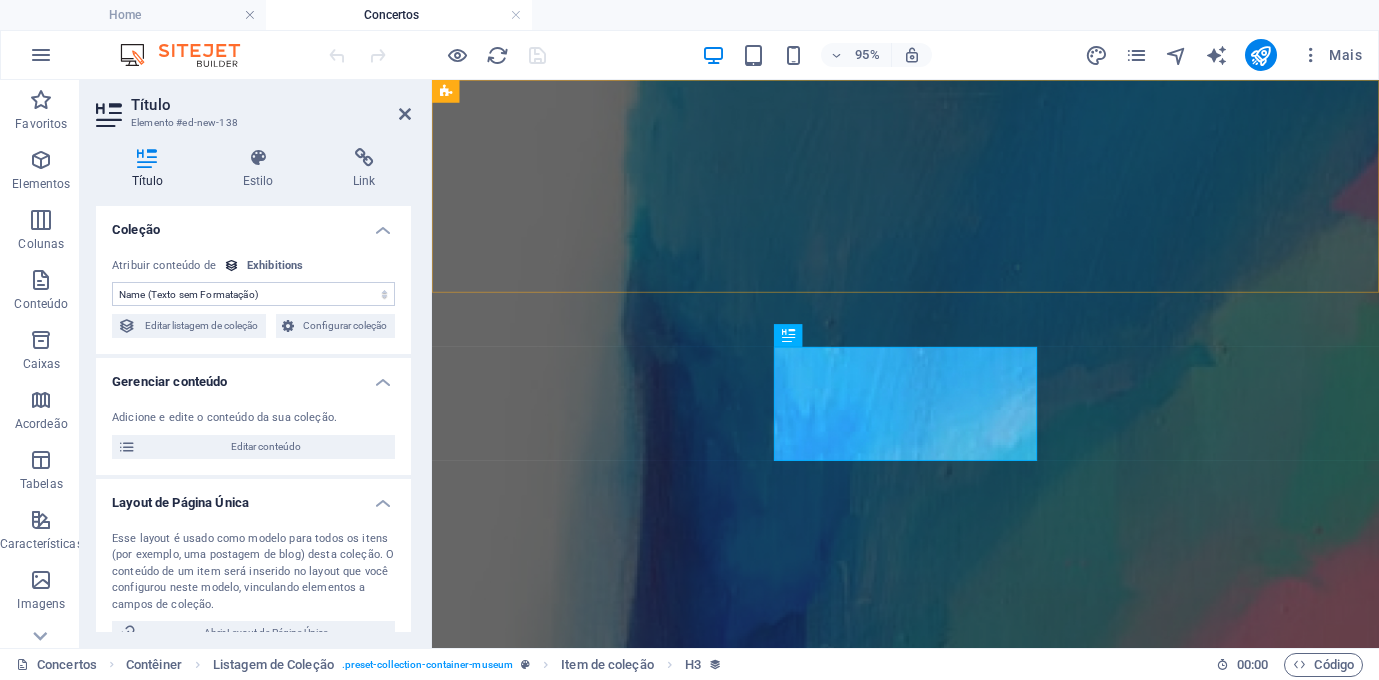 click on "Sobre nós Concertos Artistas Arquivo Contactos Explore" at bounding box center (930, -536) 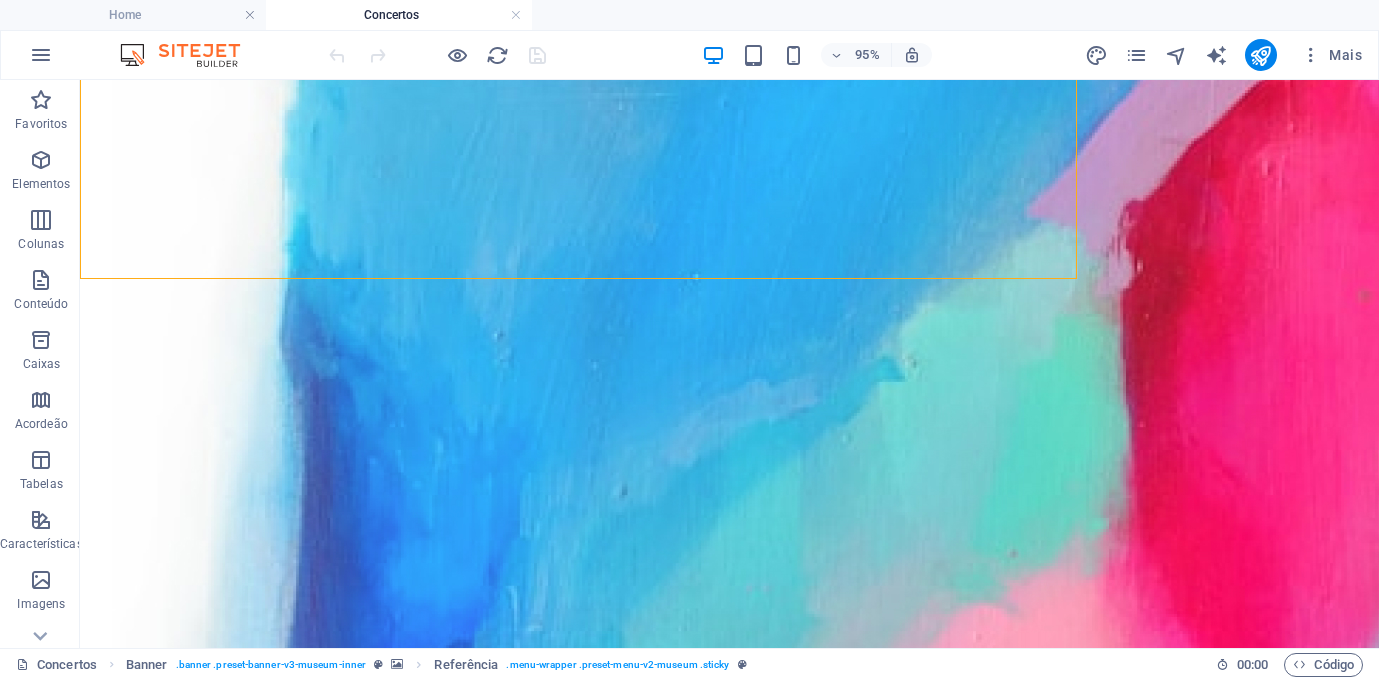scroll, scrollTop: 1381, scrollLeft: 0, axis: vertical 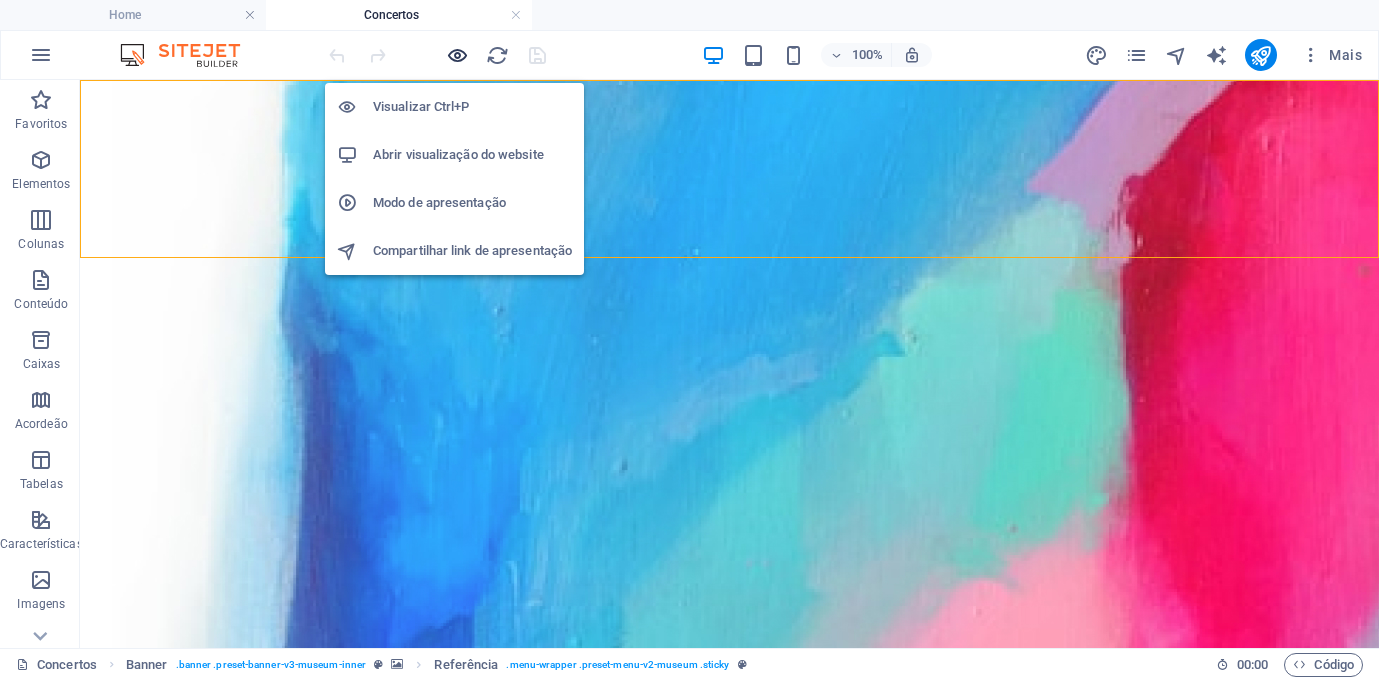 click at bounding box center (457, 55) 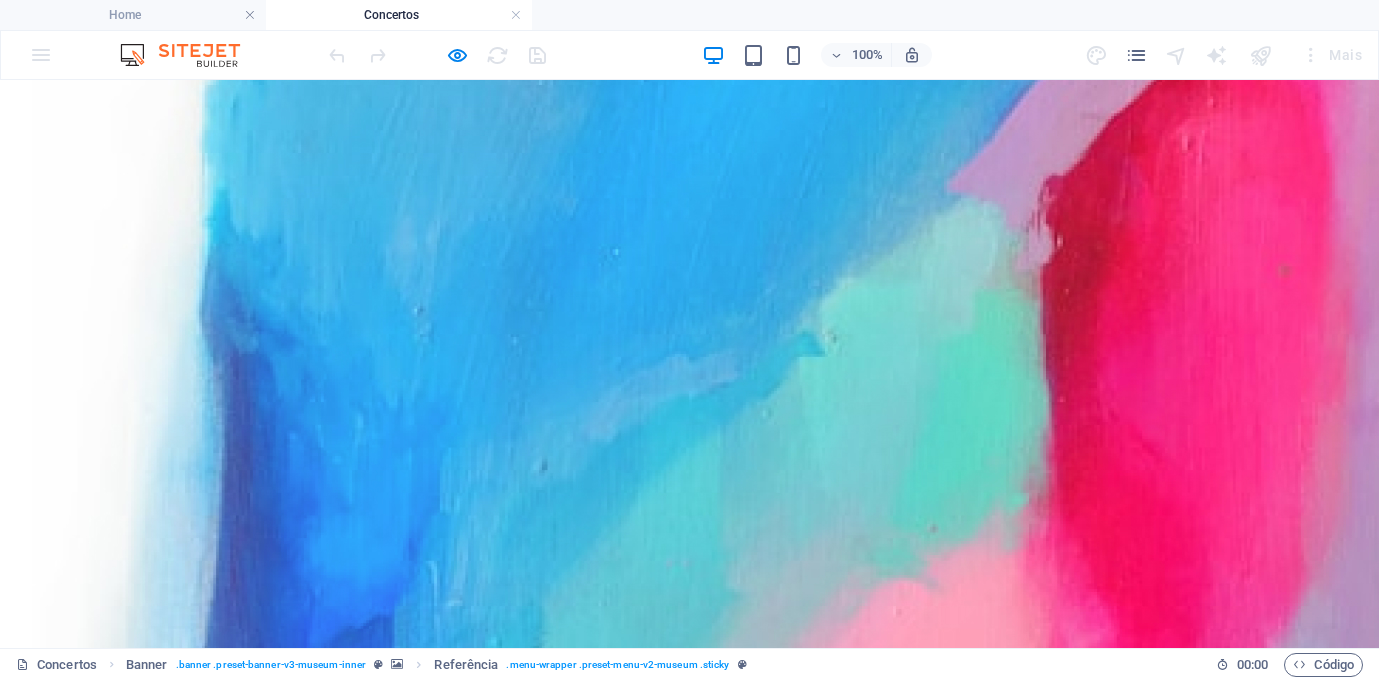 click at bounding box center [139, -642] 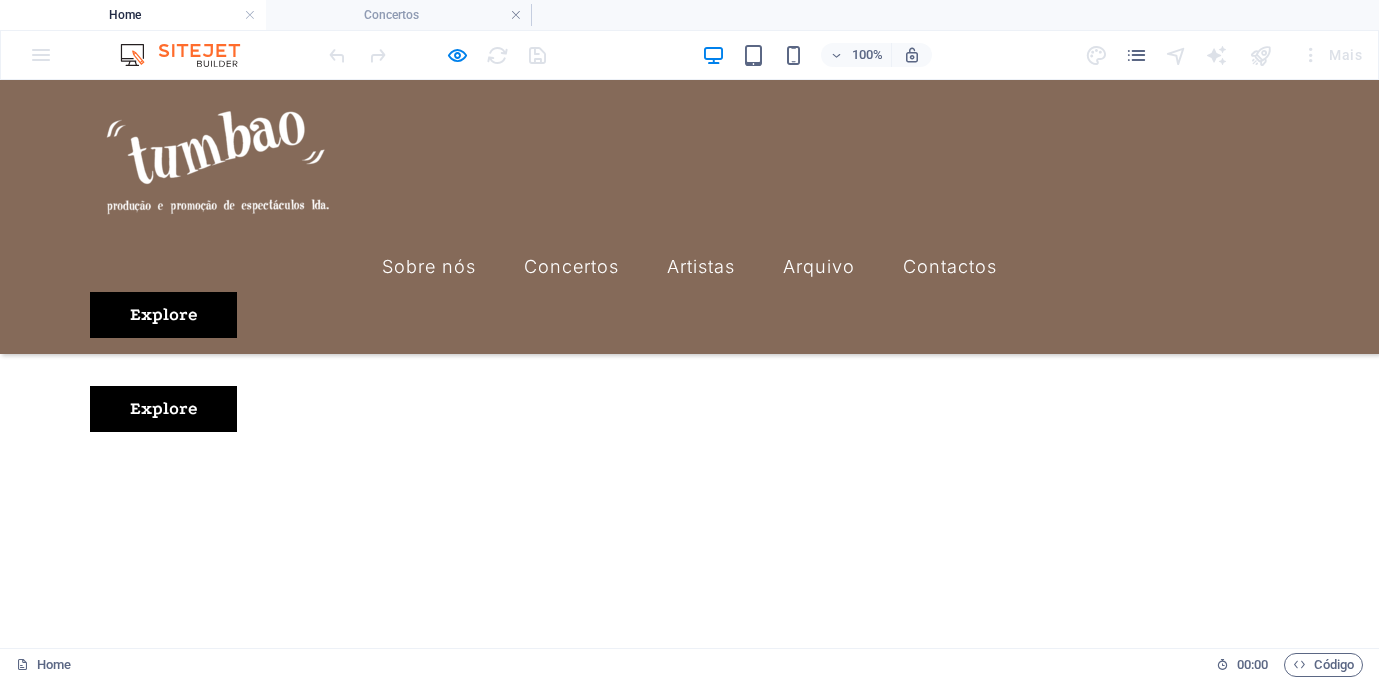 scroll, scrollTop: 1087, scrollLeft: 0, axis: vertical 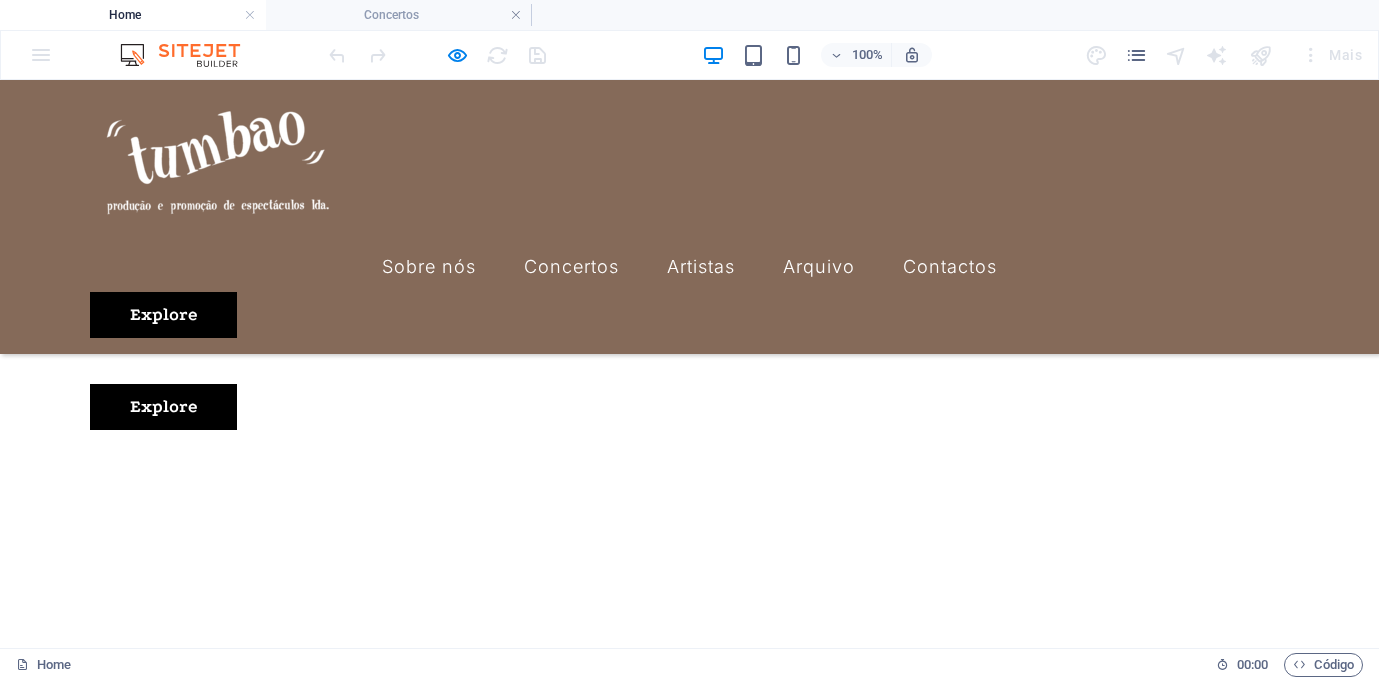 click at bounding box center [779, 5945] 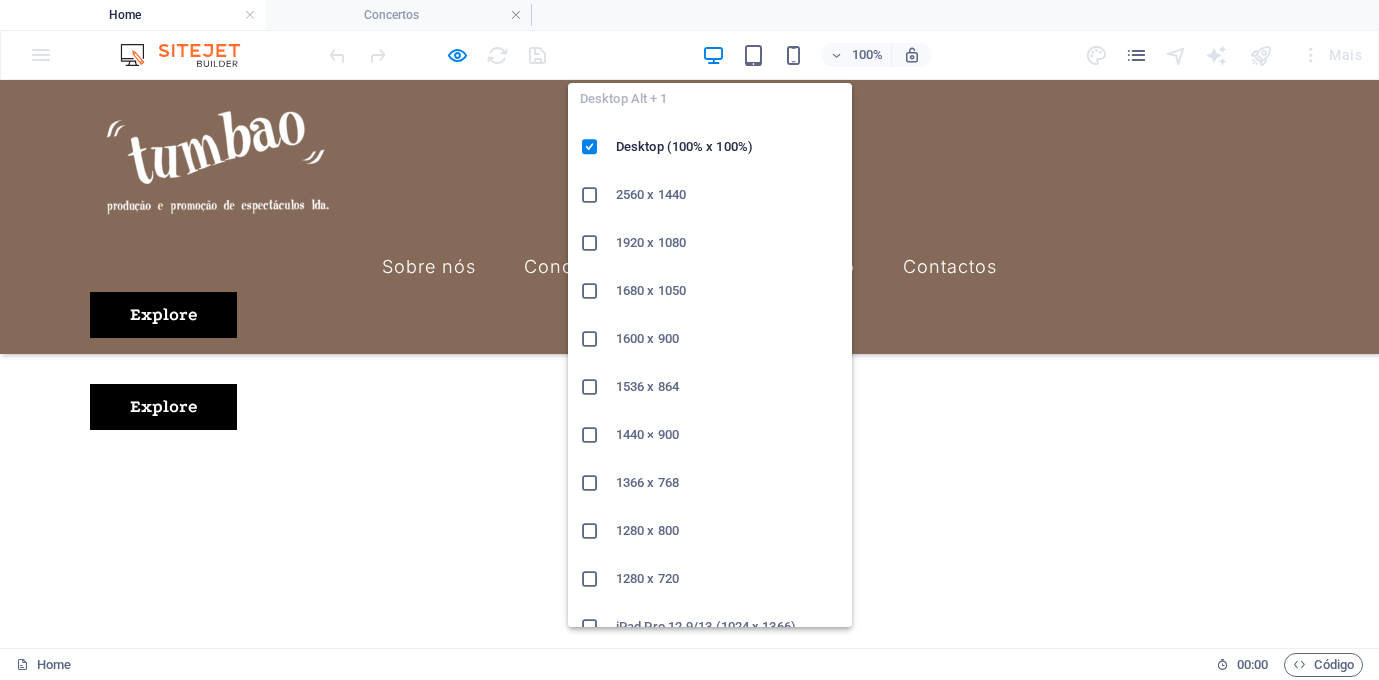 scroll, scrollTop: 0, scrollLeft: 0, axis: both 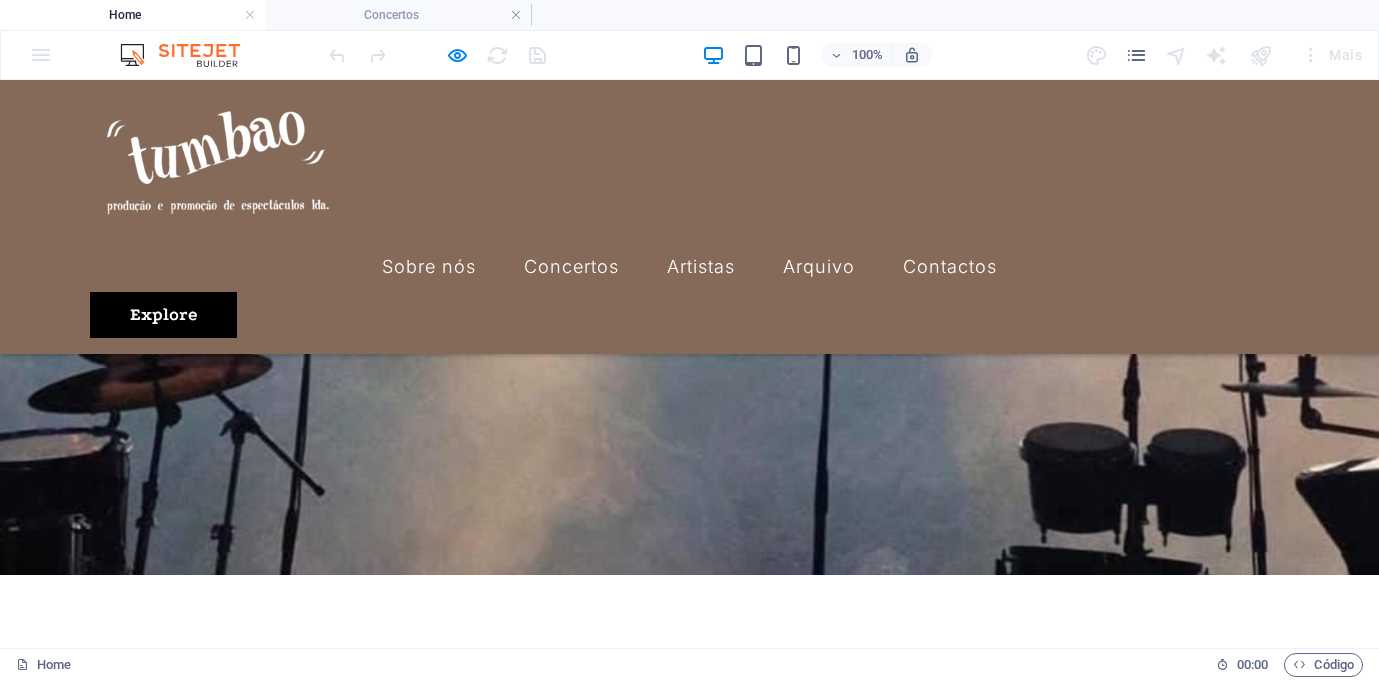 click at bounding box center (774, 1819) 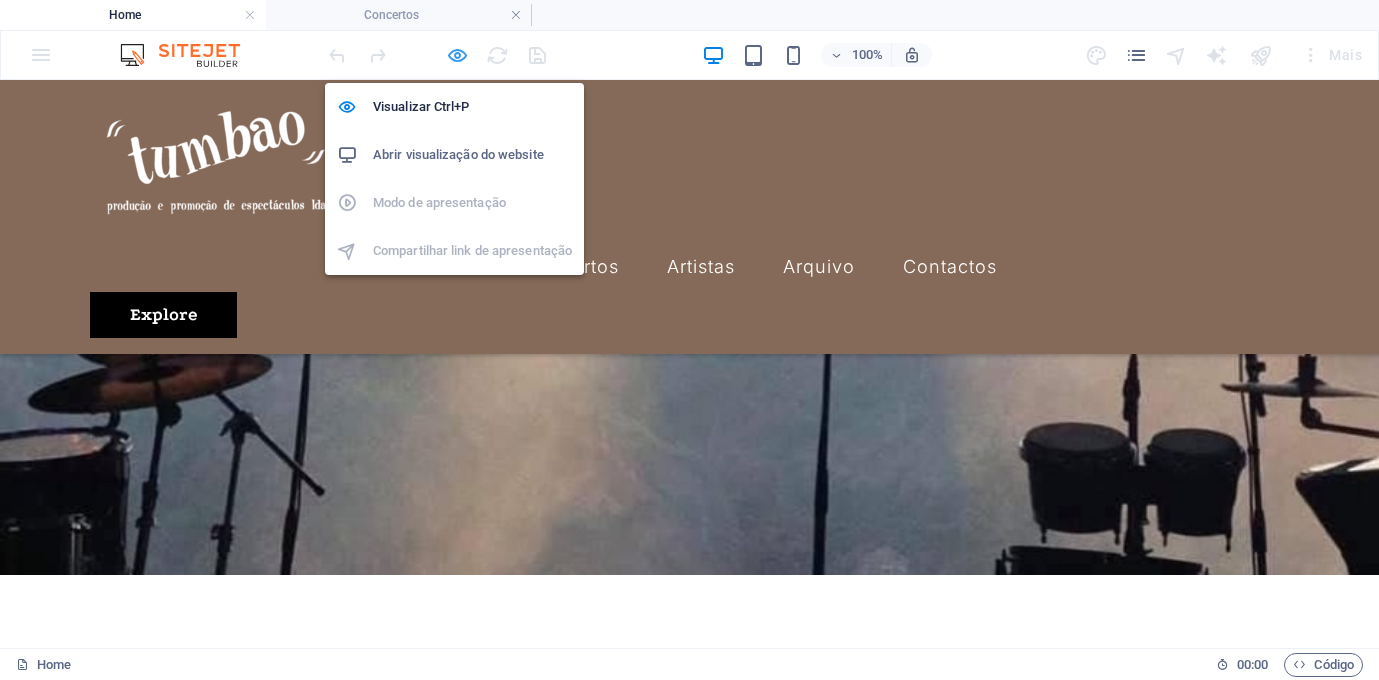 click at bounding box center [457, 55] 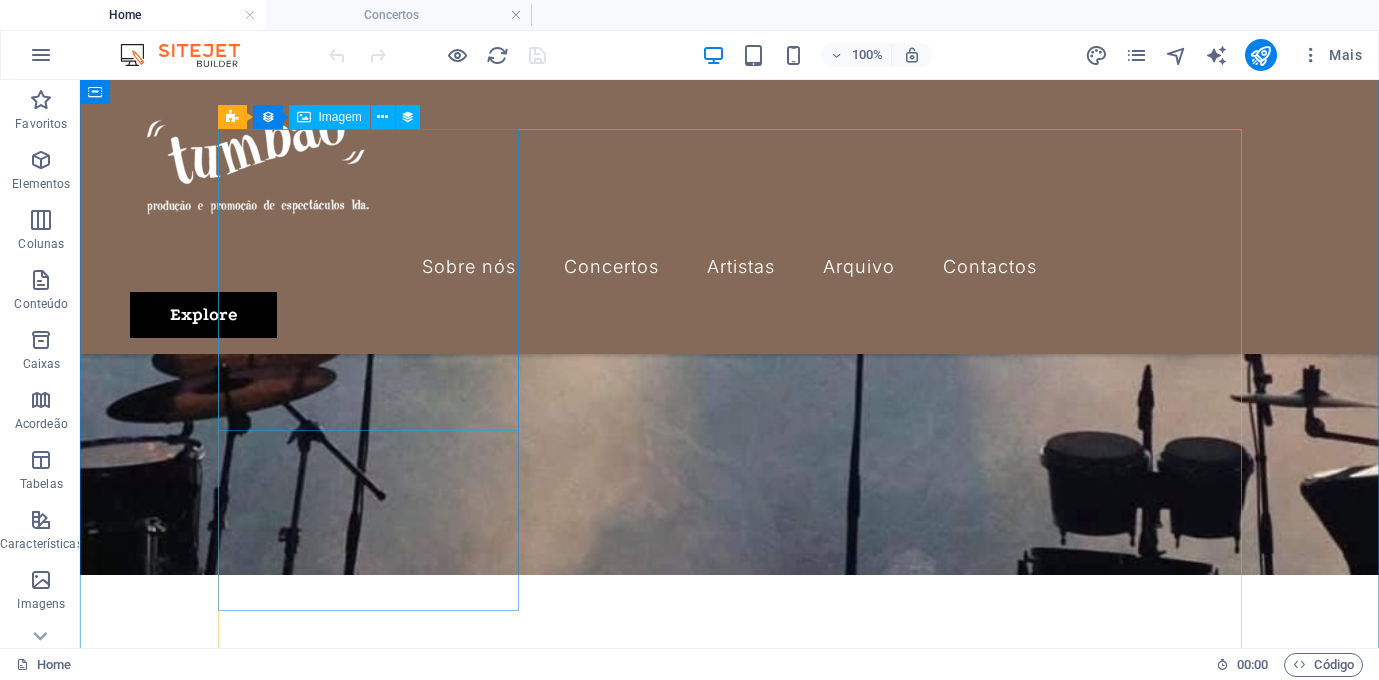 click at bounding box center [642, 1819] 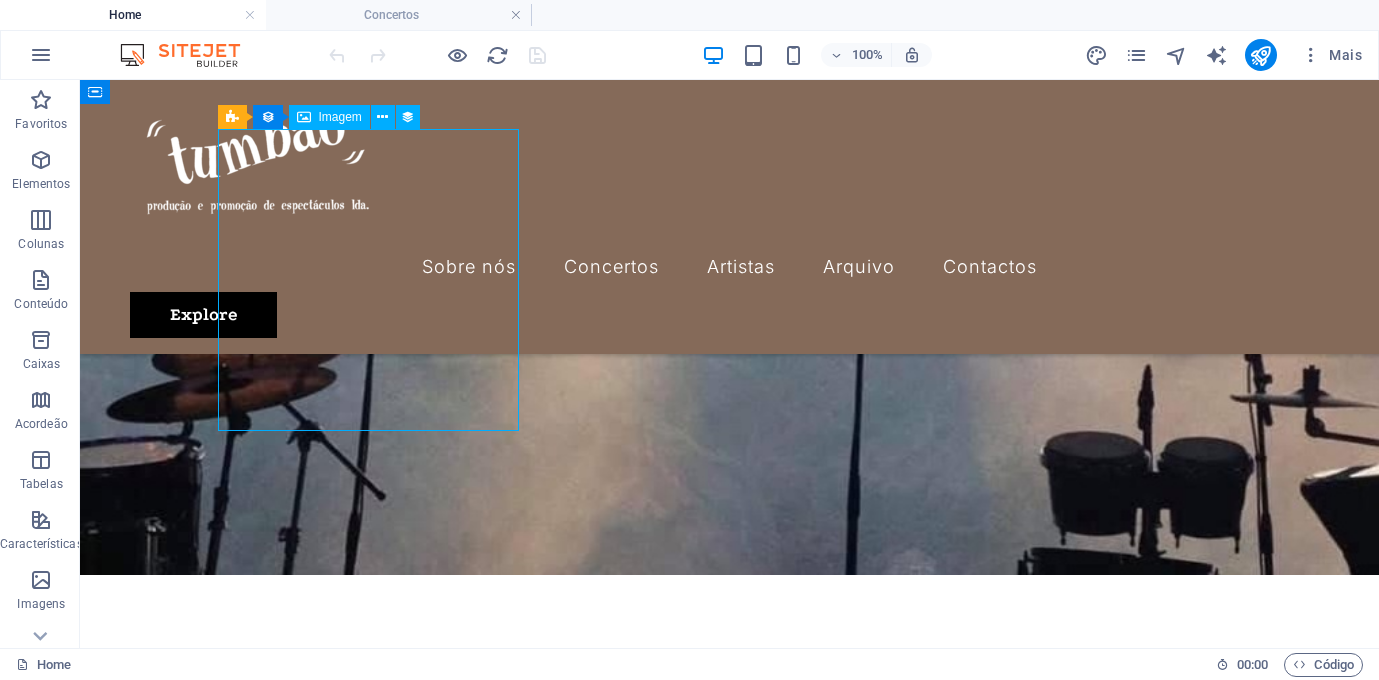 click at bounding box center [642, 1819] 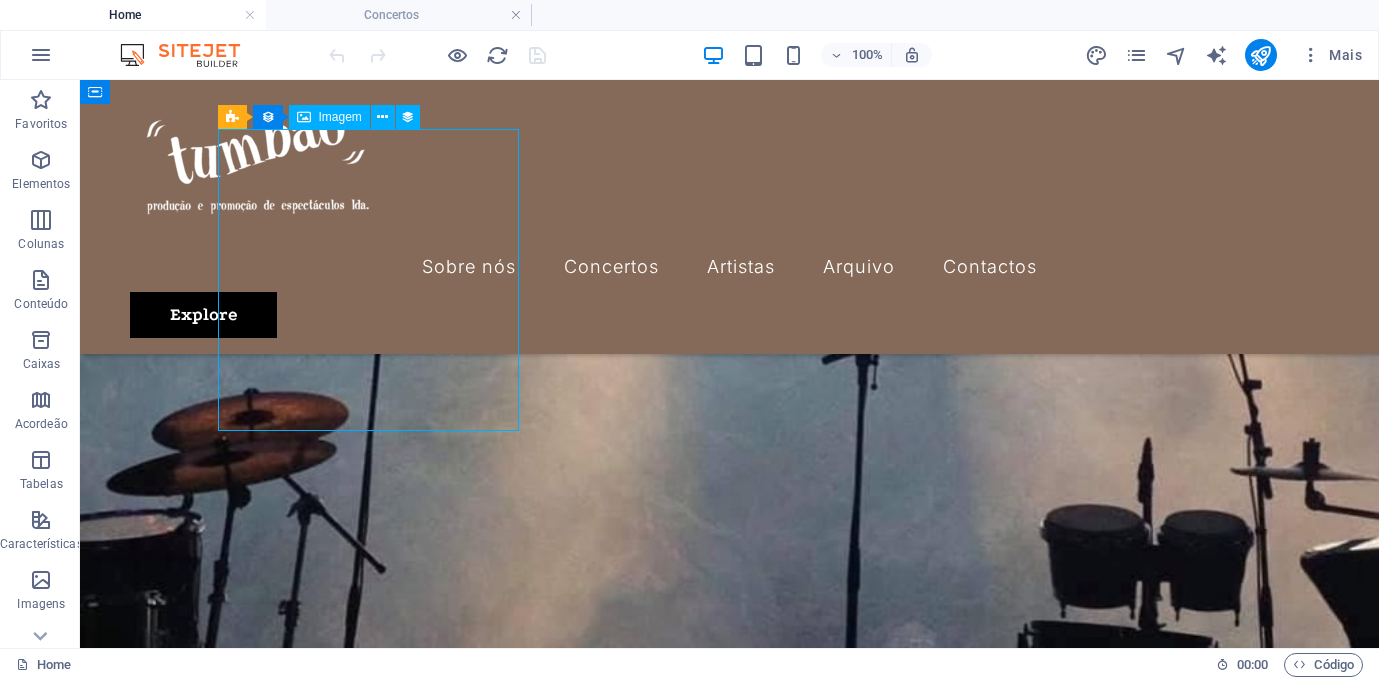 select on "exhibition-image" 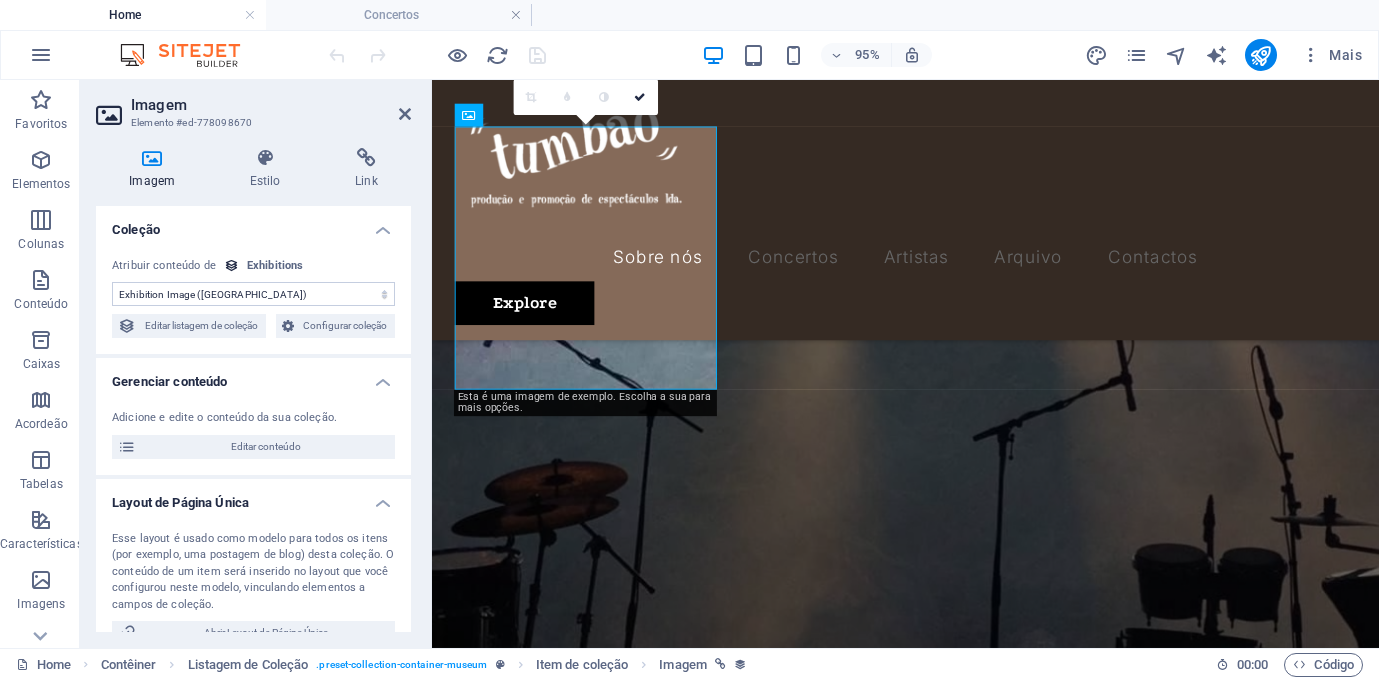 scroll, scrollTop: 789, scrollLeft: 0, axis: vertical 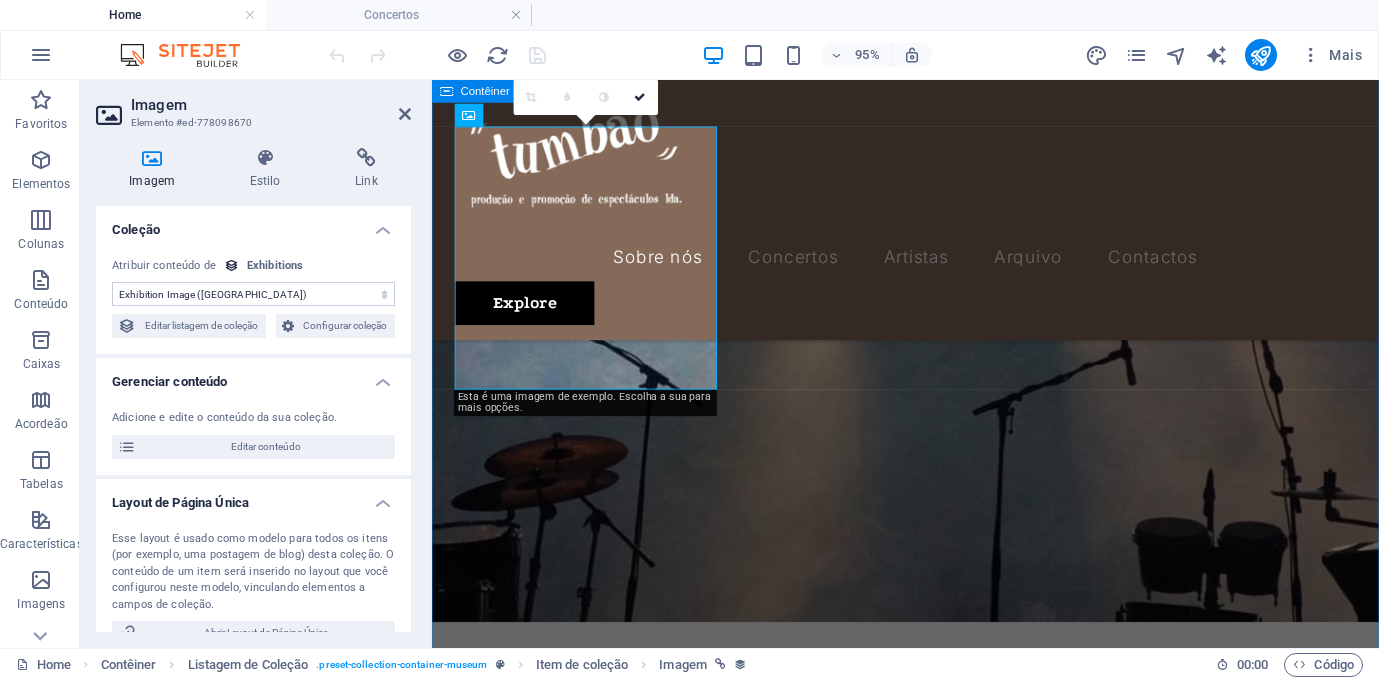 click on "Próximos concertos 21 de outubro de 2024 Making New Era Lorem ipsum dolor sit amet, consectetur adipiscing elit, sed do eiusmod tempor incididunt ut labore 12 de novembro de 2024 The Evolution of Painting Lorem ipsum dolor sit amet, consectetur adipiscing elit, sed do eiusmod tempor incididunt ut labore 15 de novembro de 2024 Classical Art Lorem ipsum dolor sit amet, consectetur adipiscing elit, sed do eiusmod tempor incididunt ut labore 23 de julho de 2025 Bonga no Festival Músicas do Mundo 2025 Lorem ipsum dolor sit amet, consectetur adipiscing elit, sed do eiusmod tempor incididunt ut labore 23 de julho de 2025 [PERSON_NAME], Fidjus Codé di [PERSON_NAME] no Festival Músicas do Mundo [PERSON_NAME][GEOGRAPHIC_DATA], [GEOGRAPHIC_DATA]   23 de julho de 2025 Bonga FMM'25 Lorem ipsum dolor sit amet, consectetur adipiscing elit, sed do eiusmod tempor incididunt ut labore  Vorherige Nächste" at bounding box center (930, 4806) 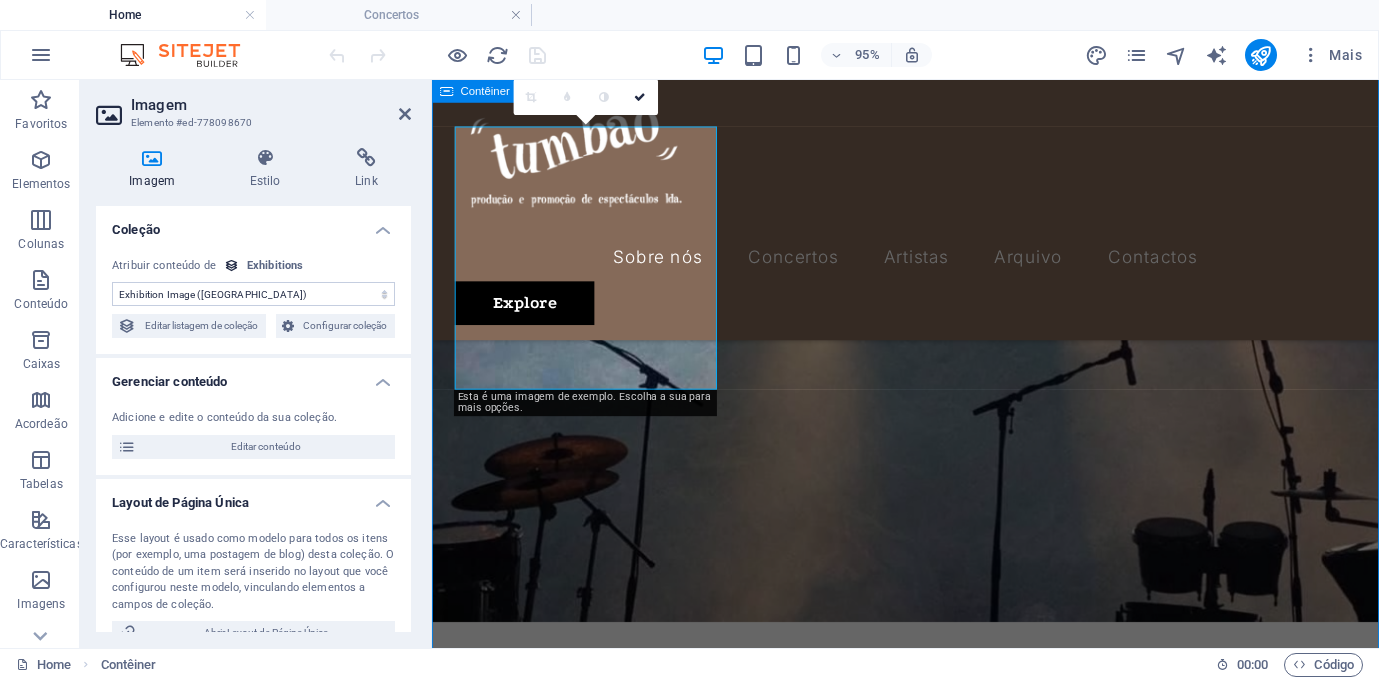 scroll, scrollTop: 762, scrollLeft: 0, axis: vertical 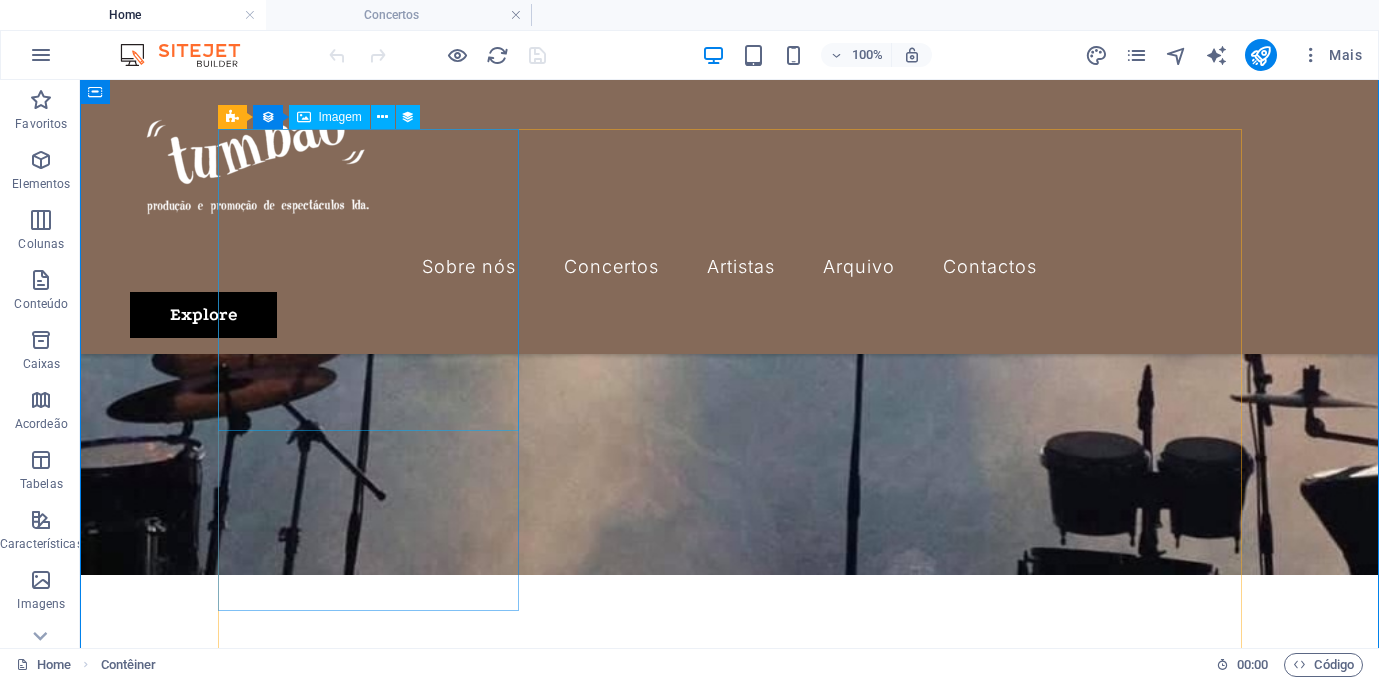 click at bounding box center [642, 1819] 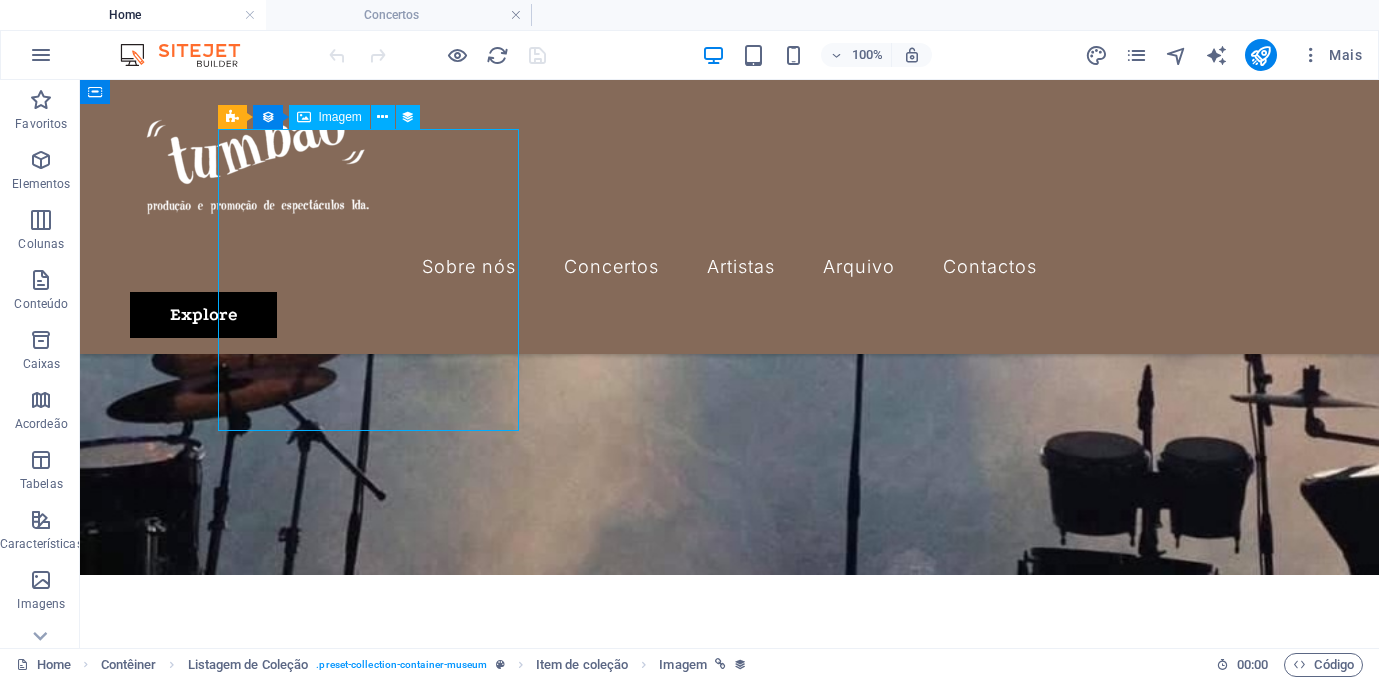 click at bounding box center [642, 1819] 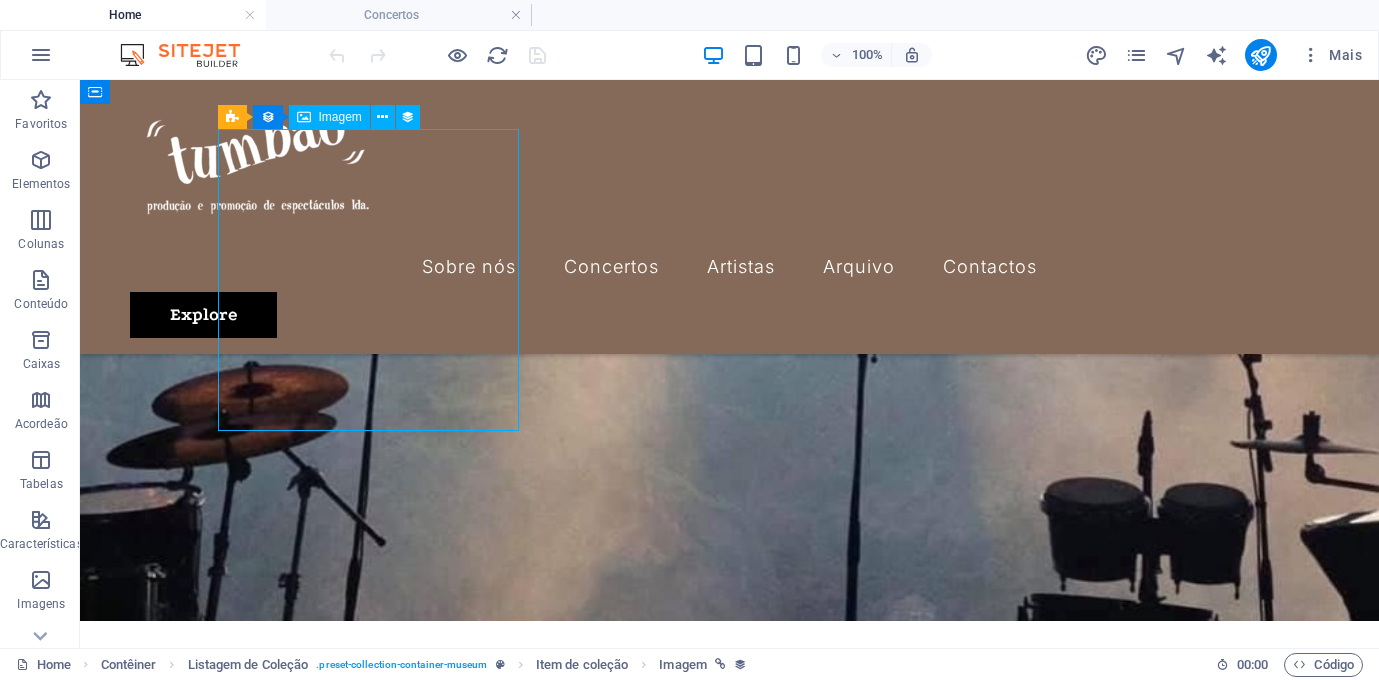 scroll, scrollTop: 789, scrollLeft: 0, axis: vertical 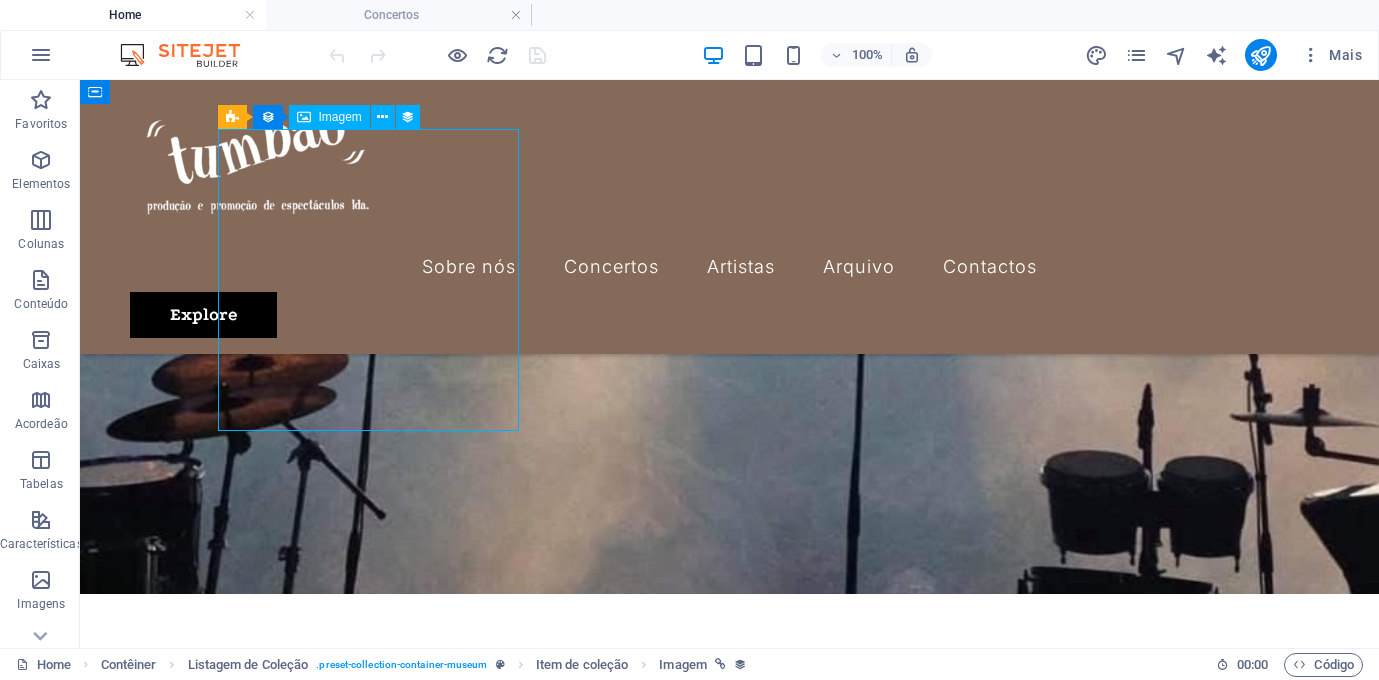 select on "exhibition-image" 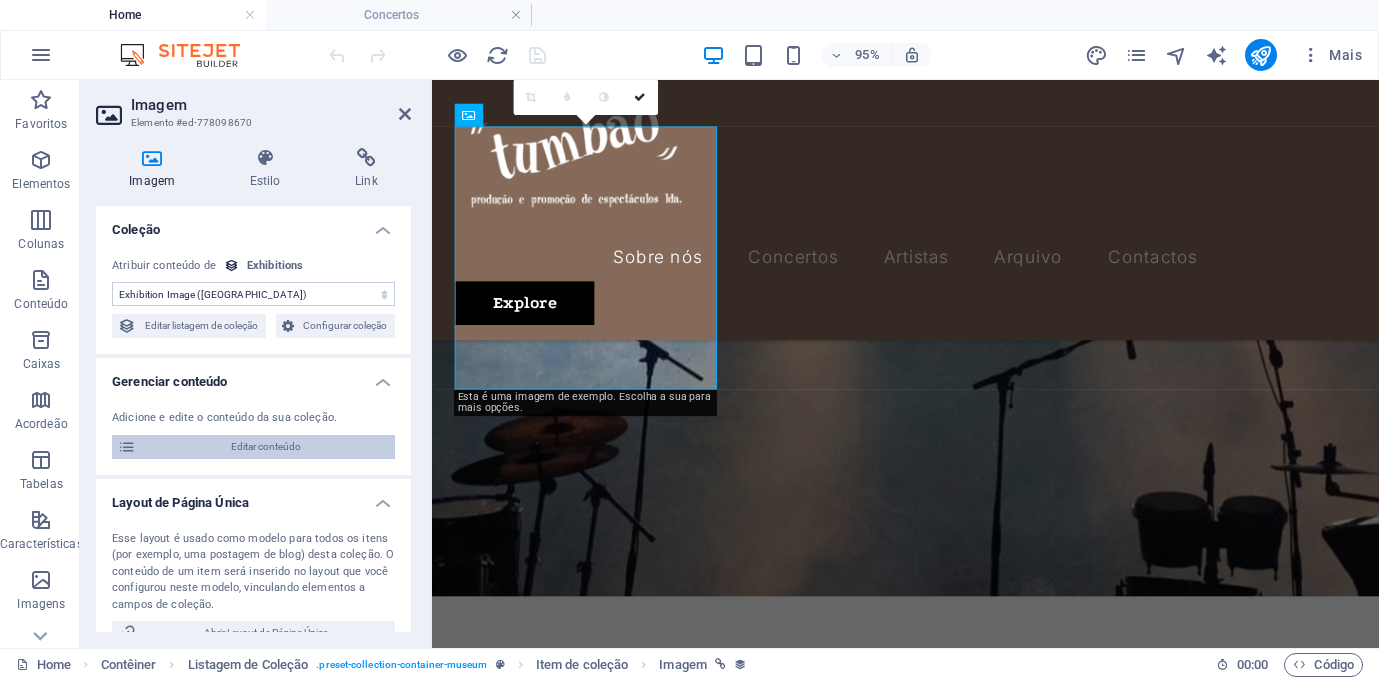 click on "Editar conteúdo" at bounding box center [265, 447] 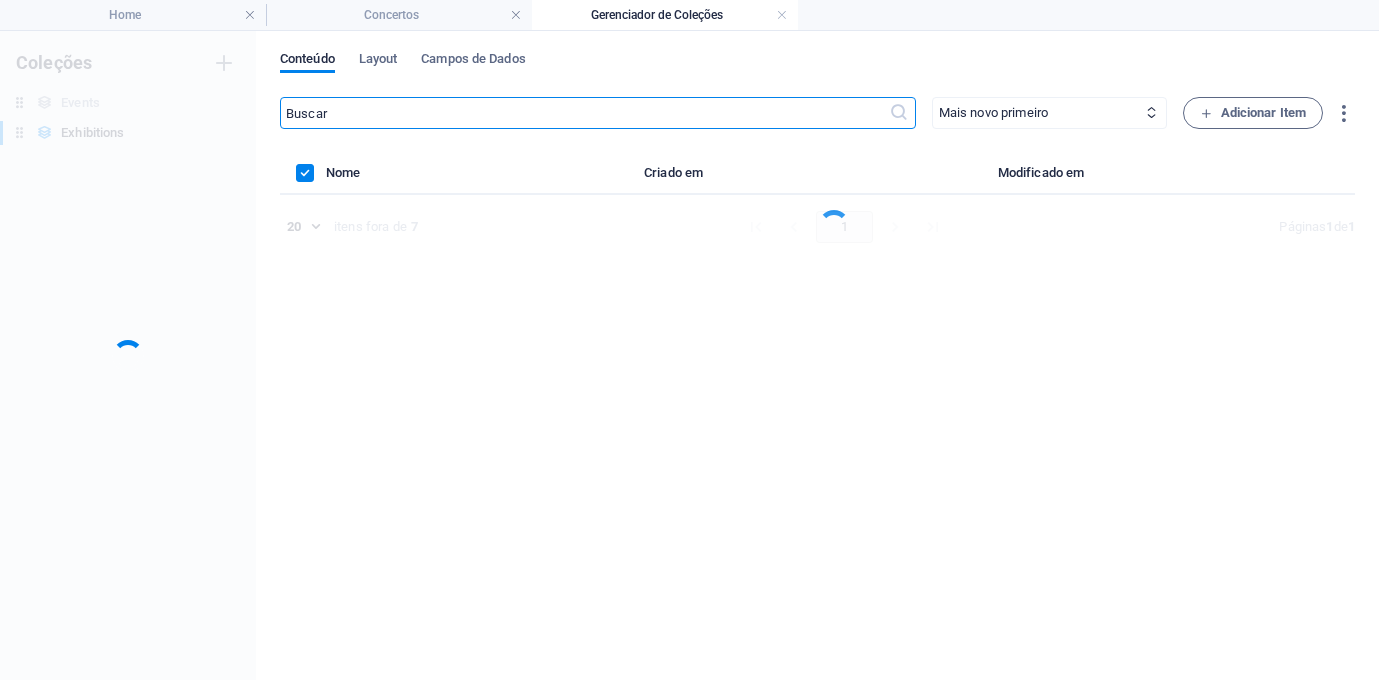 scroll, scrollTop: 0, scrollLeft: 0, axis: both 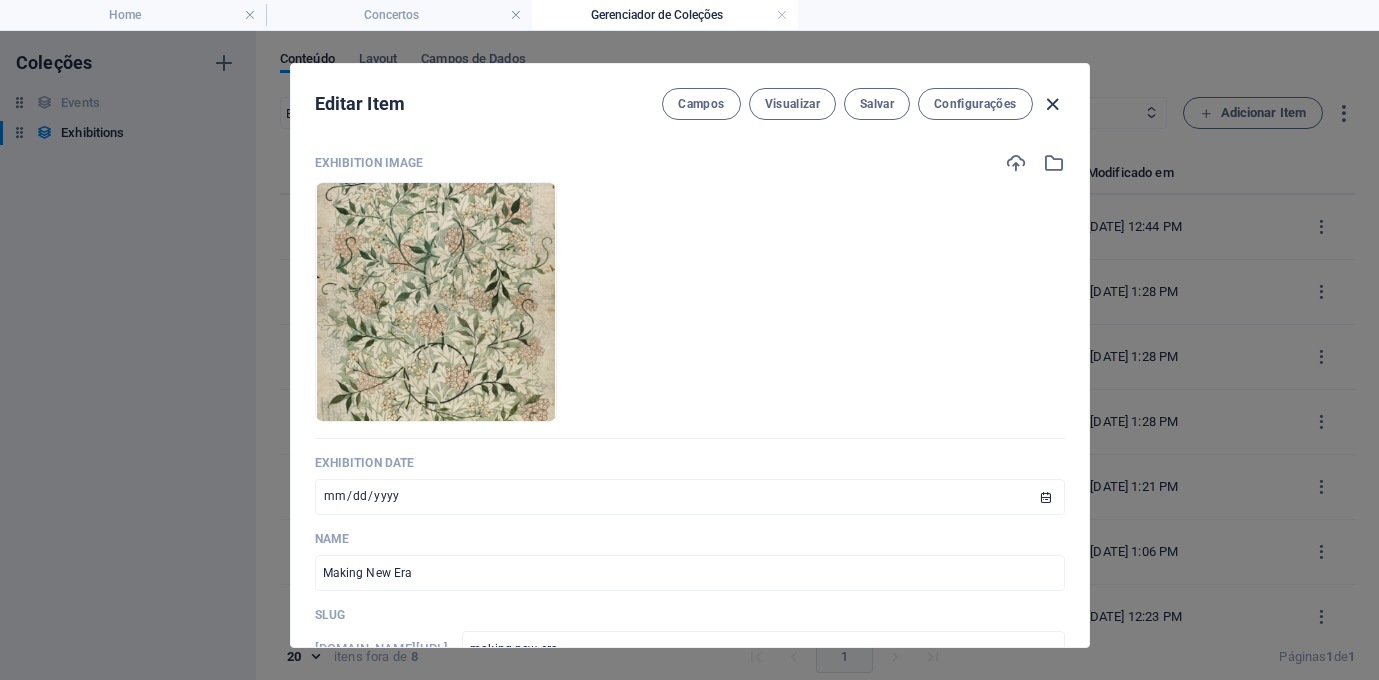 click at bounding box center (1052, 104) 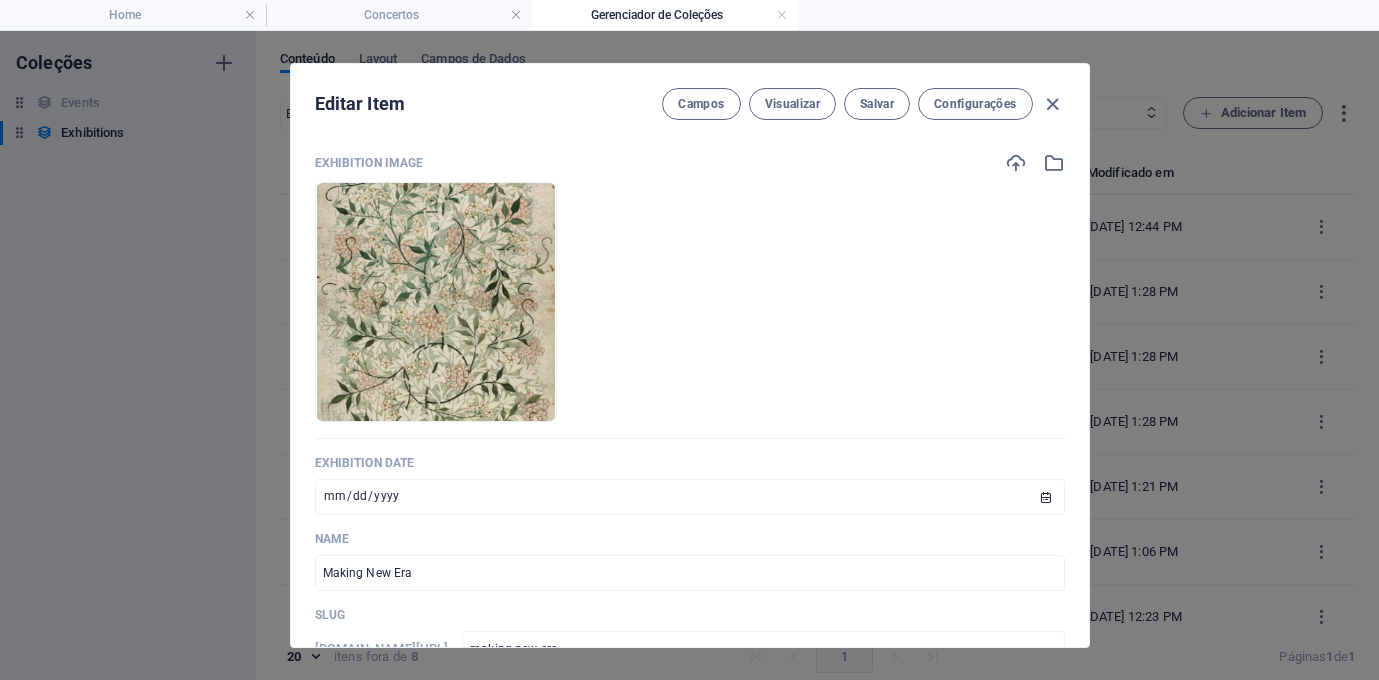type on "[DATE]" 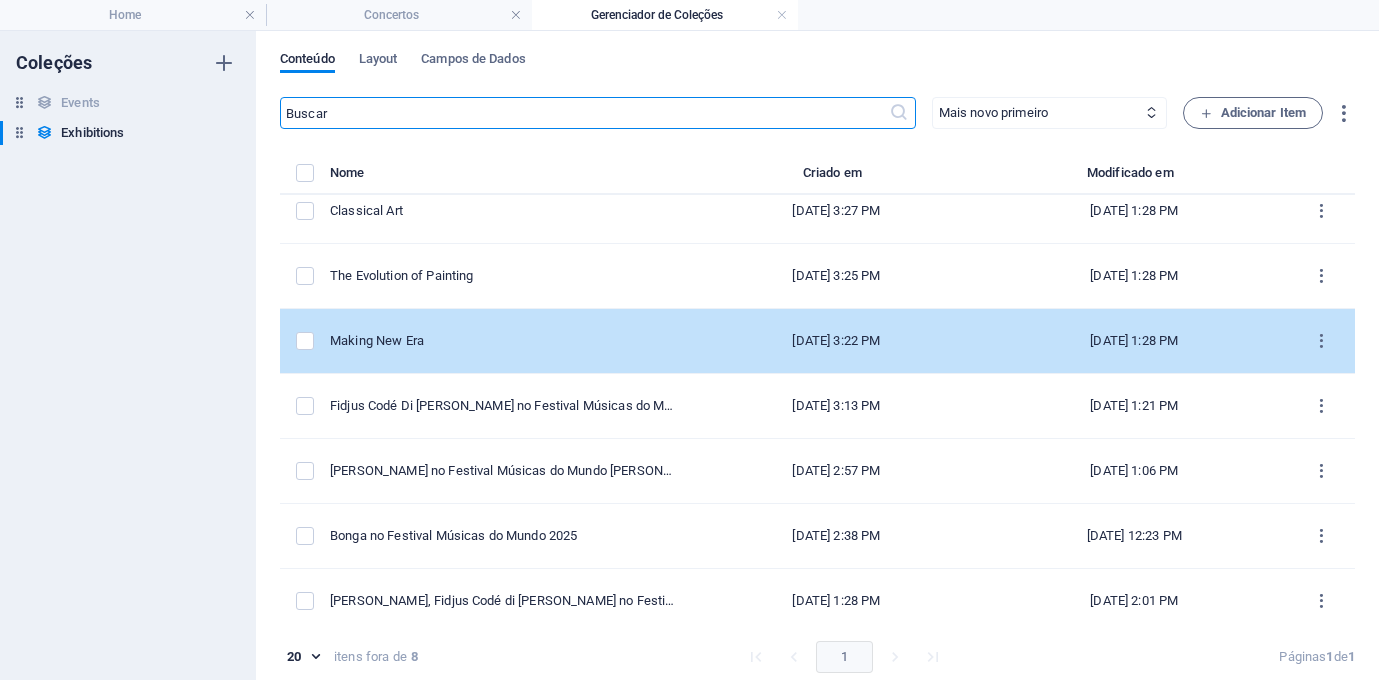 scroll, scrollTop: 90, scrollLeft: 0, axis: vertical 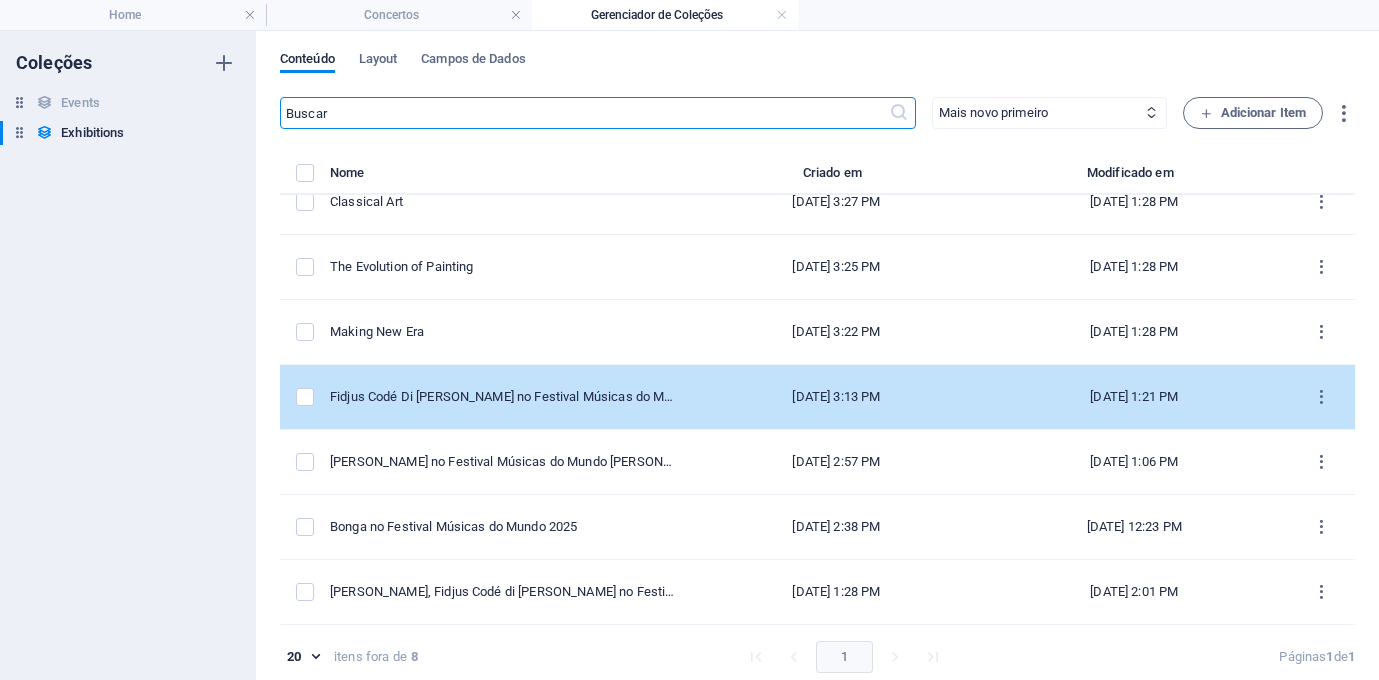 click on "Fidjus Codé Di [PERSON_NAME] no Festival Músicas do Mundo [PERSON_NAME][GEOGRAPHIC_DATA], [GEOGRAPHIC_DATA]" at bounding box center (503, 397) 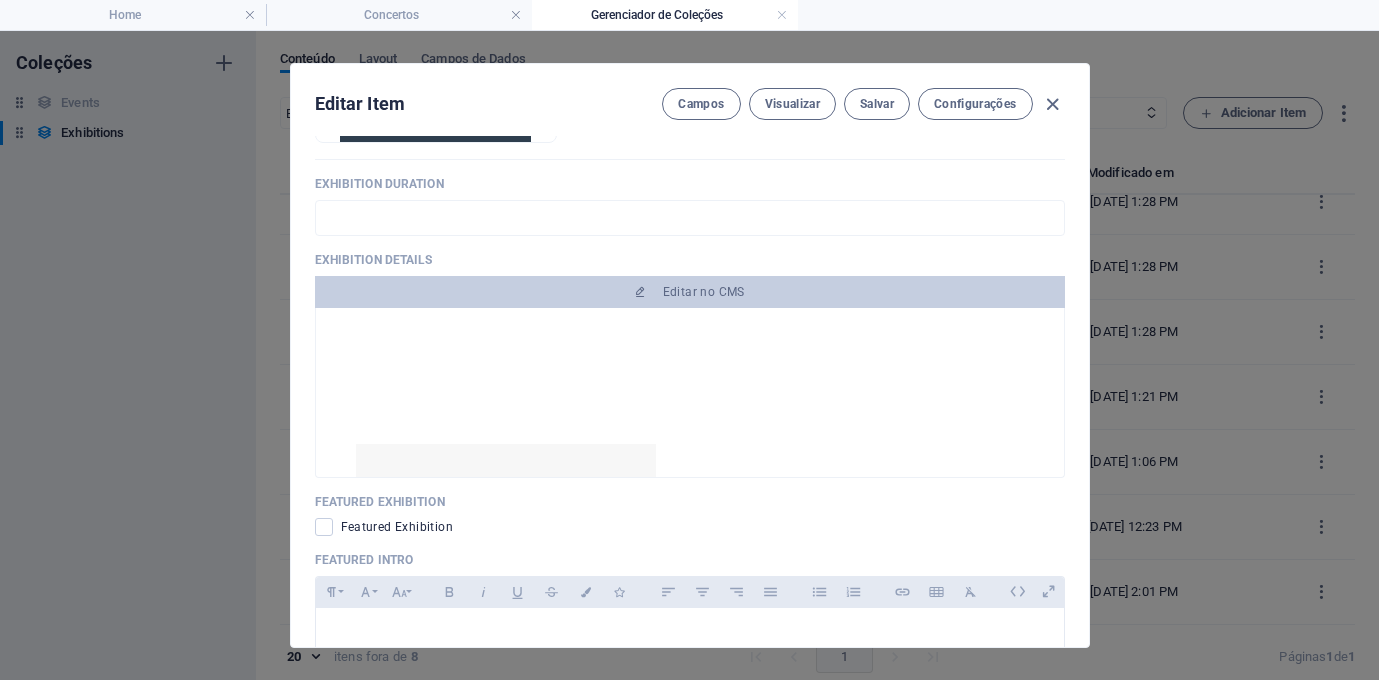 scroll, scrollTop: 1086, scrollLeft: 0, axis: vertical 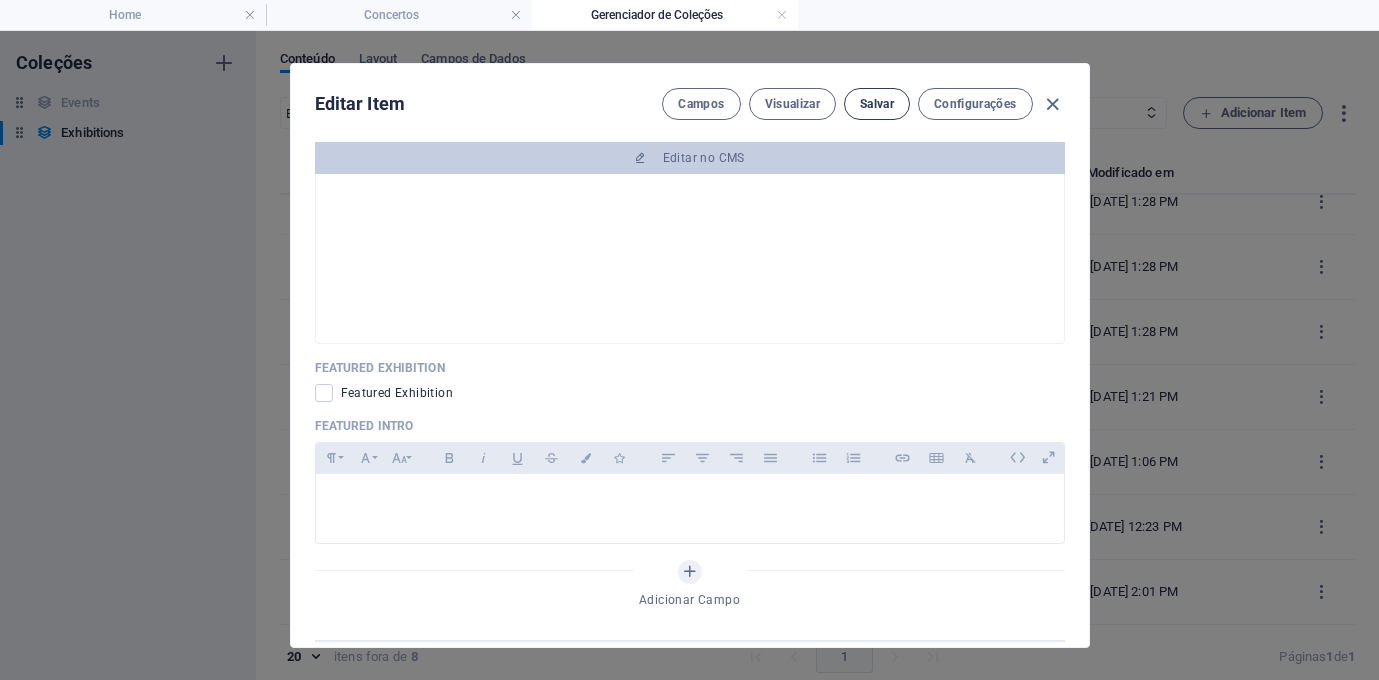 click on "Salvar" at bounding box center (877, 104) 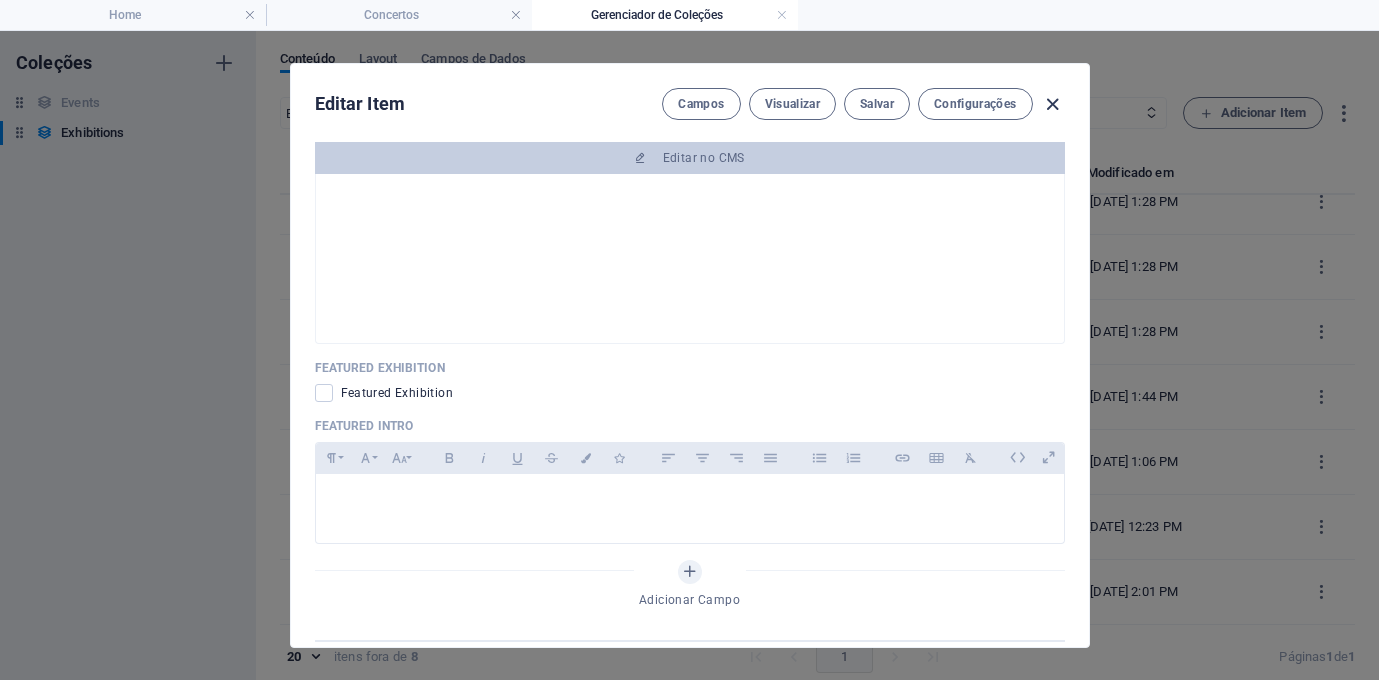 click at bounding box center [1052, 104] 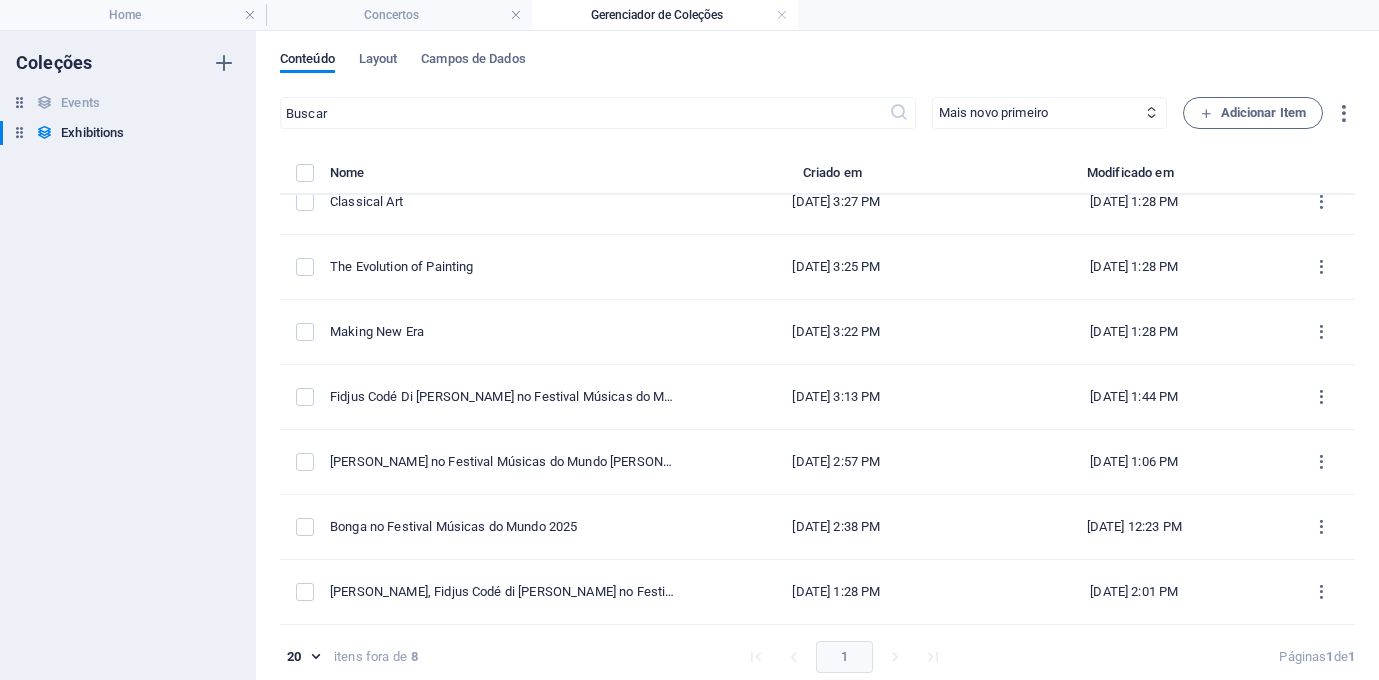 type on "[DATE]" 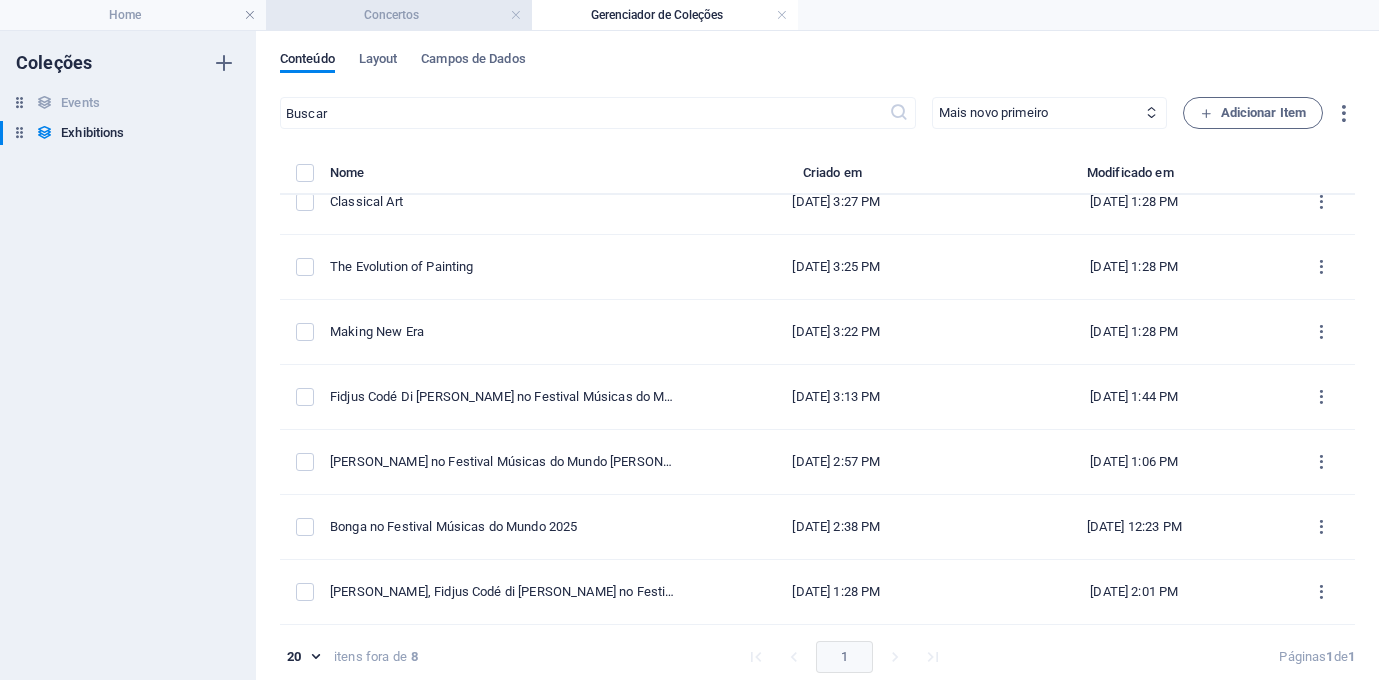 click on "Concertos" at bounding box center [399, 15] 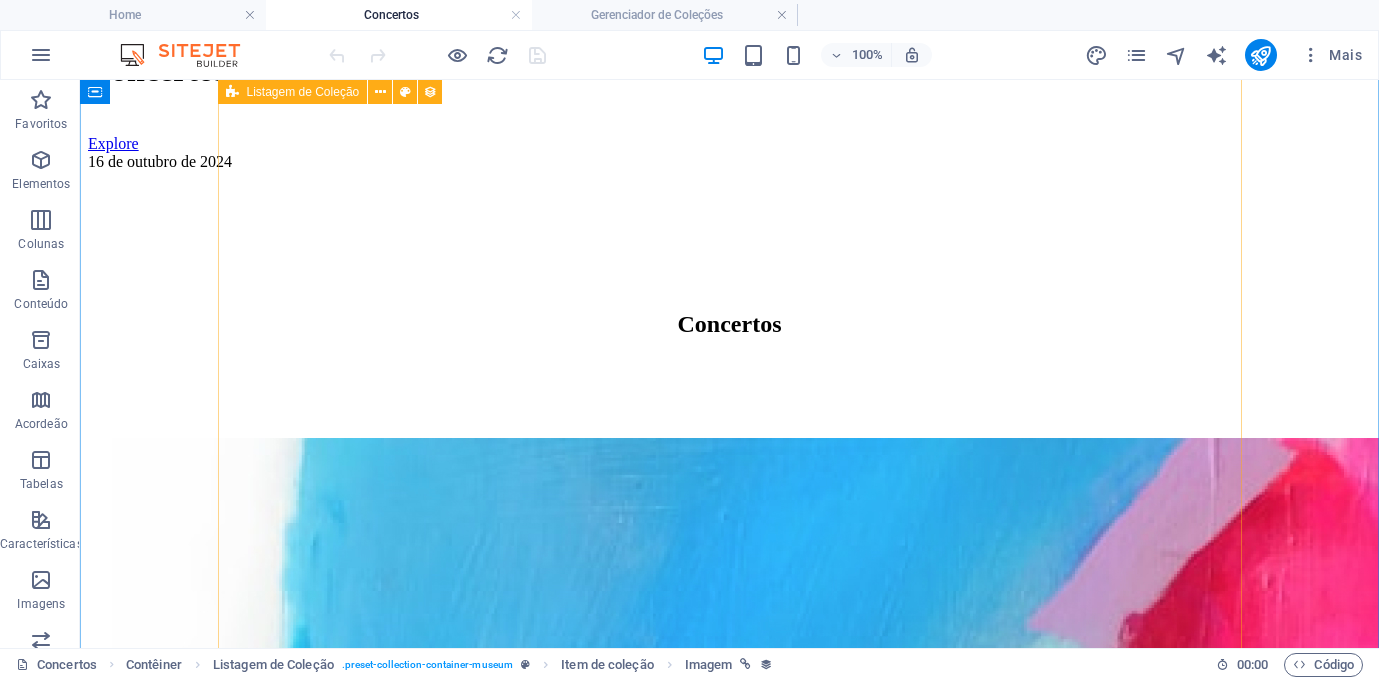 scroll, scrollTop: 923, scrollLeft: 0, axis: vertical 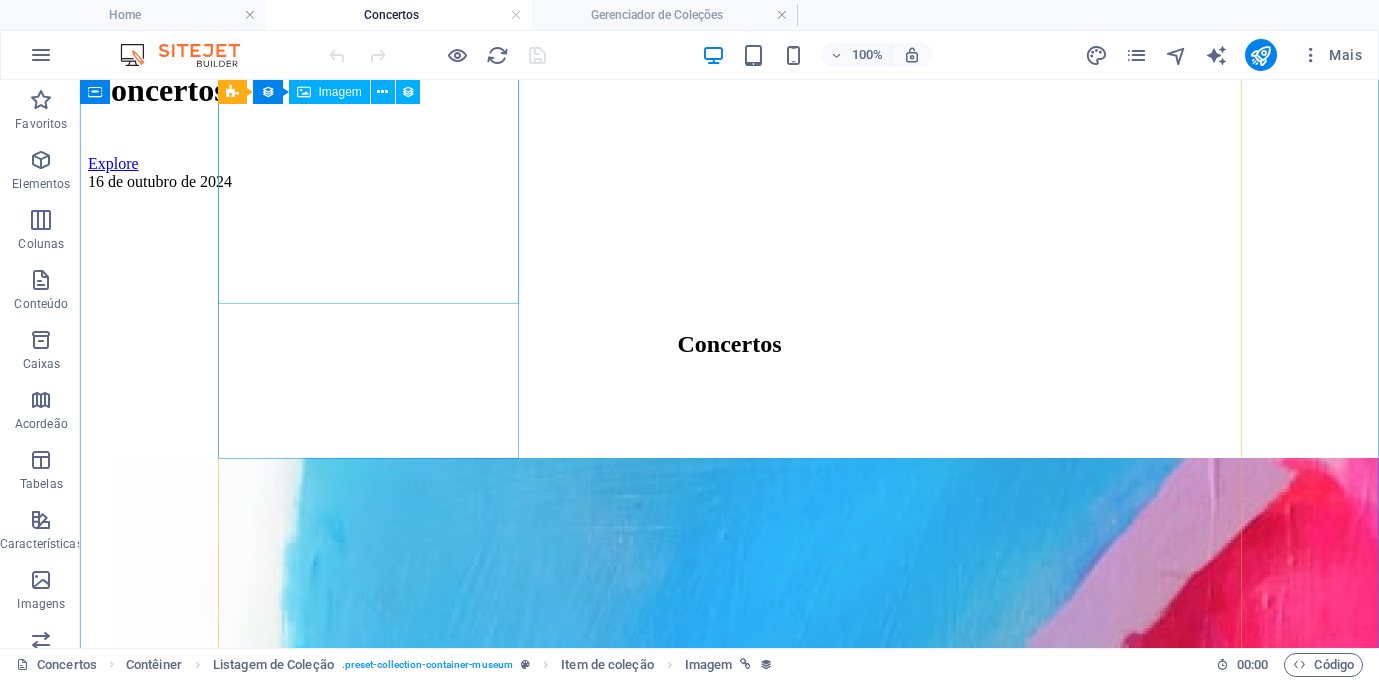 click at bounding box center (624, 1144) 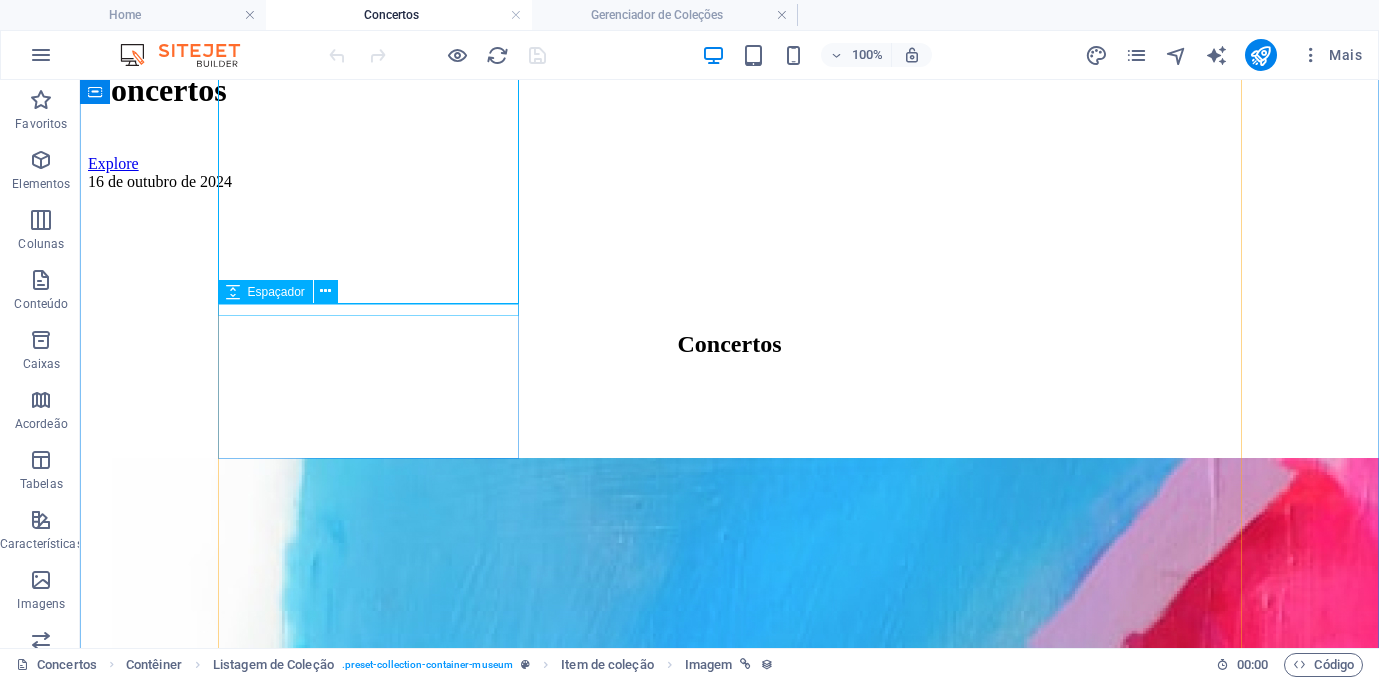 click at bounding box center (624, 1836) 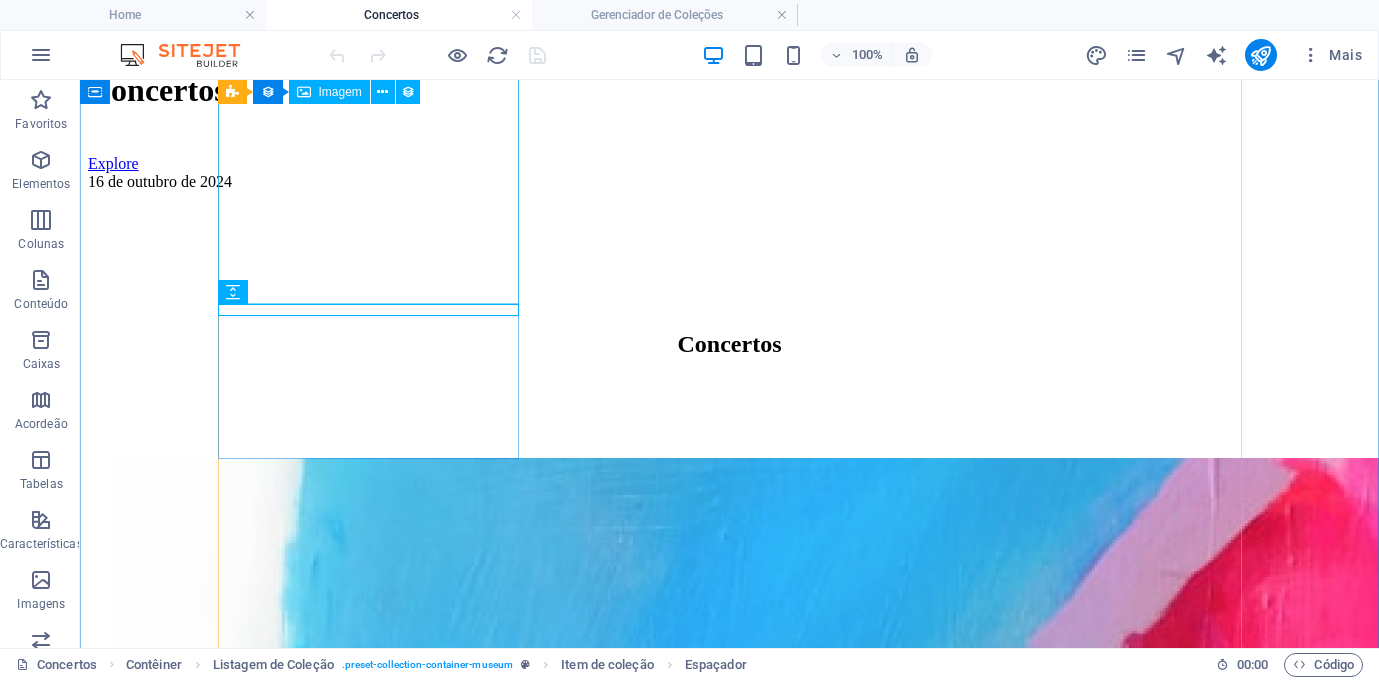 click at bounding box center (624, 1144) 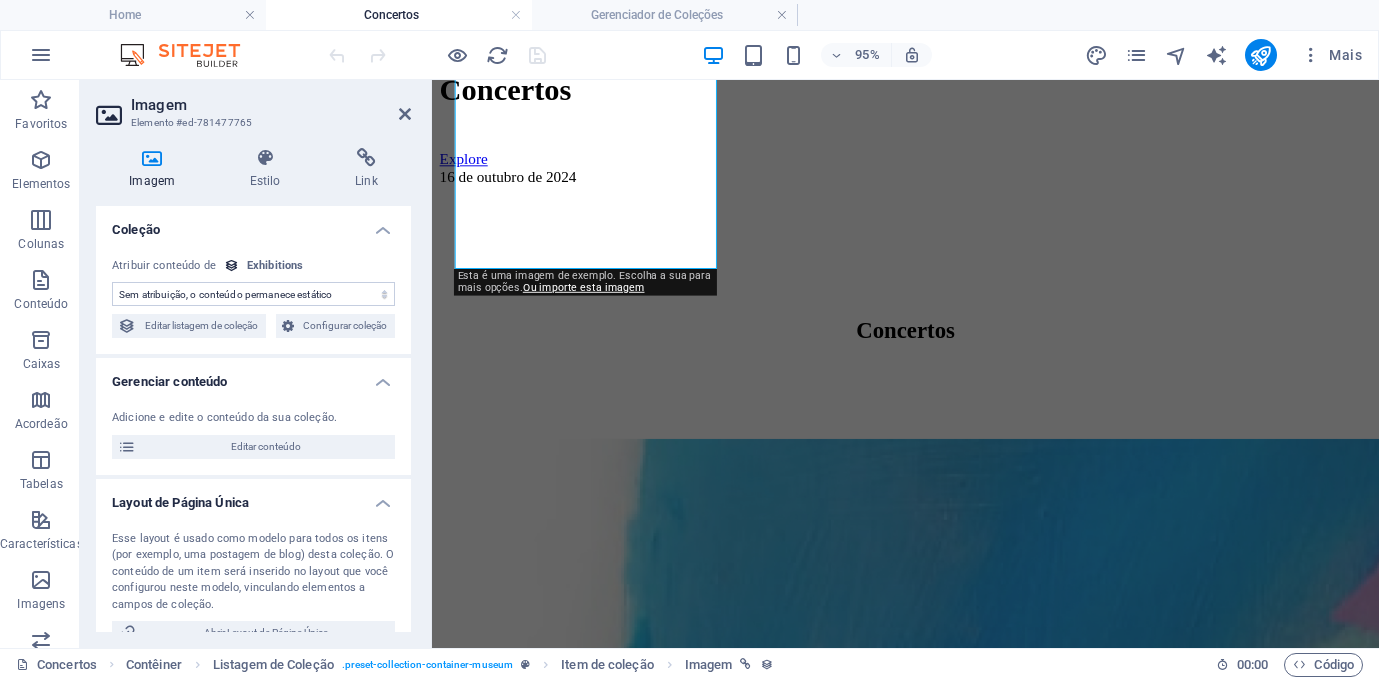 click on "Sem atribuição, o conteúdo permanece estático Criado em (Data) Atualizado em (Data) Exhibition Image (Arquivo) Exhibition Date (Data) Name (Texto sem Formatação) Slug (Texto sem Formatação) Exhibition Intro (Rich Text) Exhibition Hero (Arquivo) Exhibition Duration (Texto sem Formatação) Exhibition Details (CMS) Featured Exhibition (Caixa de seleção) Featured Intro (Rich Text)" at bounding box center (253, 294) 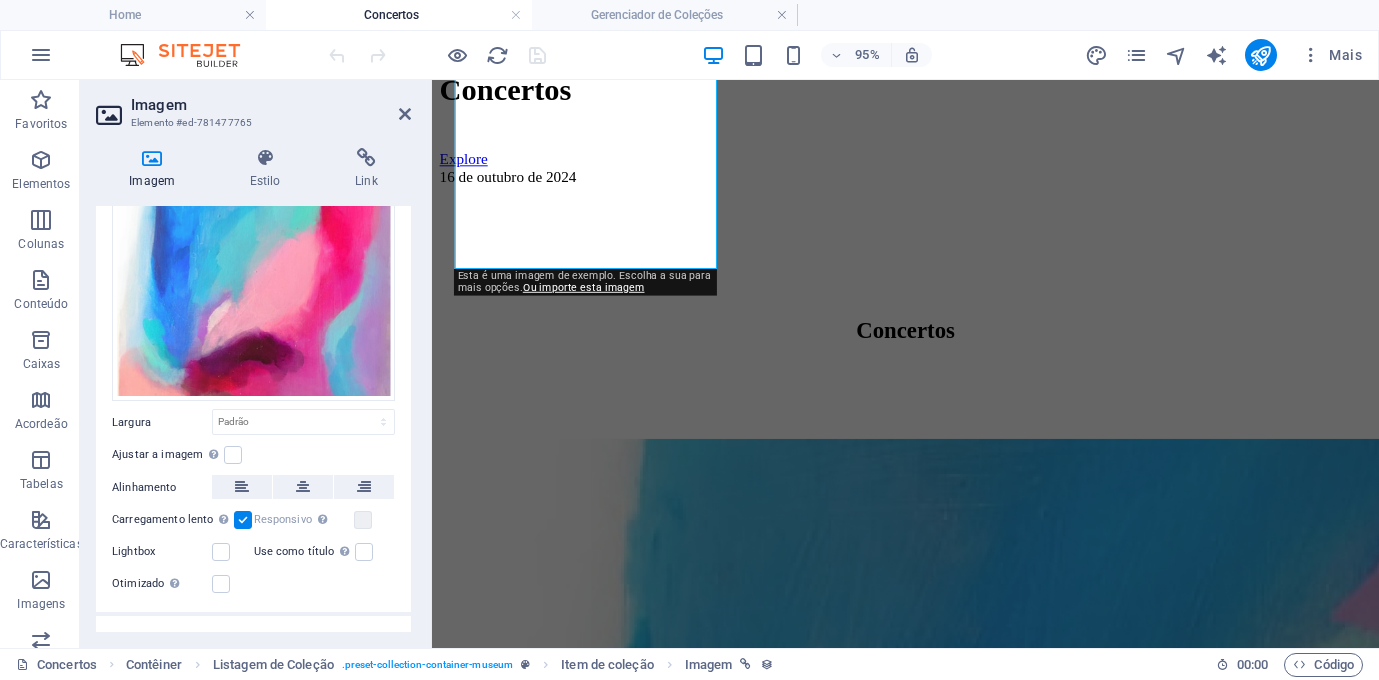 scroll, scrollTop: 615, scrollLeft: 0, axis: vertical 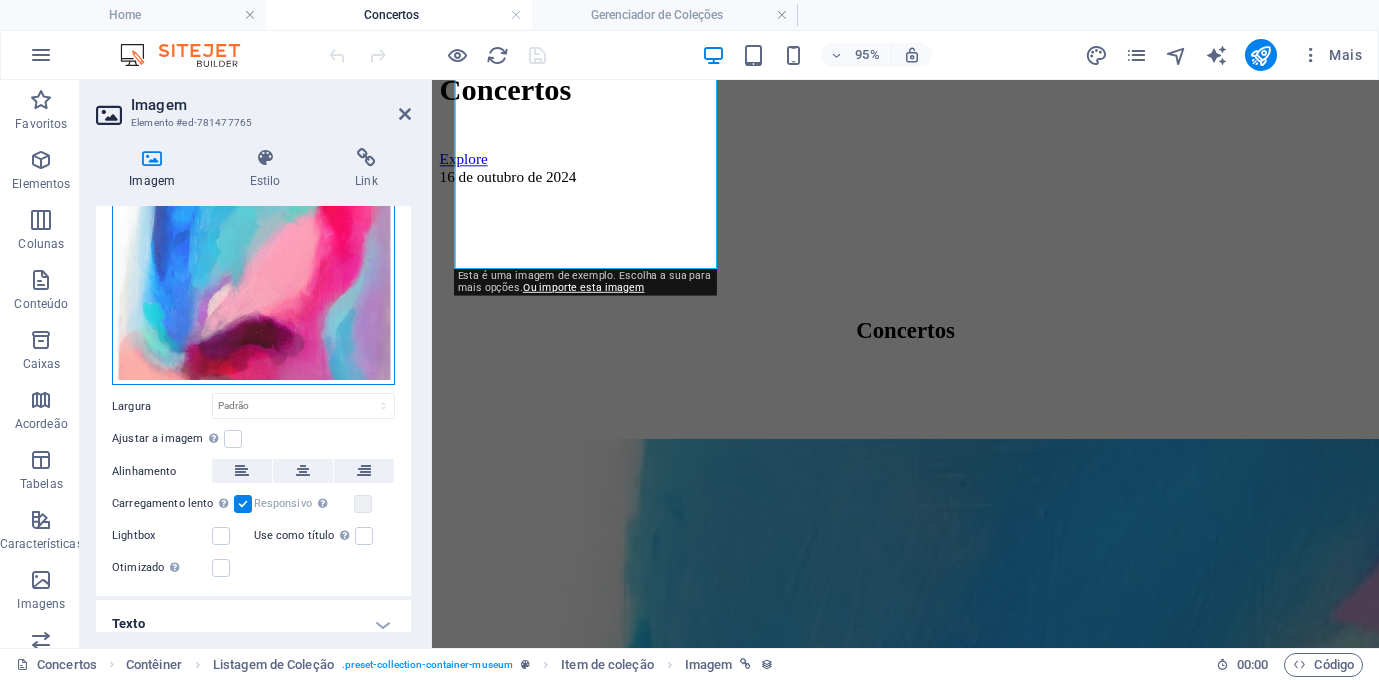 click on "Arraste os arquivos aqui, clique para escolher os arquivos ou selecione os arquivos em Arquivos ou em nossa galeria de fotos e vídeos gratuitos" at bounding box center (253, 243) 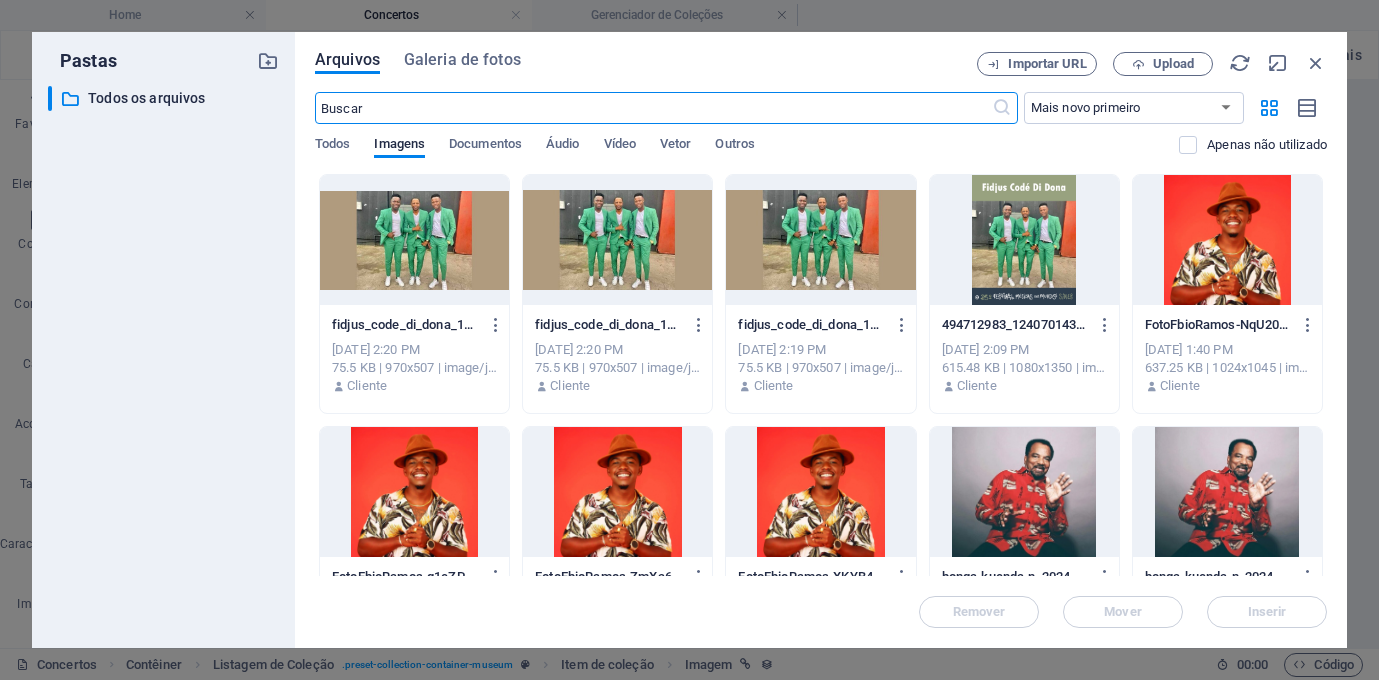 click on "Arquivos Galeria de fotos Importar URL Upload ​ Mais novo primeiro Mais antigo primeiro Nome (A-Z) Nome (Z-A) Tamanho (0-9) Tamanho (9-0) Resolução (0-9) Resolução (9-0) Todos Imagens Documentos Áudio Vídeo Vetor Outros Apenas não utilizado Solte os arquivos aqui para carregá-los instantaneamente fidjus_code_di_dona_1_970_2500-Zpkw2XVXNFP7HUR7MAPFQw.jpg fidjus_code_di_dona_1_970_2500-Zpkw2XVXNFP7HUR7MAPFQw.jpg [DATE] 2:20 PM 75.5 KB | 970x507 | image/jpeg Cliente fidjus_code_di_dona_1_970_2500-WJBu2ZcmwCvRkqrrQu50LA.jpg fidjus_code_di_dona_1_970_2500-WJBu2ZcmwCvRkqrrQu50LA.jpg [DATE] 2:20 PM 75.5 KB | 970x507 | image/jpeg Cliente fidjus_code_di_dona_1_970_2500-5lCL7qMoK7PIgaycUZ48ww.jpg fidjus_code_di_dona_1_970_2500-5lCL7qMoK7PIgaycUZ48ww.jpg [DATE] 2:19 PM 75.5 KB | 970x507 | image/jpeg Cliente 494712983_1240701430748938_3572281729562487110_n-nG-Om5uDfqXotCpB0I2p-g.jpg 494712983_1240701430748938_3572281729562487110_n-nG-Om5uDfqXotCpB0I2p-g.jpg [DATE] 2:09 PM Cliente Cliente" at bounding box center [821, 340] 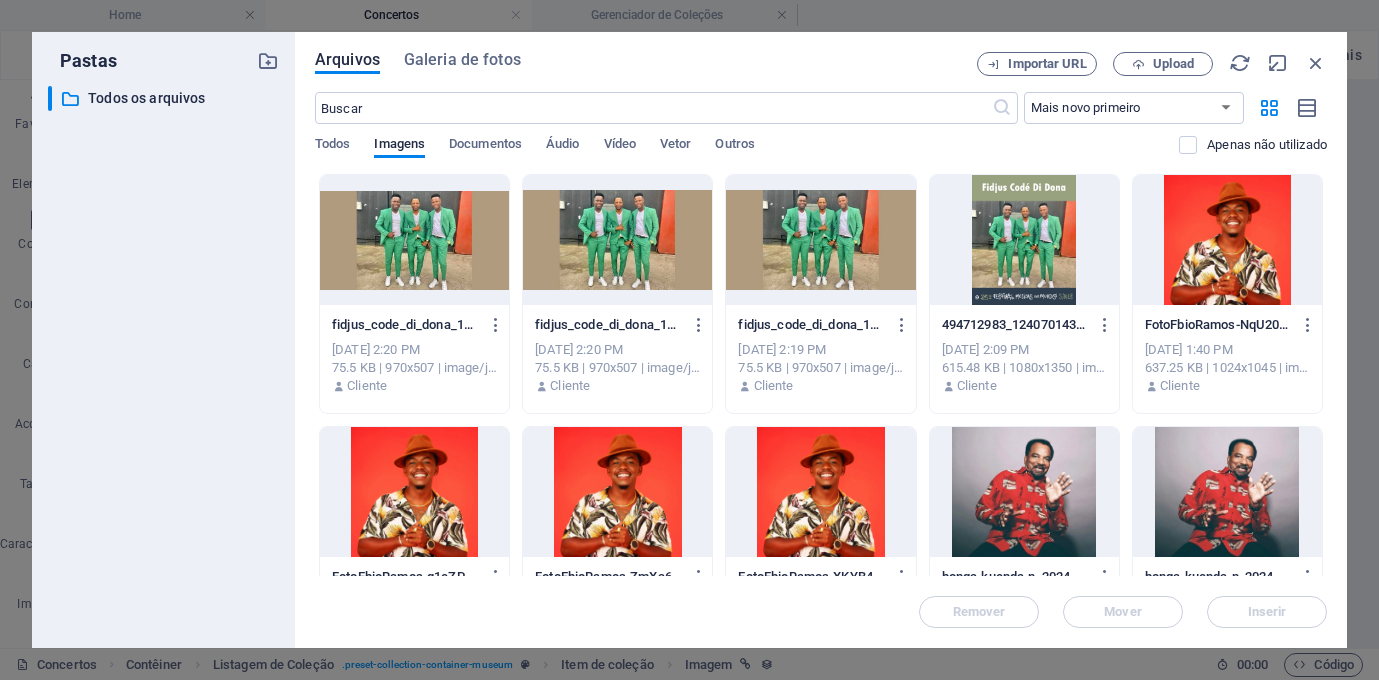 click at bounding box center (414, 240) 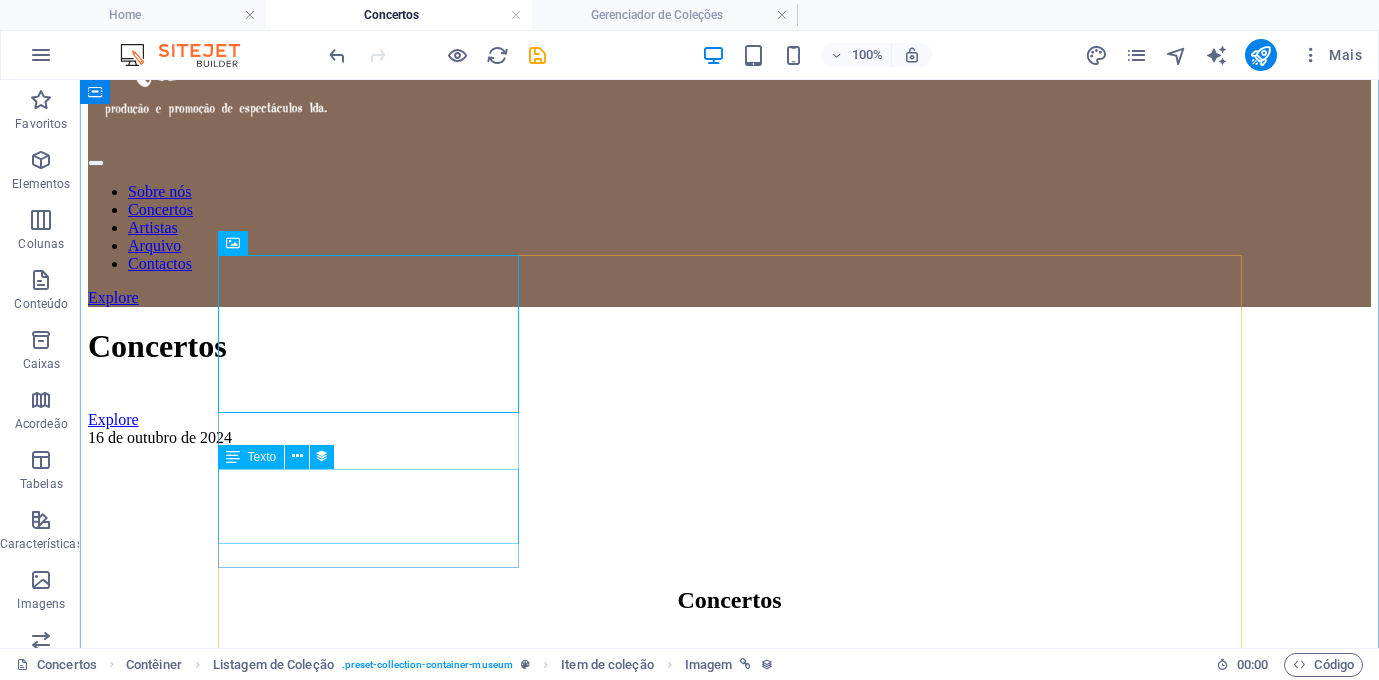 scroll, scrollTop: 665, scrollLeft: 0, axis: vertical 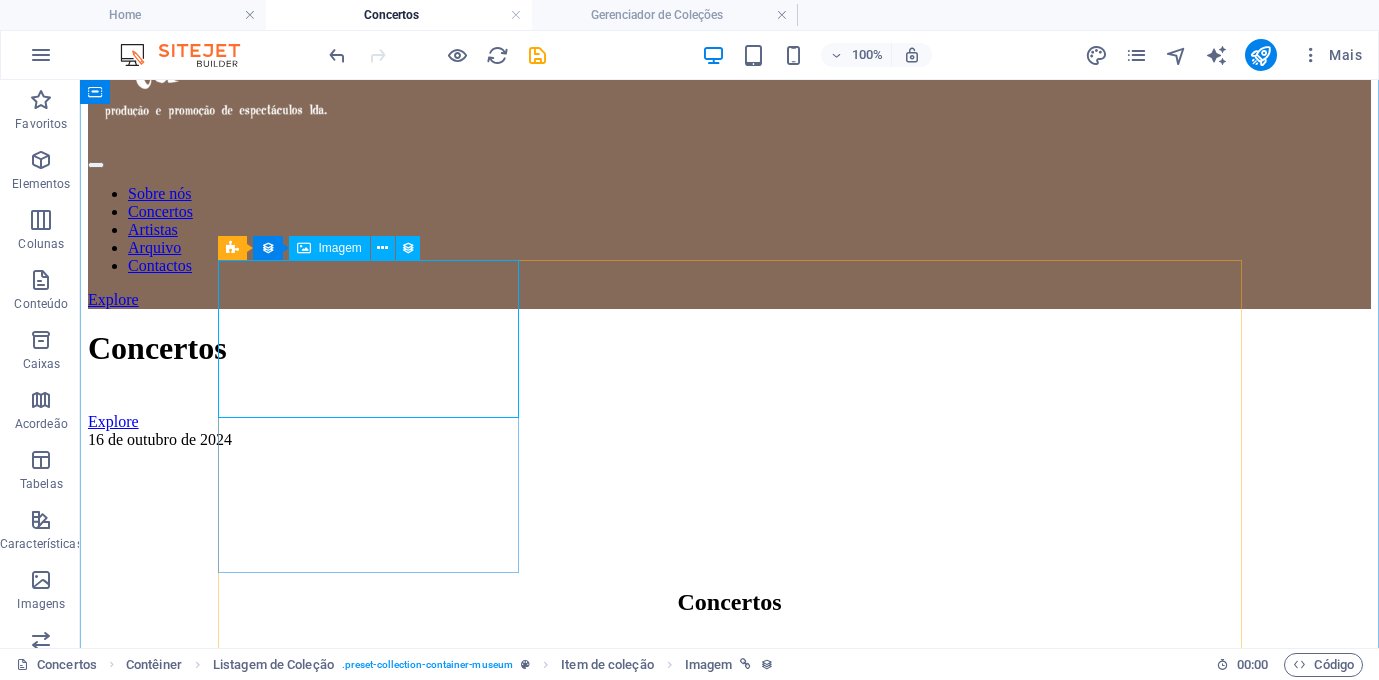 click at bounding box center (624, 971) 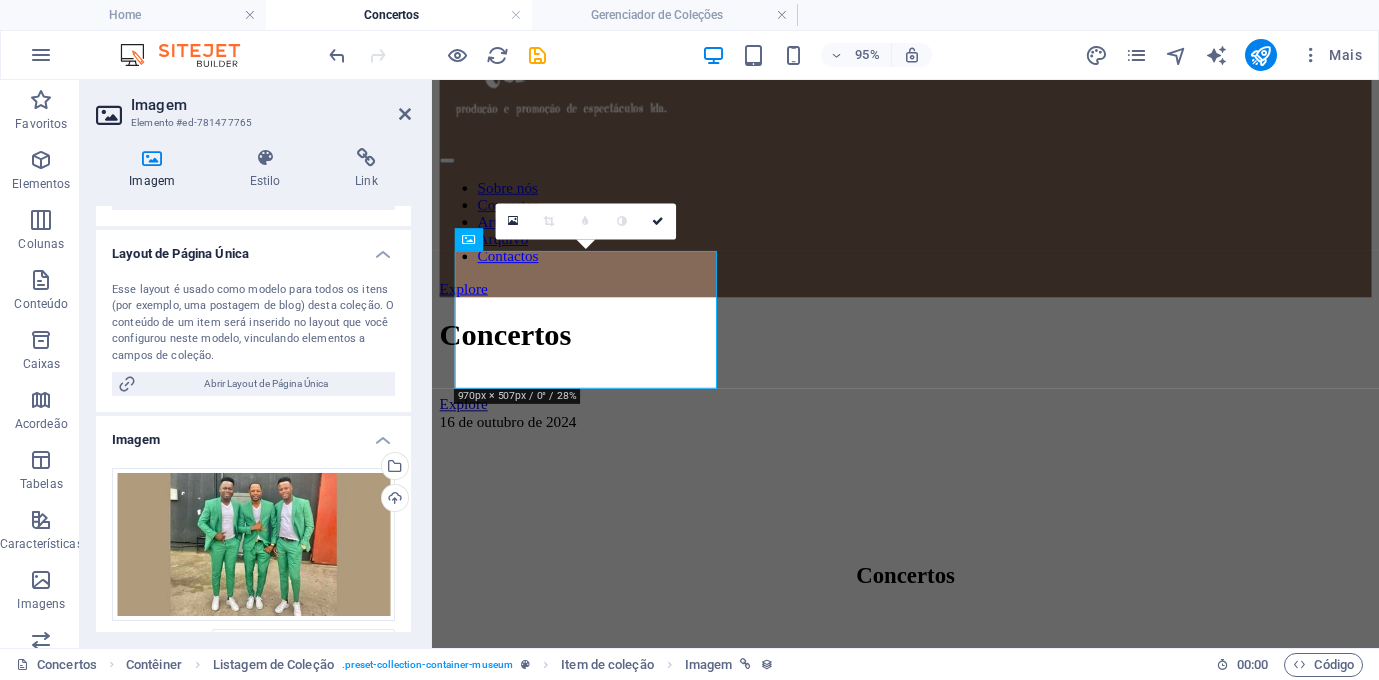 scroll, scrollTop: 406, scrollLeft: 0, axis: vertical 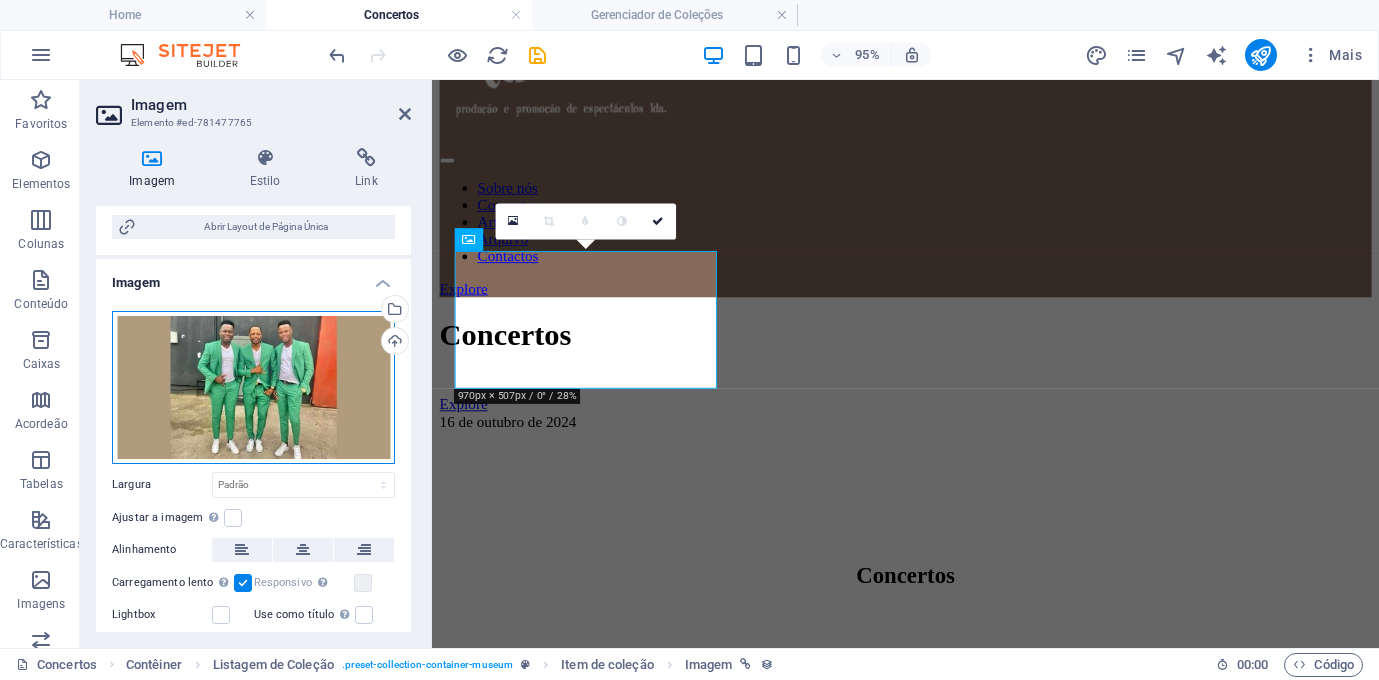 click on "Arraste os arquivos aqui, clique para escolher os arquivos ou selecione os arquivos em Arquivos ou em nossa galeria de fotos e vídeos gratuitos" at bounding box center (253, 387) 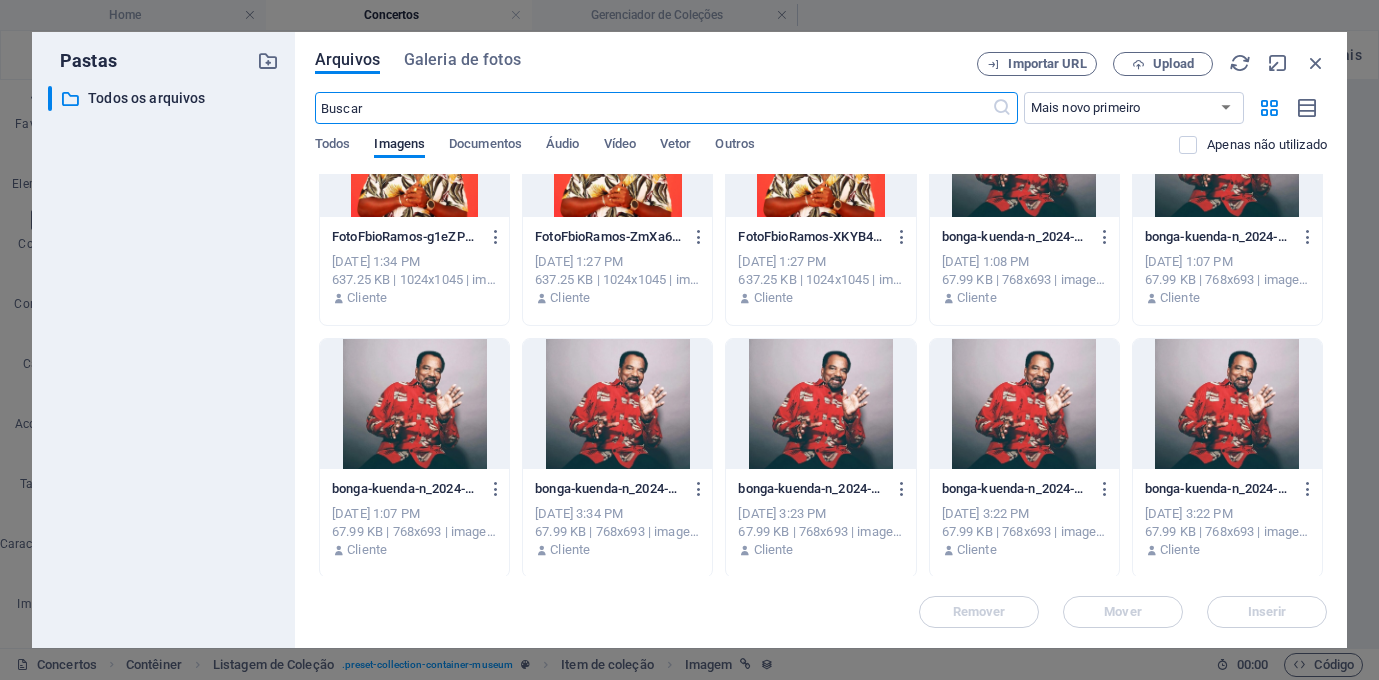 scroll, scrollTop: 0, scrollLeft: 0, axis: both 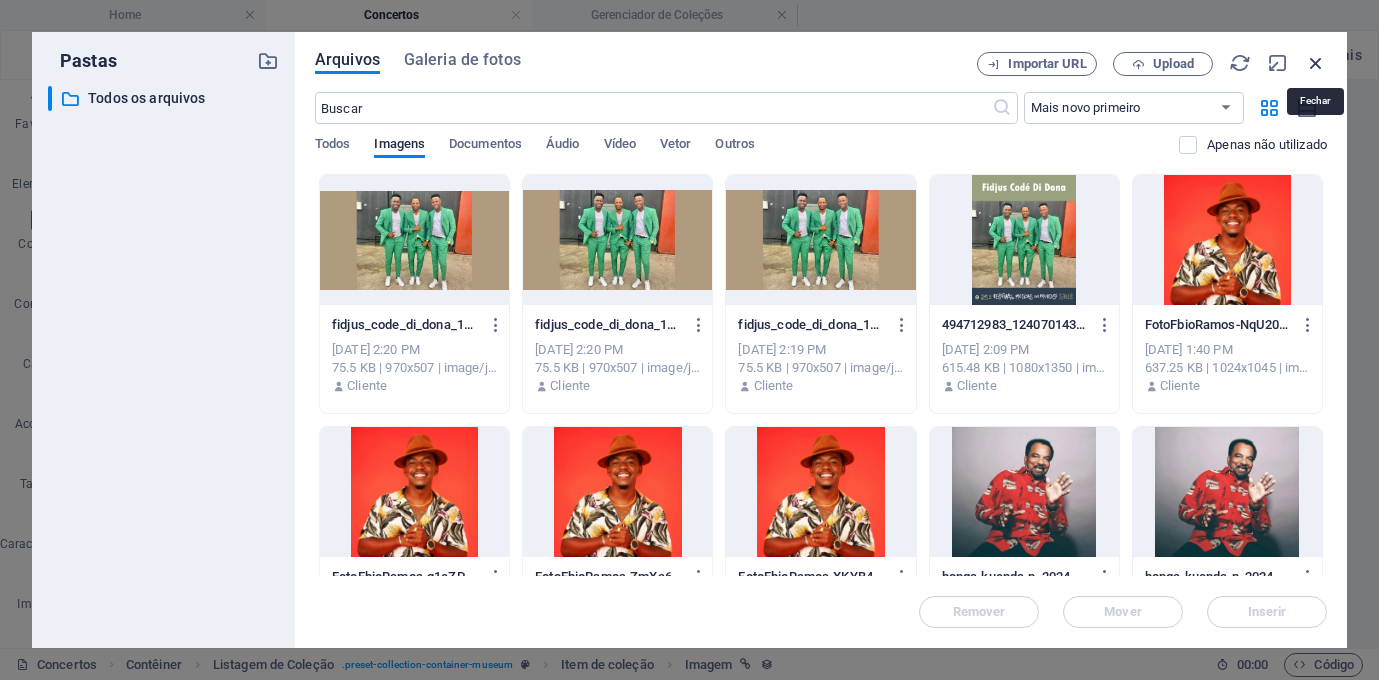 click at bounding box center (1316, 63) 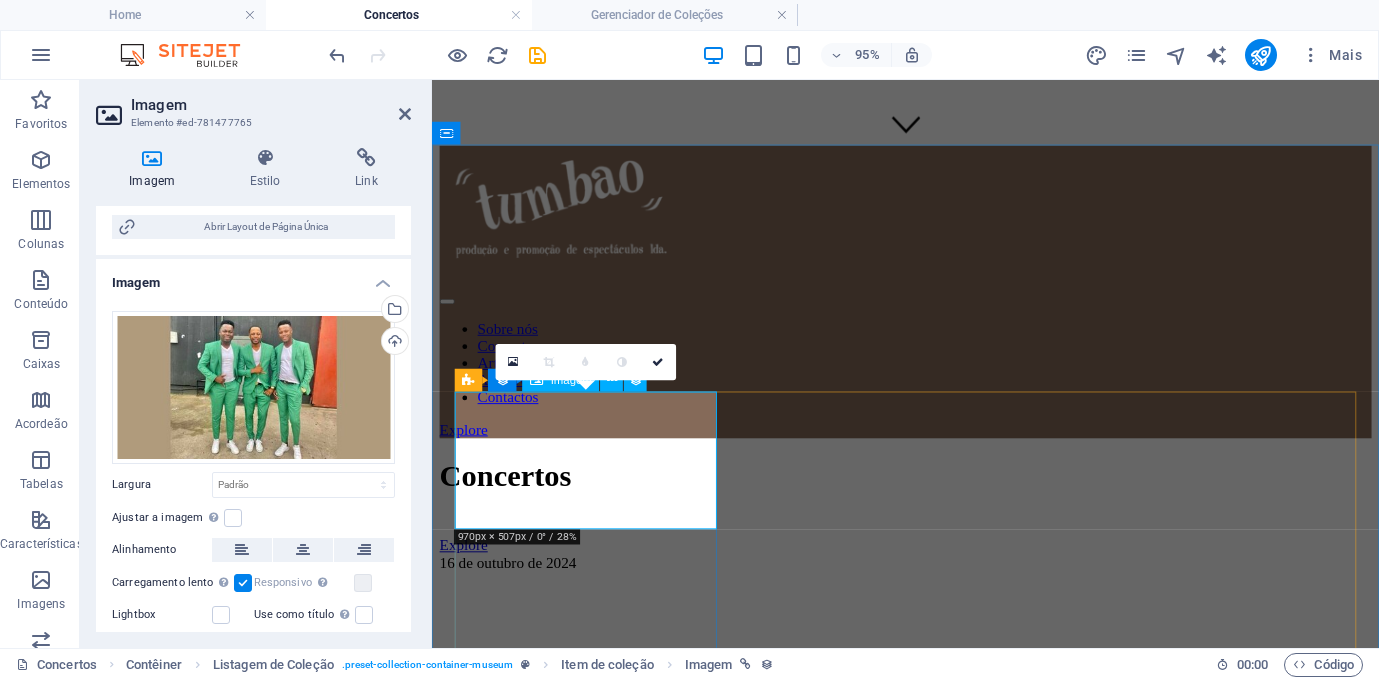 scroll, scrollTop: 512, scrollLeft: 0, axis: vertical 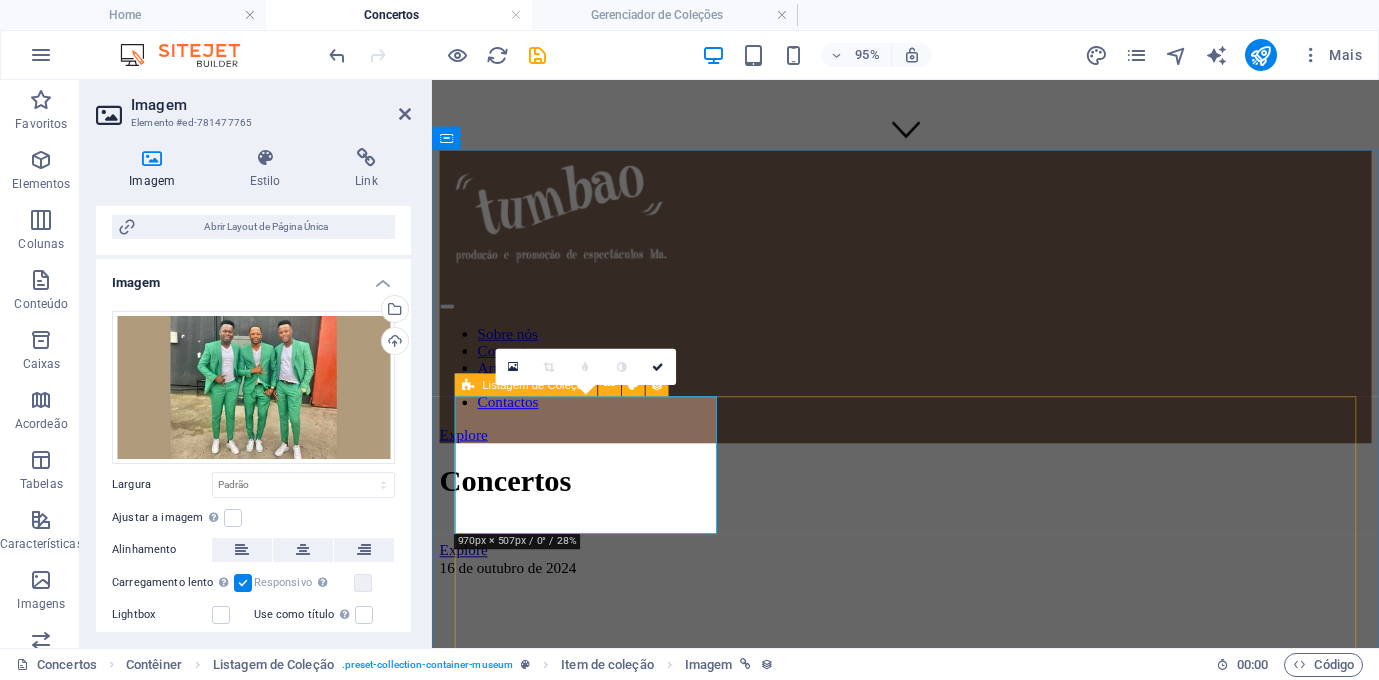 click on "Making New Era Lorem ipsum dolor sit amet, consectetur adipiscing elit, sed do eiusmod tempor incididunt ut labore The Evolution of Painting Lorem ipsum dolor sit amet, consectetur adipiscing elit, sed do eiusmod tempor incididunt ut labore Classical Art Lorem ipsum dolor sit amet, consectetur adipiscing elit, sed do eiusmod tempor incididunt ut labore Bonga no Festival Músicas do Mundo 2025 Lorem ipsum dolor sit amet, consectetur adipiscing elit, sed do eiusmod tempor incididunt ut labore [PERSON_NAME], Fidjus Codé di [PERSON_NAME] no Festival Músicas do Mundo [PERSON_NAME][GEOGRAPHIC_DATA], Portugal   Bonga FMM'25 Lorem ipsum dolor sit amet, consectetur adipiscing elit, sed do eiusmod tempor incididunt ut labore Solte o conteúdo aqui ou  Adicionar elementos  Colar área de transferência" at bounding box center [930, 2892] 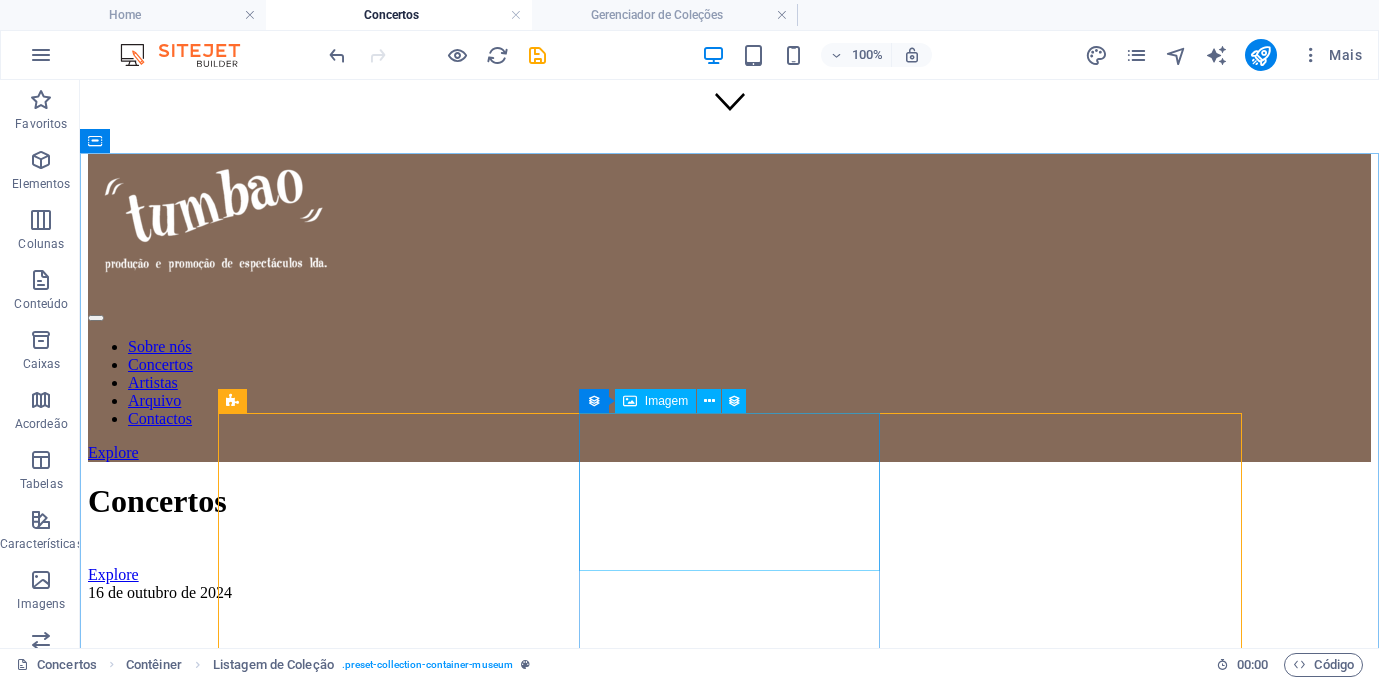 click at bounding box center [624, 1776] 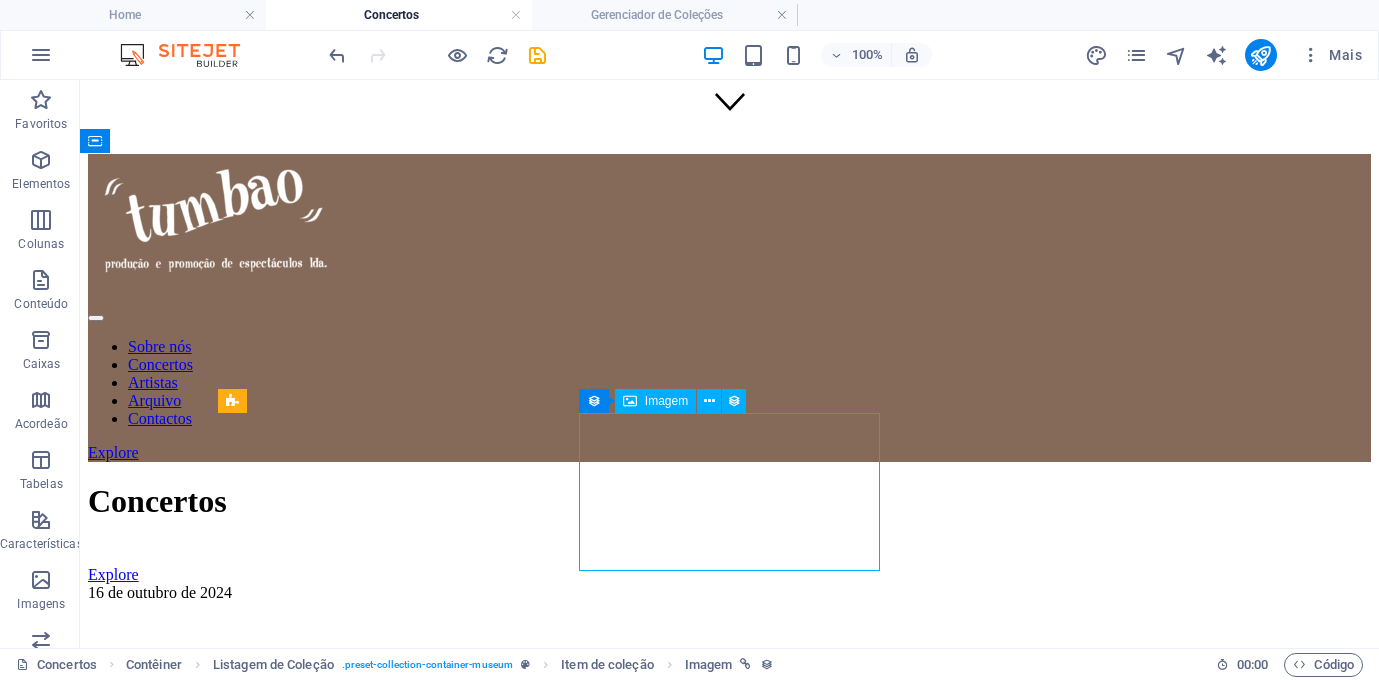 click at bounding box center [624, 1776] 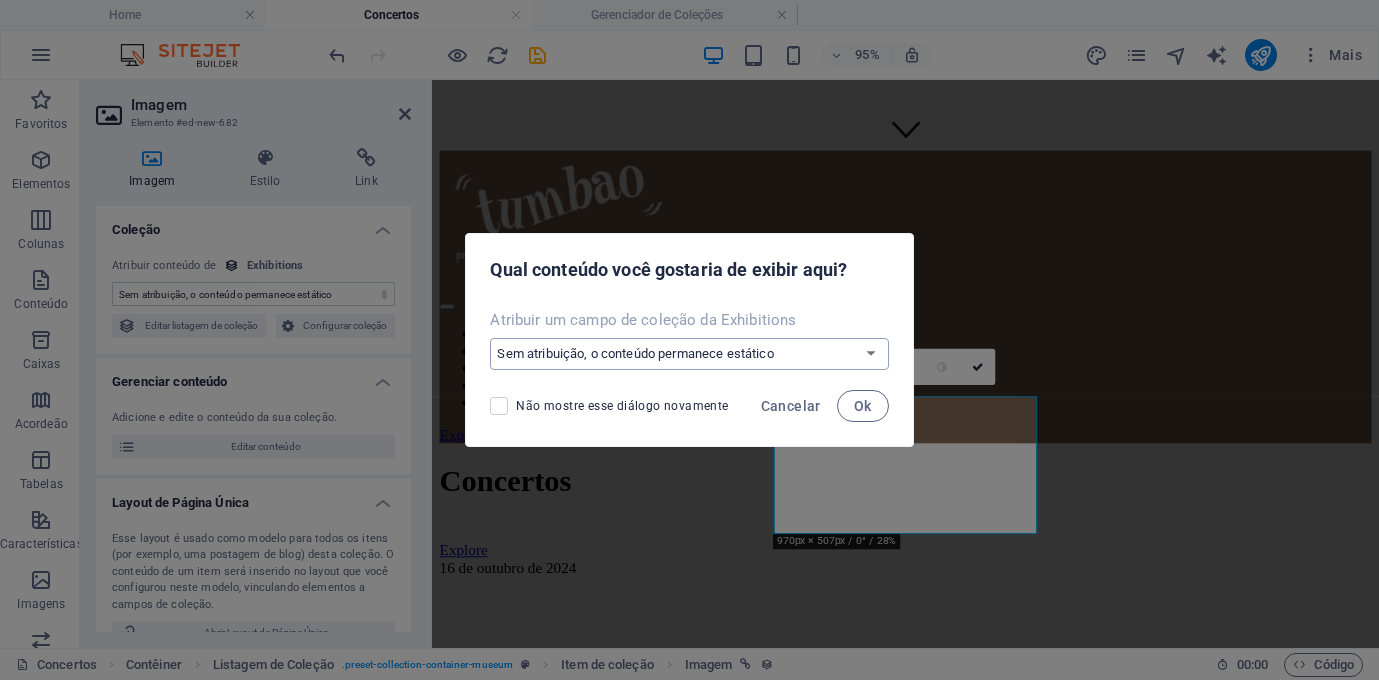 click on "Sem atribuição, o conteúdo permanece estático Criar um novo campo Criado em (Data) Atualizado em (Data) Exhibition Image (Arquivo) Exhibition Date (Data) Name (Texto sem Formatação) Slug (Texto sem Formatação) Exhibition Intro (Rich Text) Exhibition Hero (Arquivo) Exhibition Duration (Texto sem Formatação) Exhibition Details (CMS) Featured Exhibition (Caixa de seleção) Featured Intro (Rich Text)" at bounding box center (689, 354) 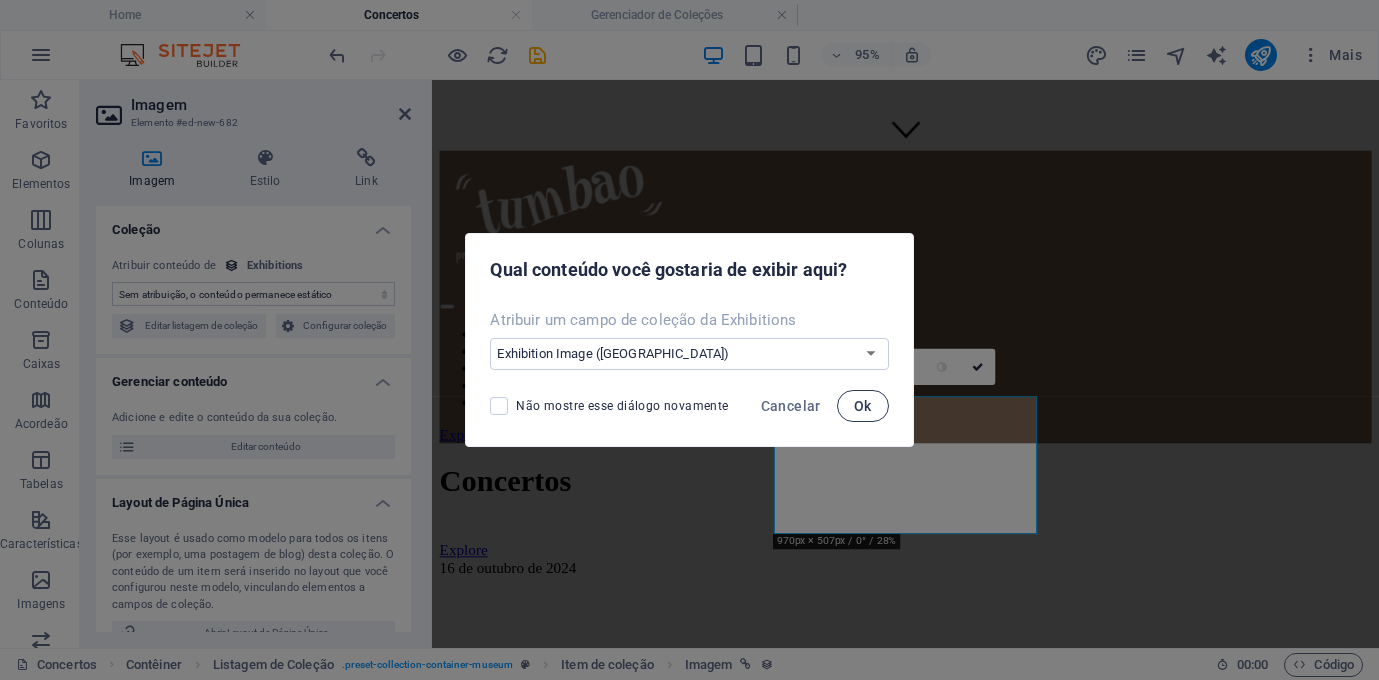 click on "Ok" at bounding box center (863, 406) 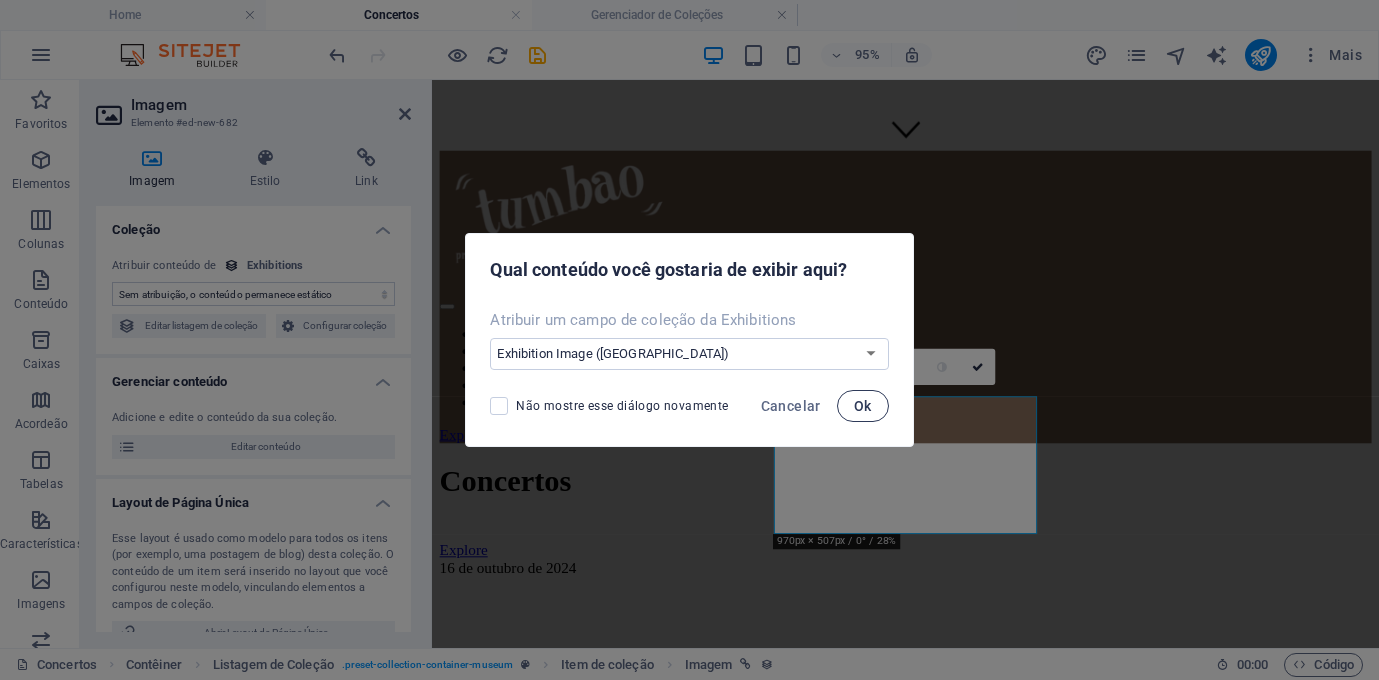 select on "exhibition-image" 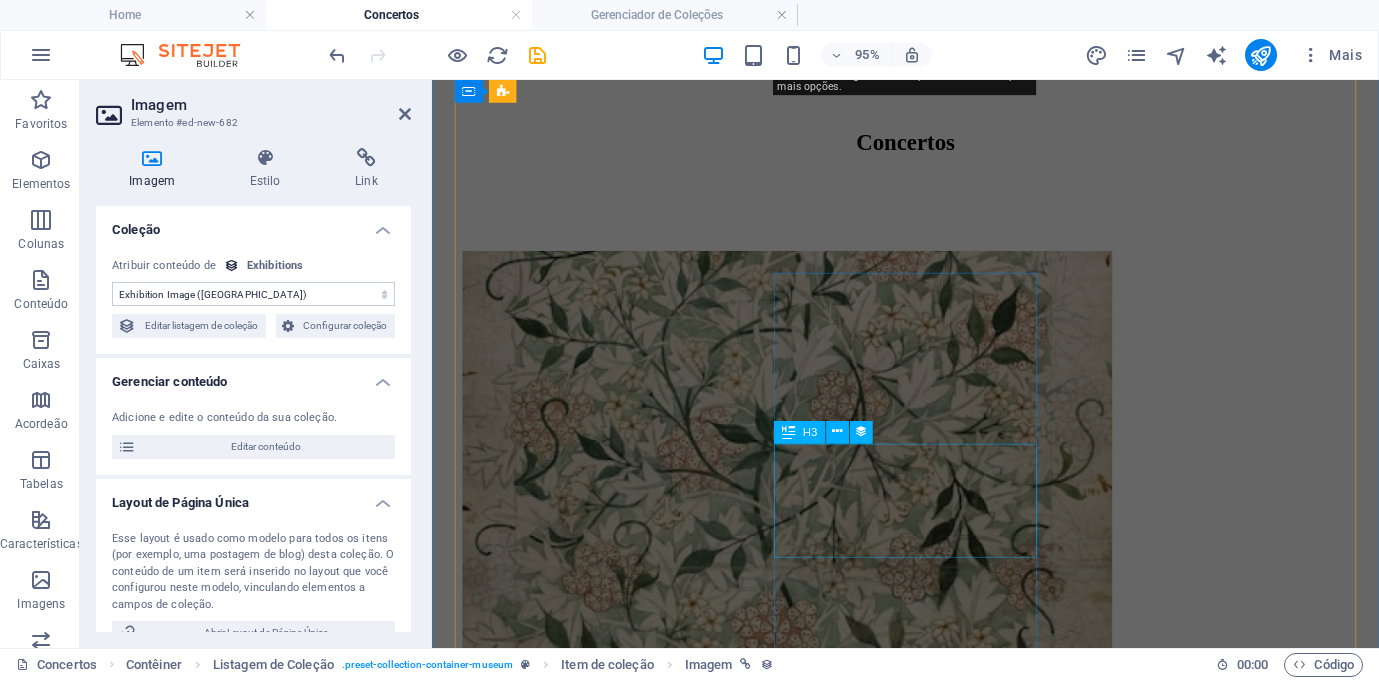 scroll, scrollTop: 1156, scrollLeft: 0, axis: vertical 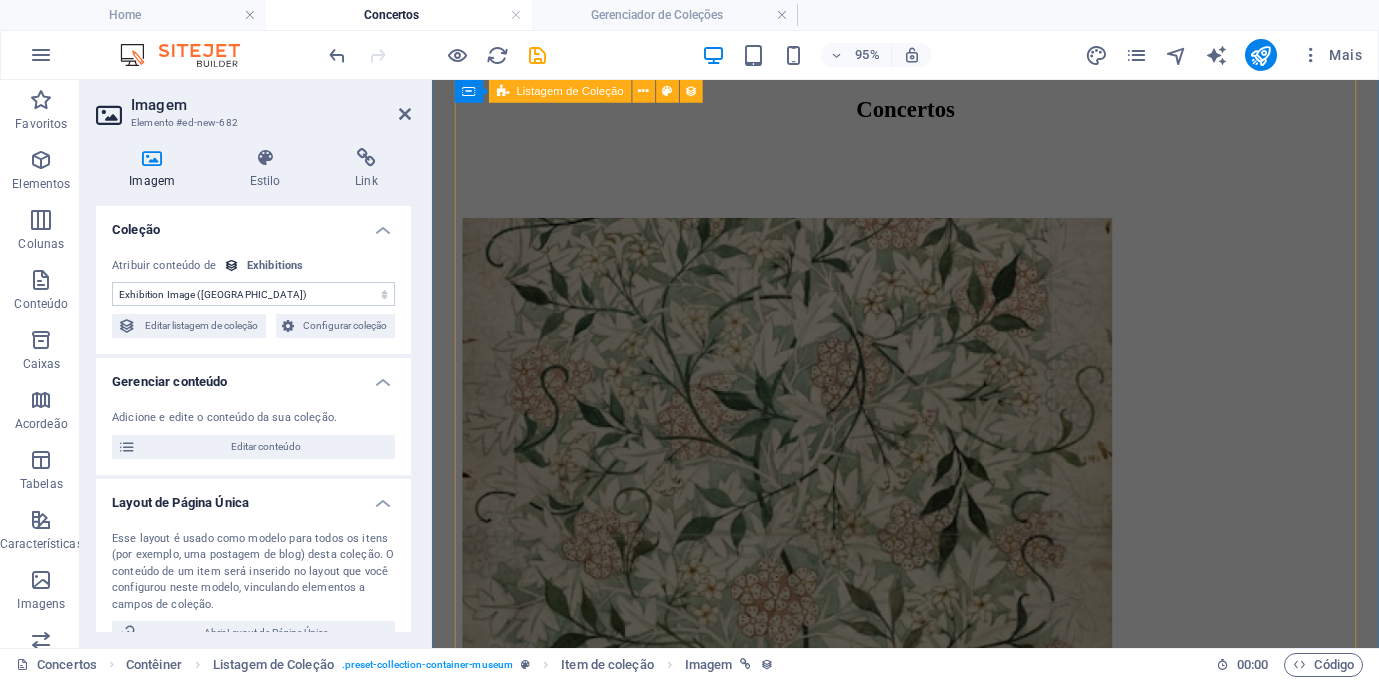 click on "Making New Era Lorem ipsum dolor sit amet, consectetur adipiscing elit, sed do eiusmod tempor incididunt ut labore The Evolution of Painting Lorem ipsum dolor sit amet, consectetur adipiscing elit, sed do eiusmod tempor incididunt ut labore Classical Art Lorem ipsum dolor sit amet, consectetur adipiscing elit, sed do eiusmod tempor incididunt ut labore Bonga no Festival Músicas do Mundo 2025 Lorem ipsum dolor sit amet, consectetur adipiscing elit, sed do eiusmod tempor incididunt ut labore [PERSON_NAME], Fidjus Codé di [PERSON_NAME] no Festival Músicas do Mundo [PERSON_NAME][GEOGRAPHIC_DATA], Portugal   Bonga FMM'25 Lorem ipsum dolor sit amet, consectetur adipiscing elit, sed do eiusmod tempor incididunt ut labore Solte o conteúdo aqui ou  Adicionar elementos  Colar área de transferência" at bounding box center [930, 3283] 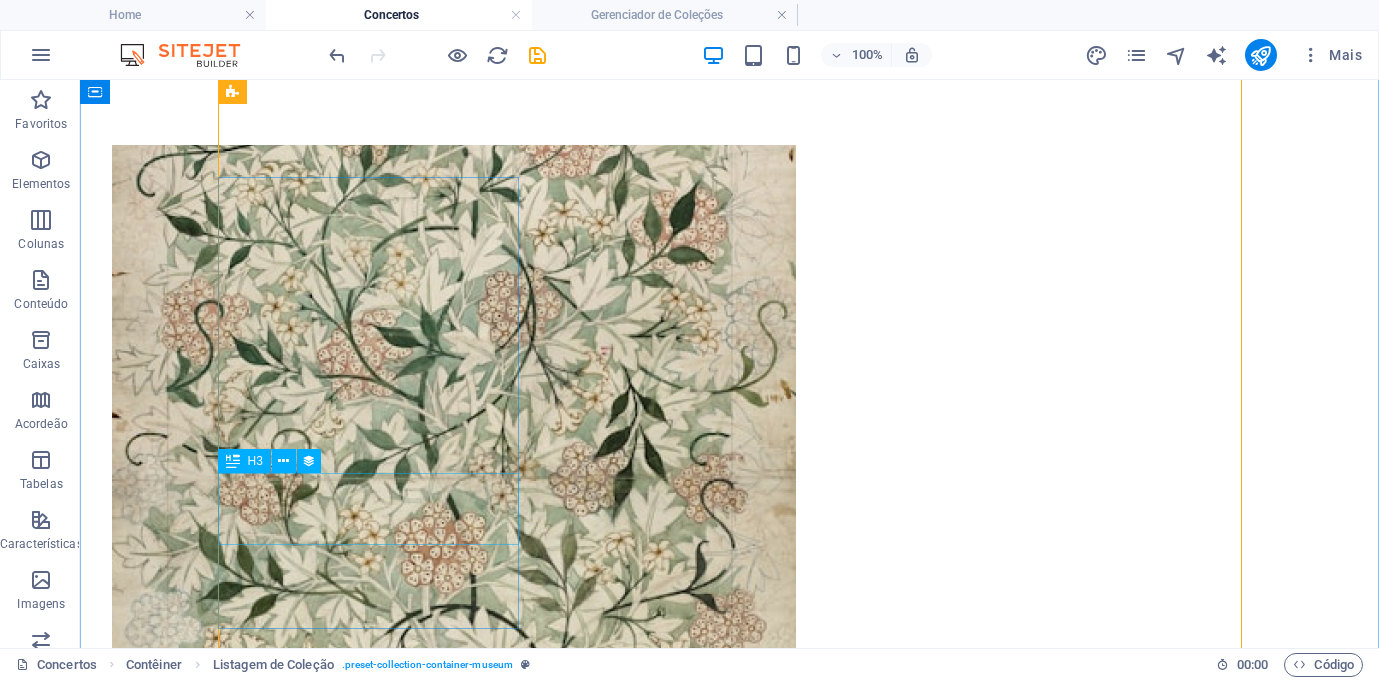 scroll, scrollTop: 1291, scrollLeft: 0, axis: vertical 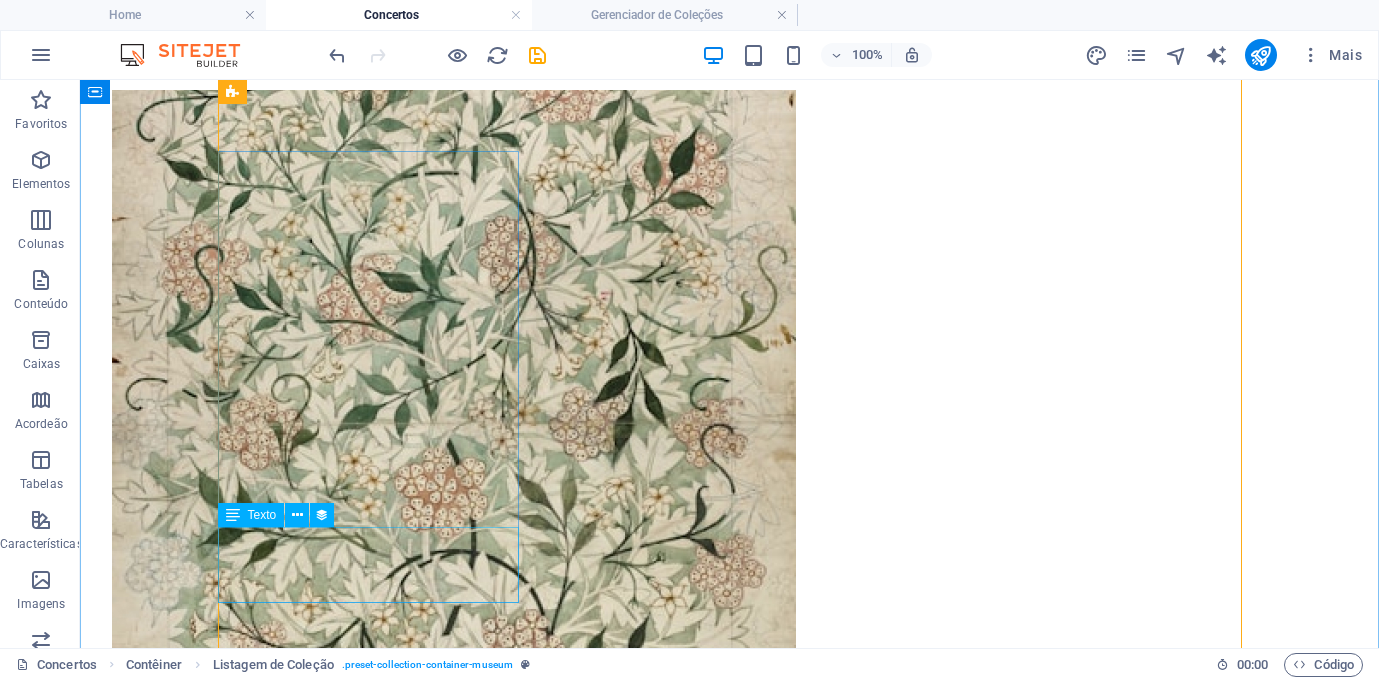 click on "Lorem ipsum dolor sit amet, consectetur adipiscing elit, sed do eiusmod tempor incididunt ut labore" at bounding box center [624, 4555] 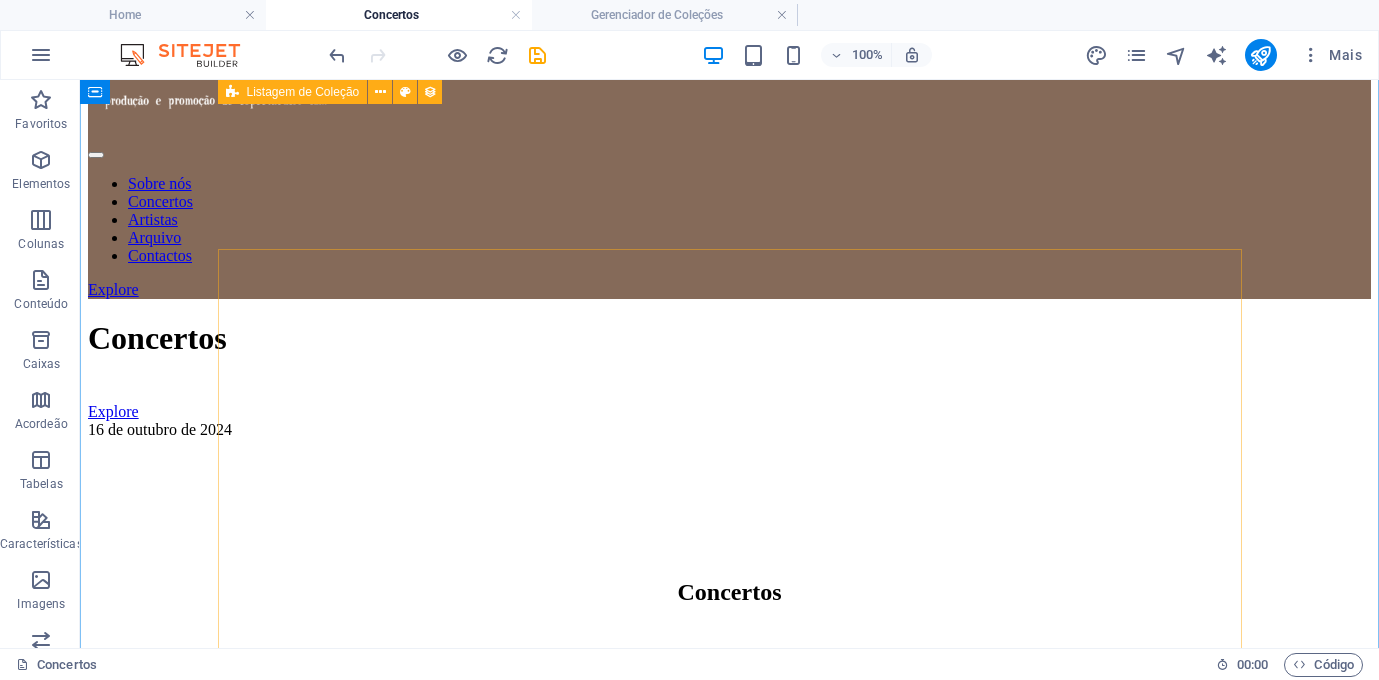 scroll, scrollTop: 655, scrollLeft: 0, axis: vertical 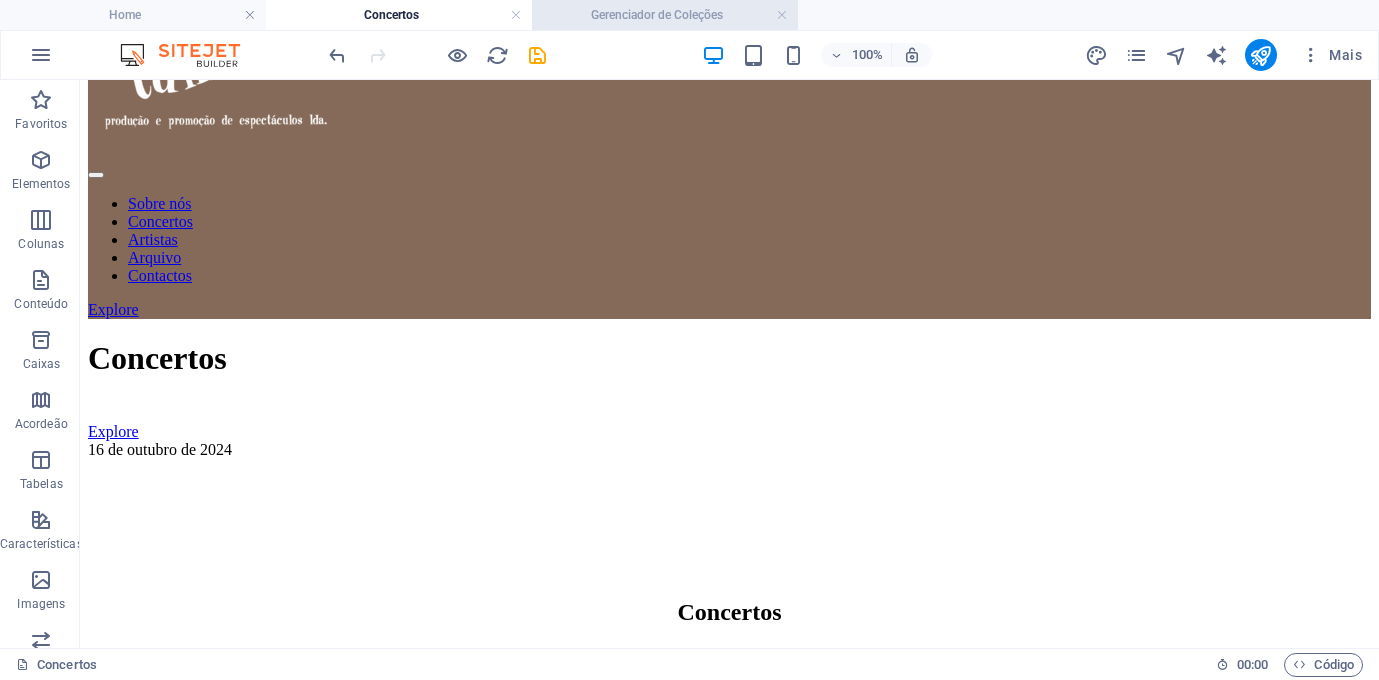 click on "Gerenciador de Coleções" at bounding box center (665, 15) 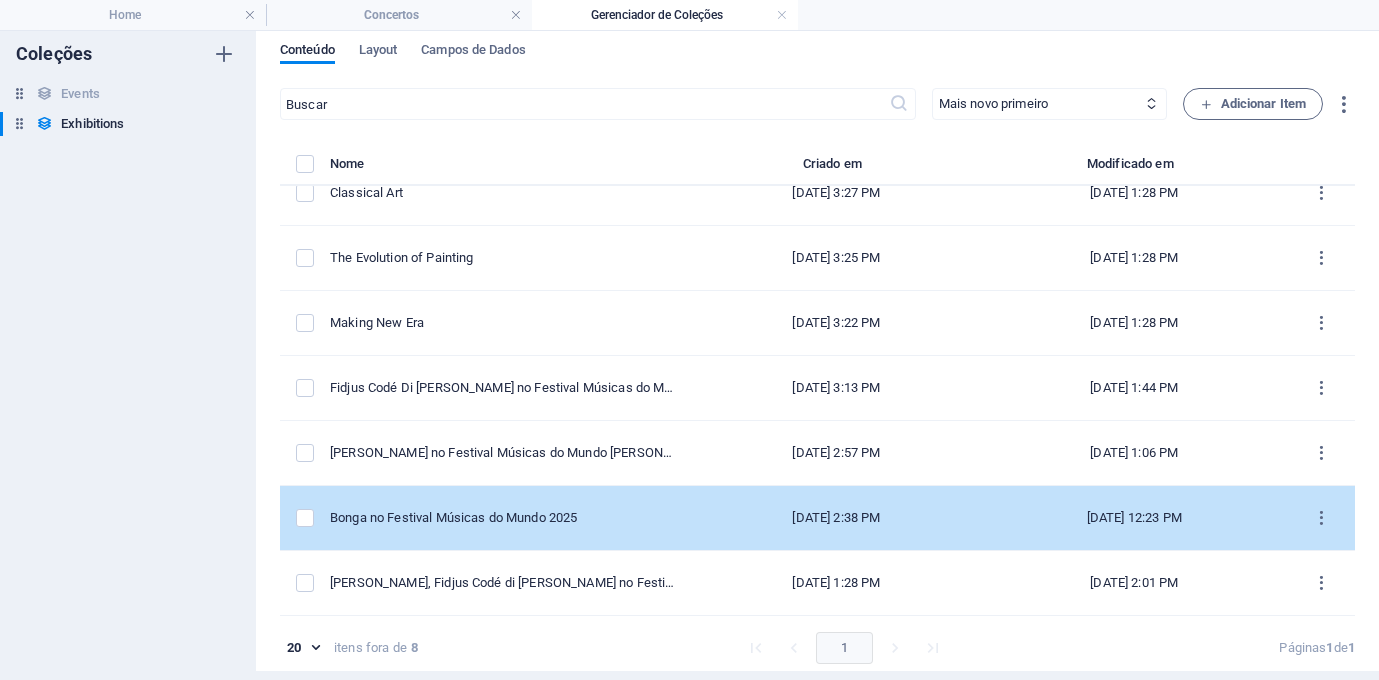 scroll, scrollTop: 7, scrollLeft: 0, axis: vertical 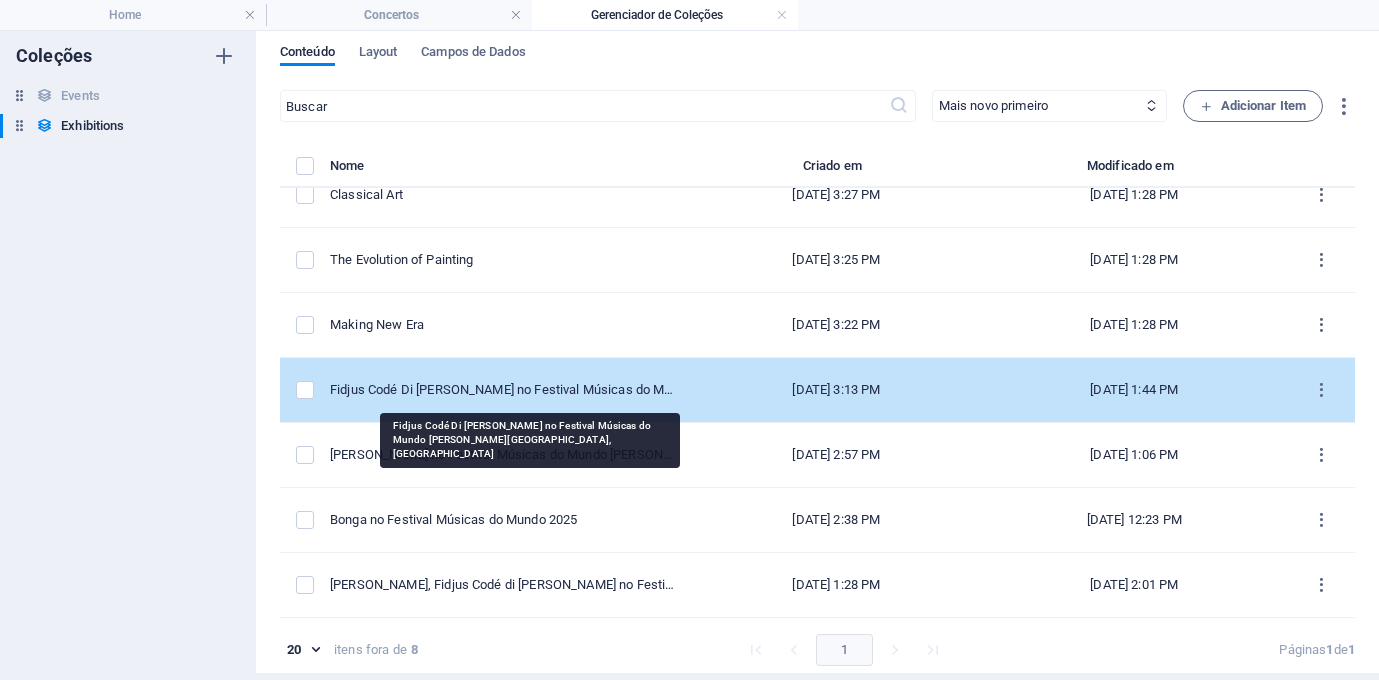 click on "Fidjus Codé Di [PERSON_NAME] no Festival Músicas do Mundo [PERSON_NAME][GEOGRAPHIC_DATA], [GEOGRAPHIC_DATA]" at bounding box center (503, 390) 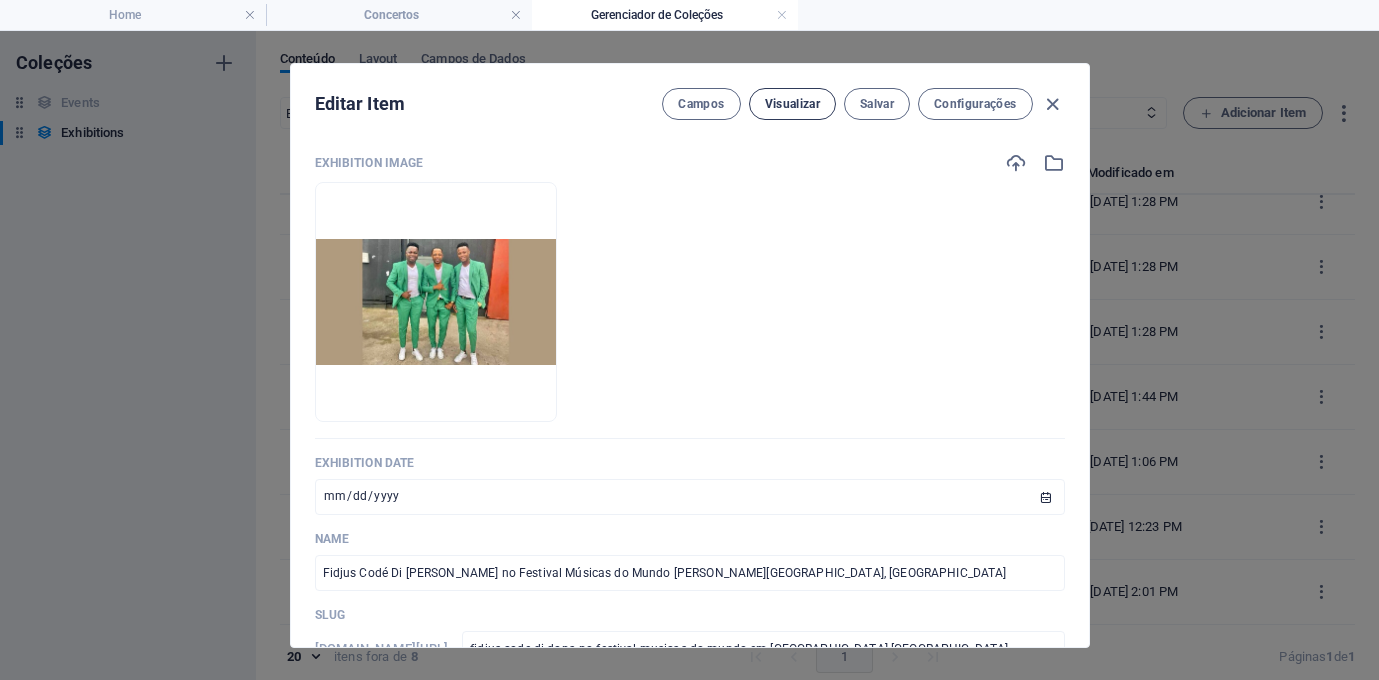 click on "Visualizar" at bounding box center (792, 104) 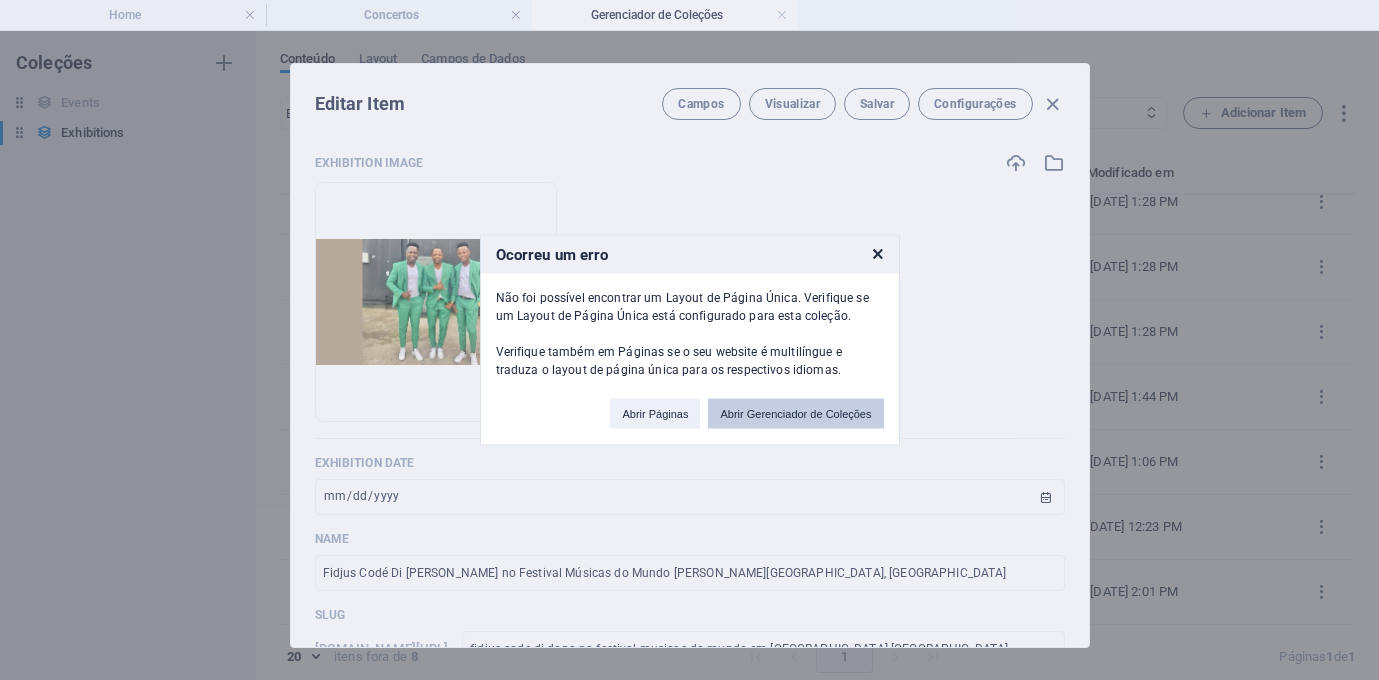 click on "Abrir Gerenciador de Coleções" at bounding box center (795, 414) 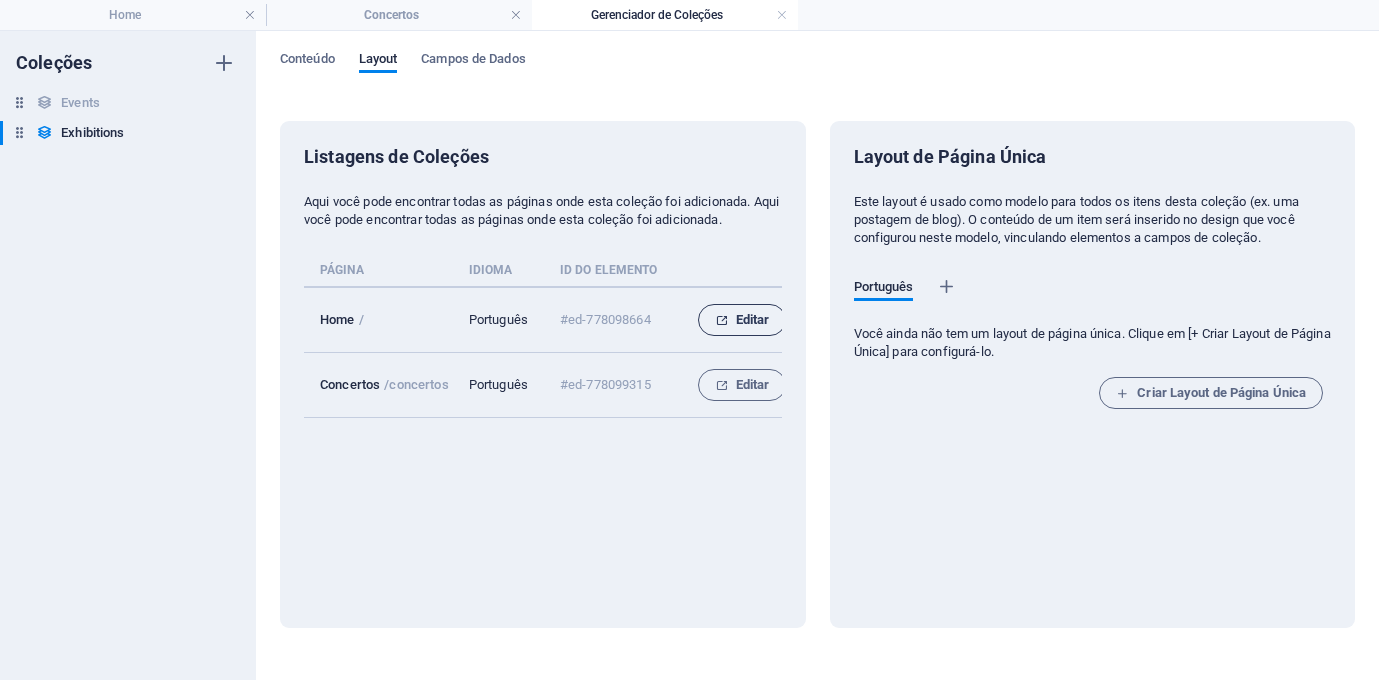 click on "Editar" at bounding box center (742, 320) 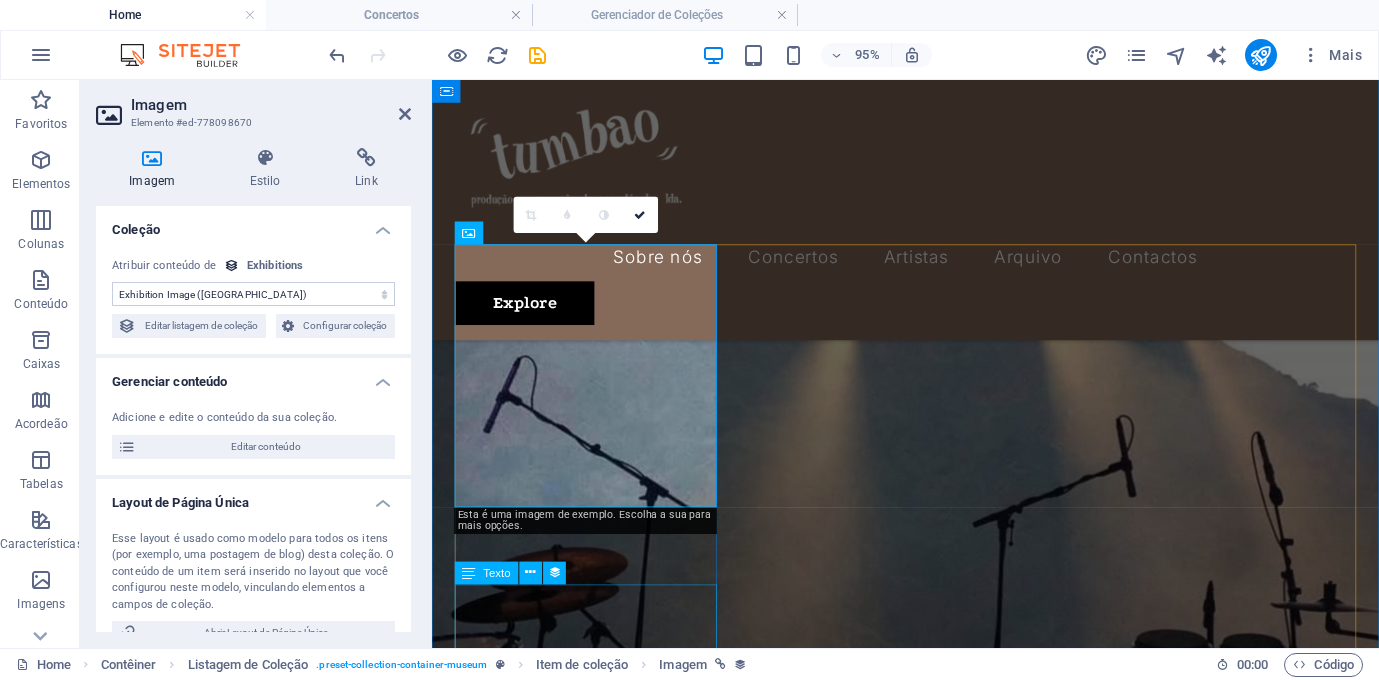 scroll, scrollTop: 689, scrollLeft: 0, axis: vertical 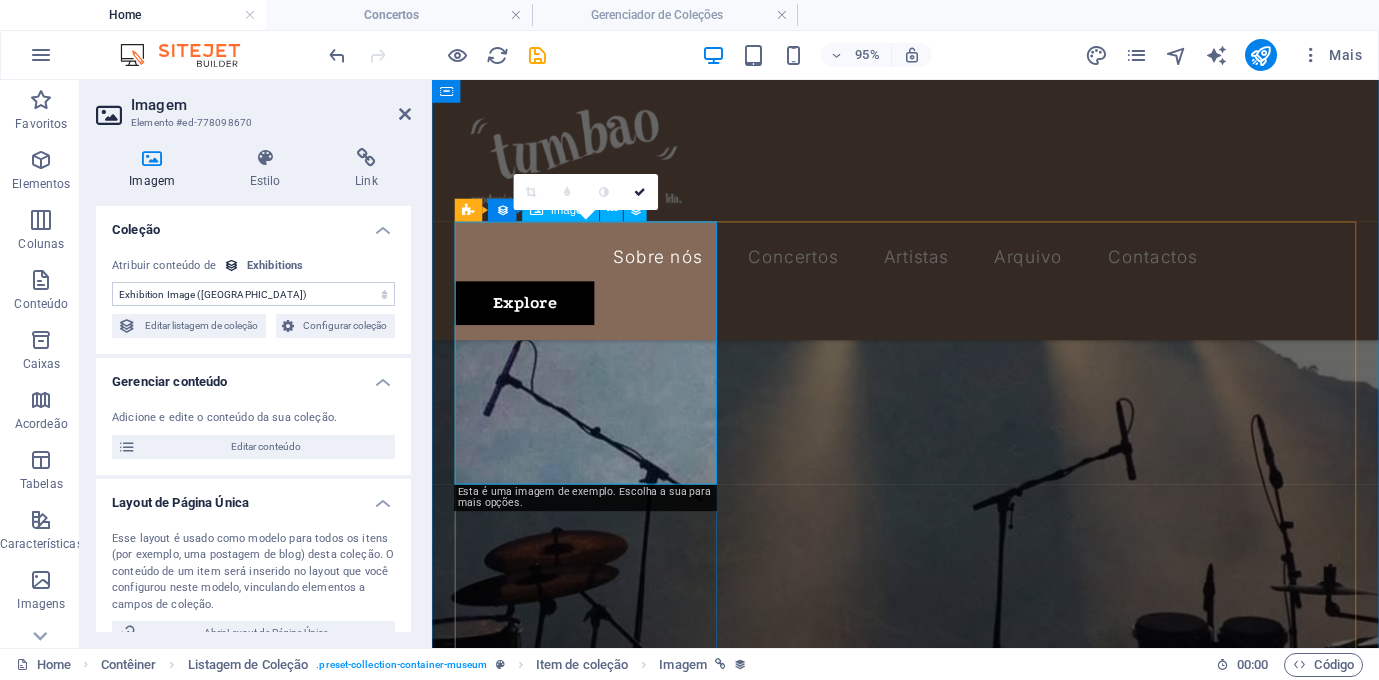 click at bounding box center [930, 1993] 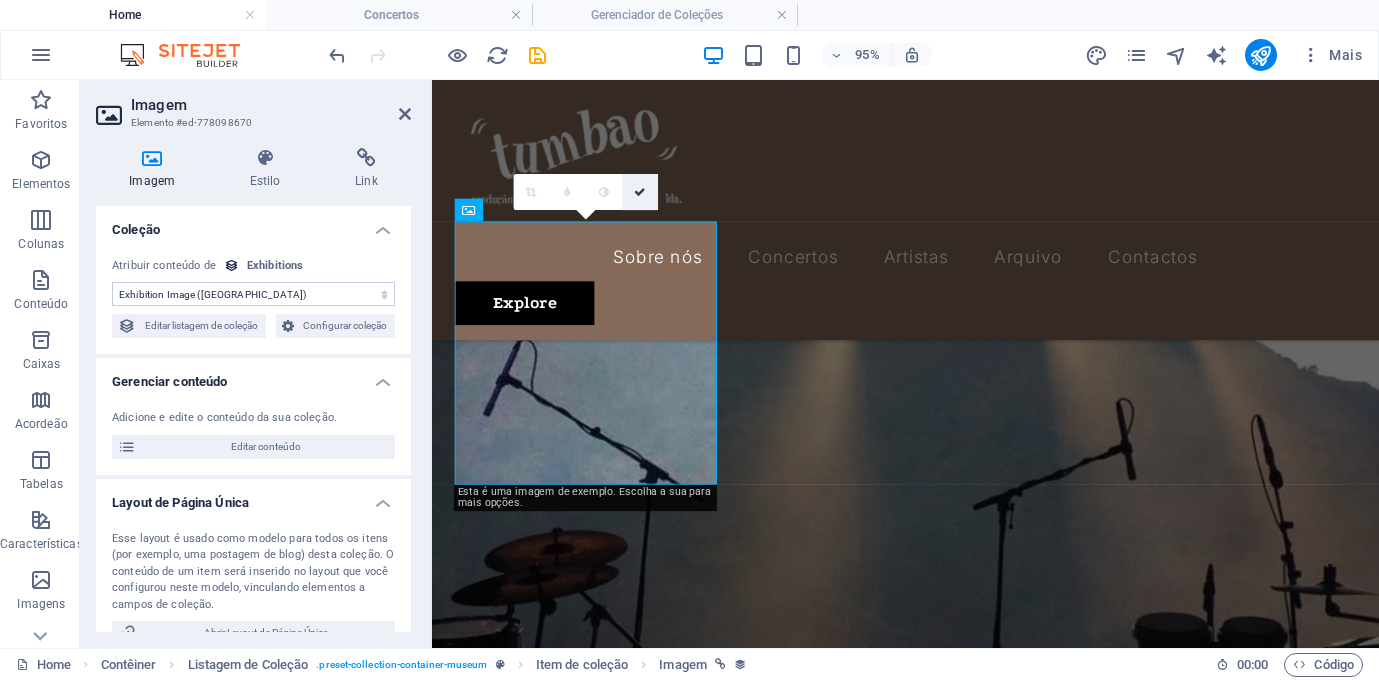 click at bounding box center [640, 192] 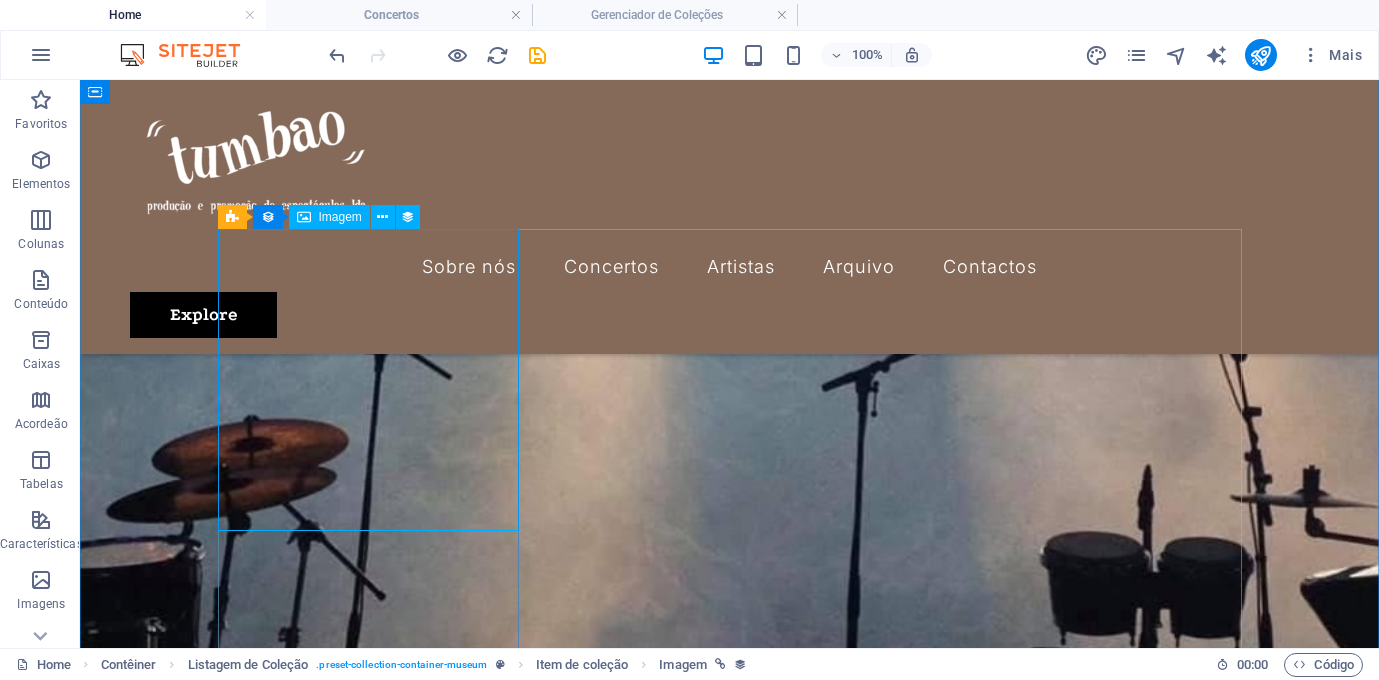 click at bounding box center (642, 1919) 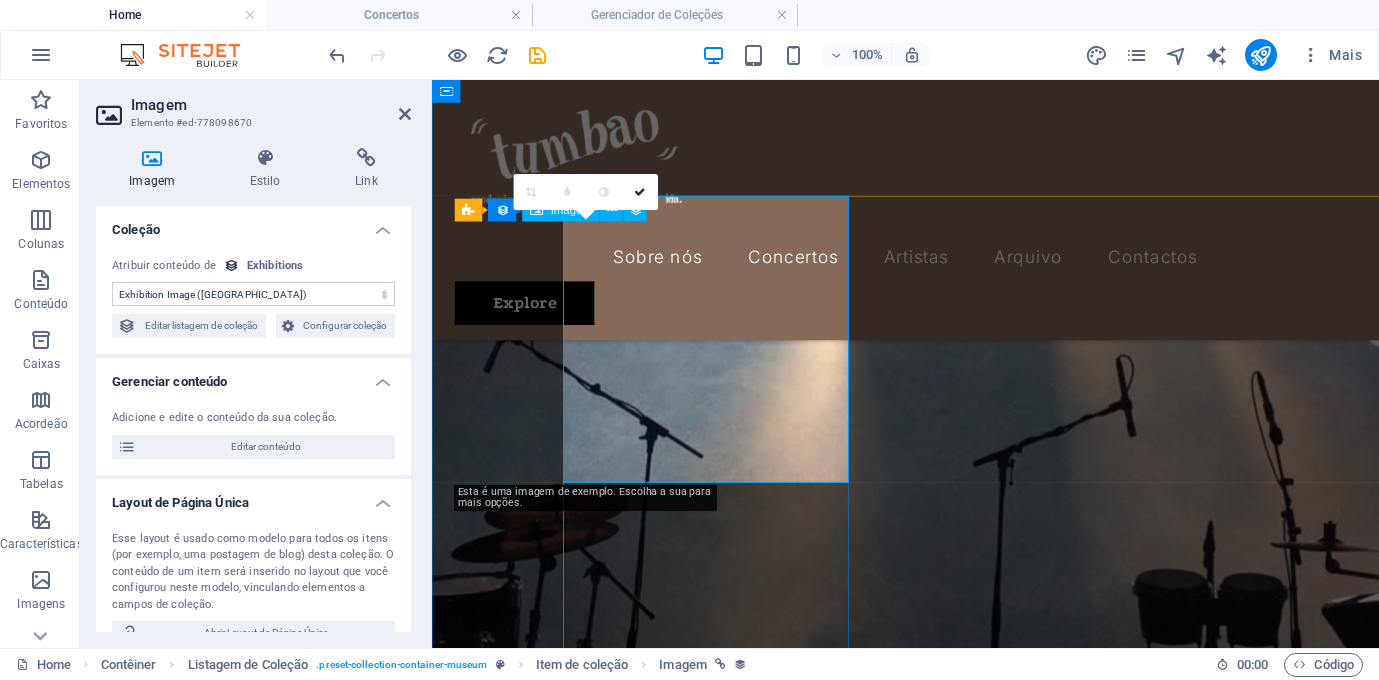scroll, scrollTop: 689, scrollLeft: 0, axis: vertical 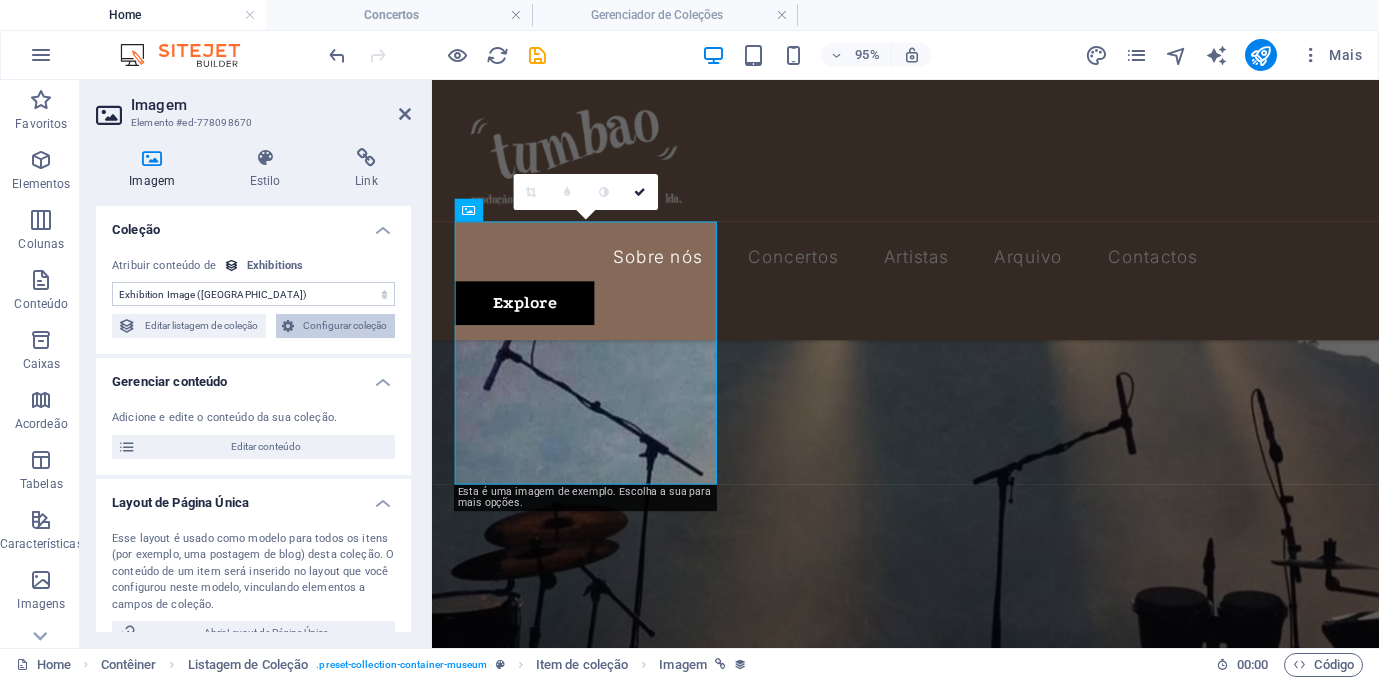 click on "Configurar coleção" at bounding box center [344, 326] 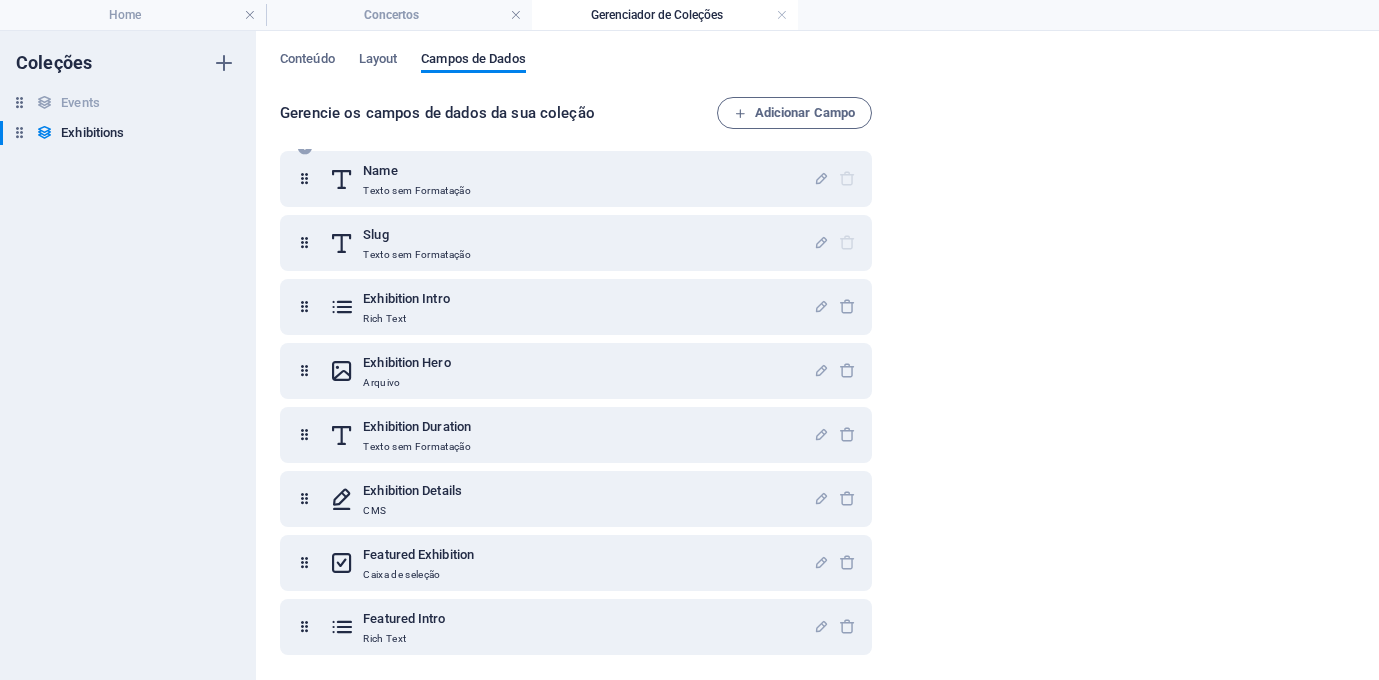scroll, scrollTop: 0, scrollLeft: 0, axis: both 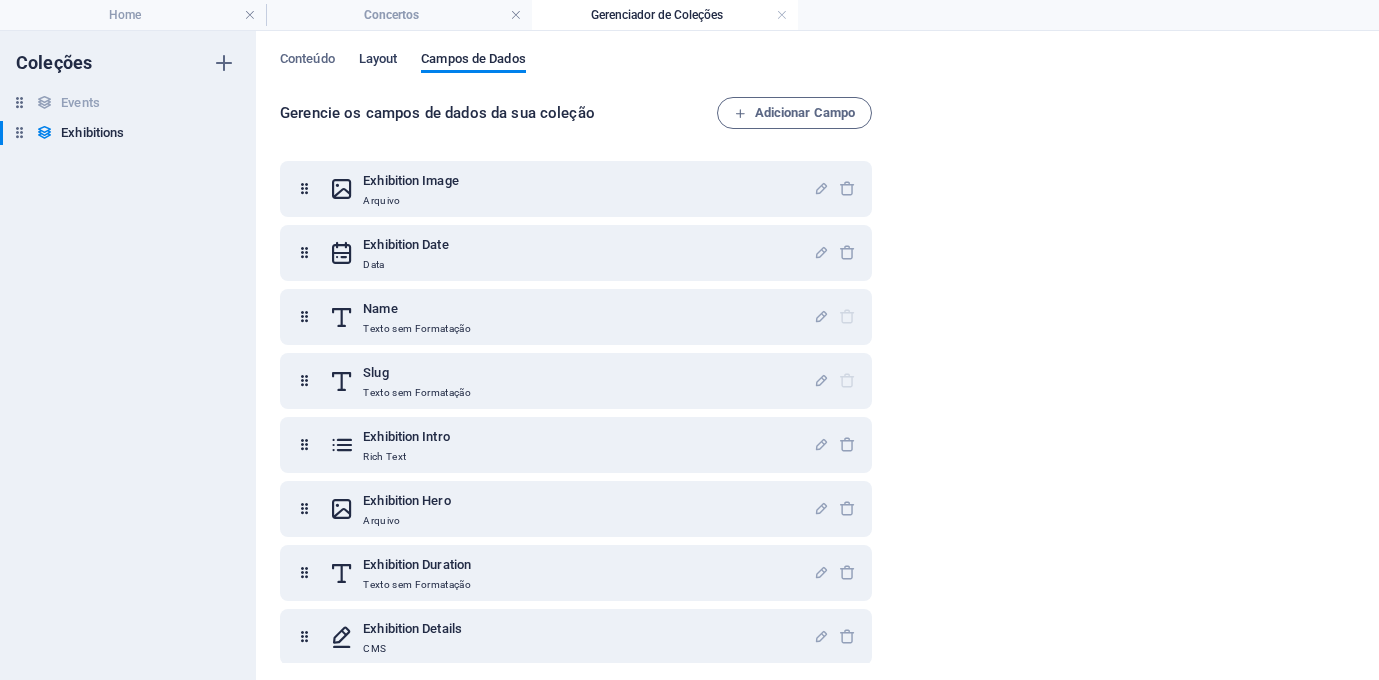 click on "Layout" at bounding box center [378, 61] 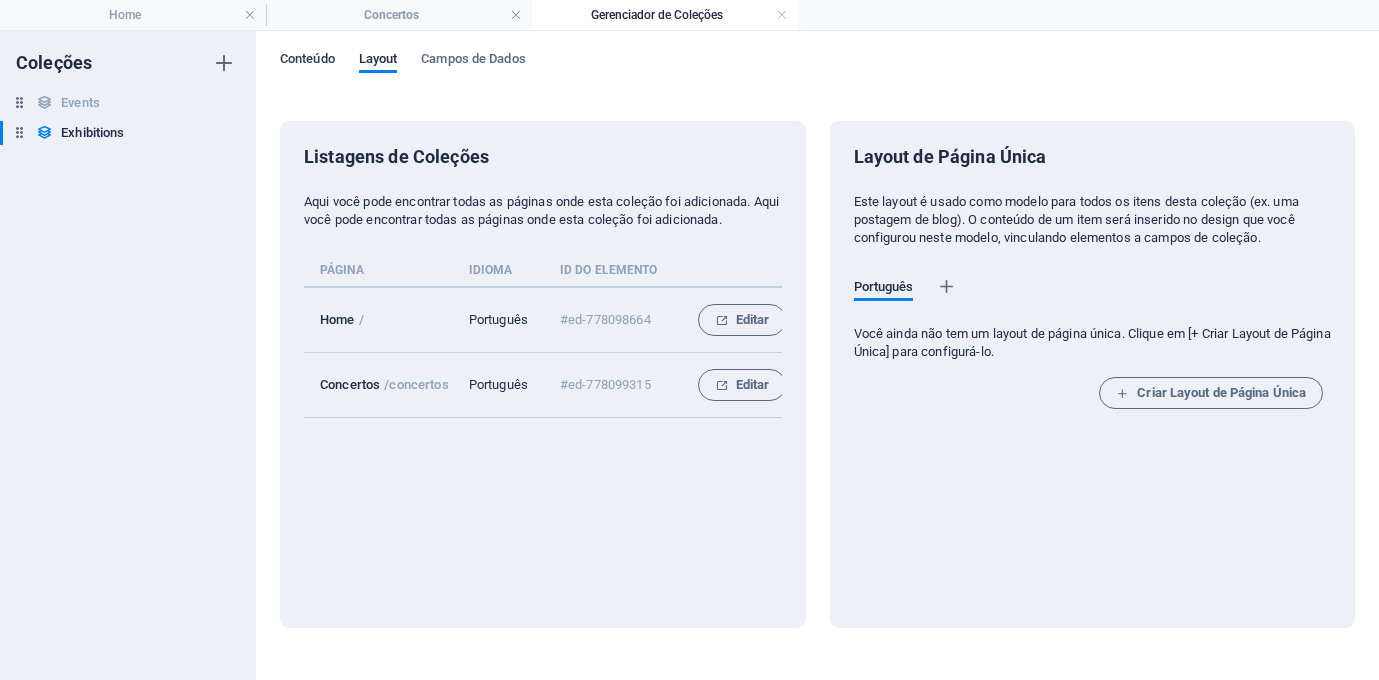 click on "Conteúdo" at bounding box center [307, 61] 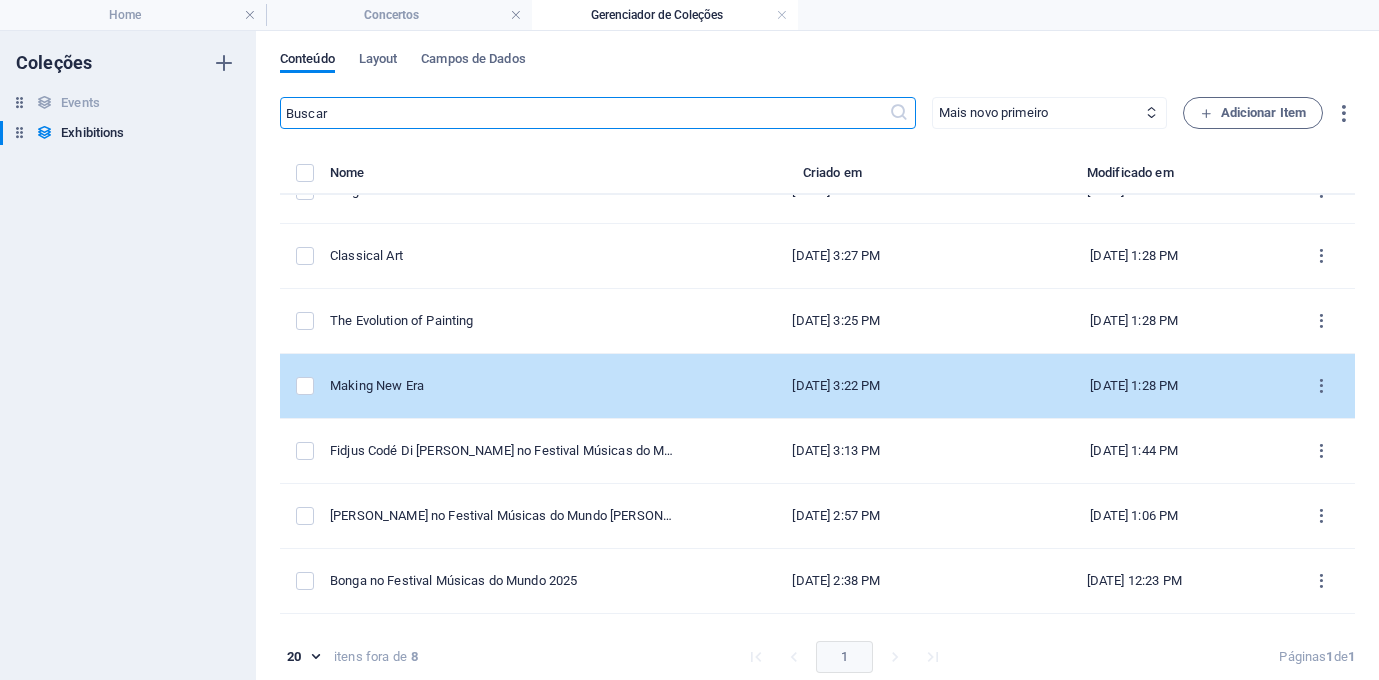 scroll, scrollTop: 0, scrollLeft: 0, axis: both 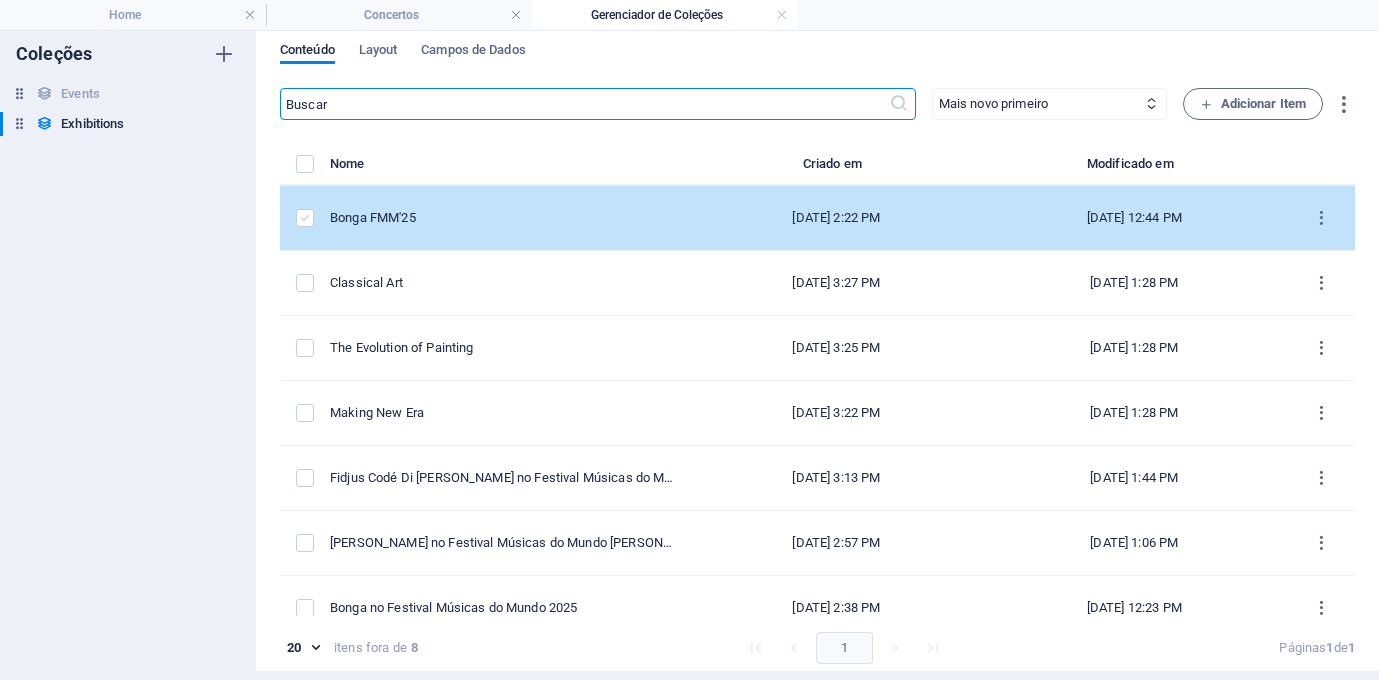 click at bounding box center [305, 218] 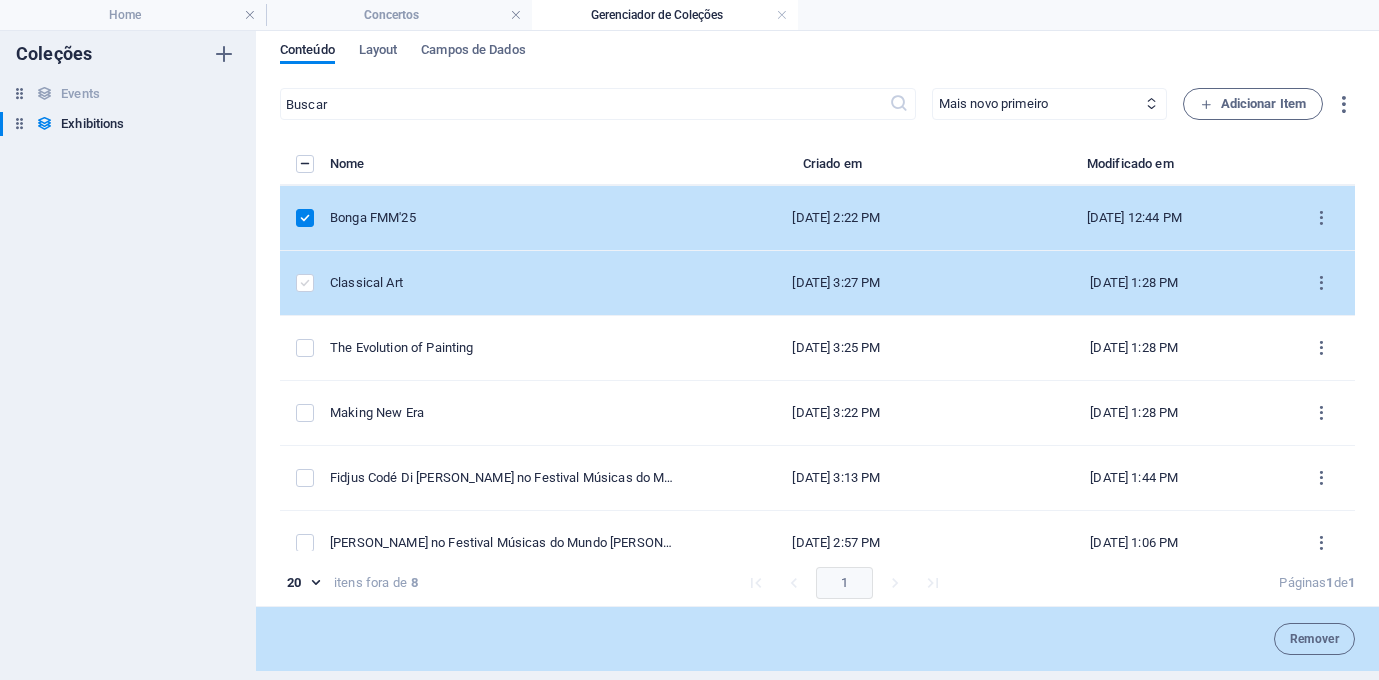 click at bounding box center (305, 283) 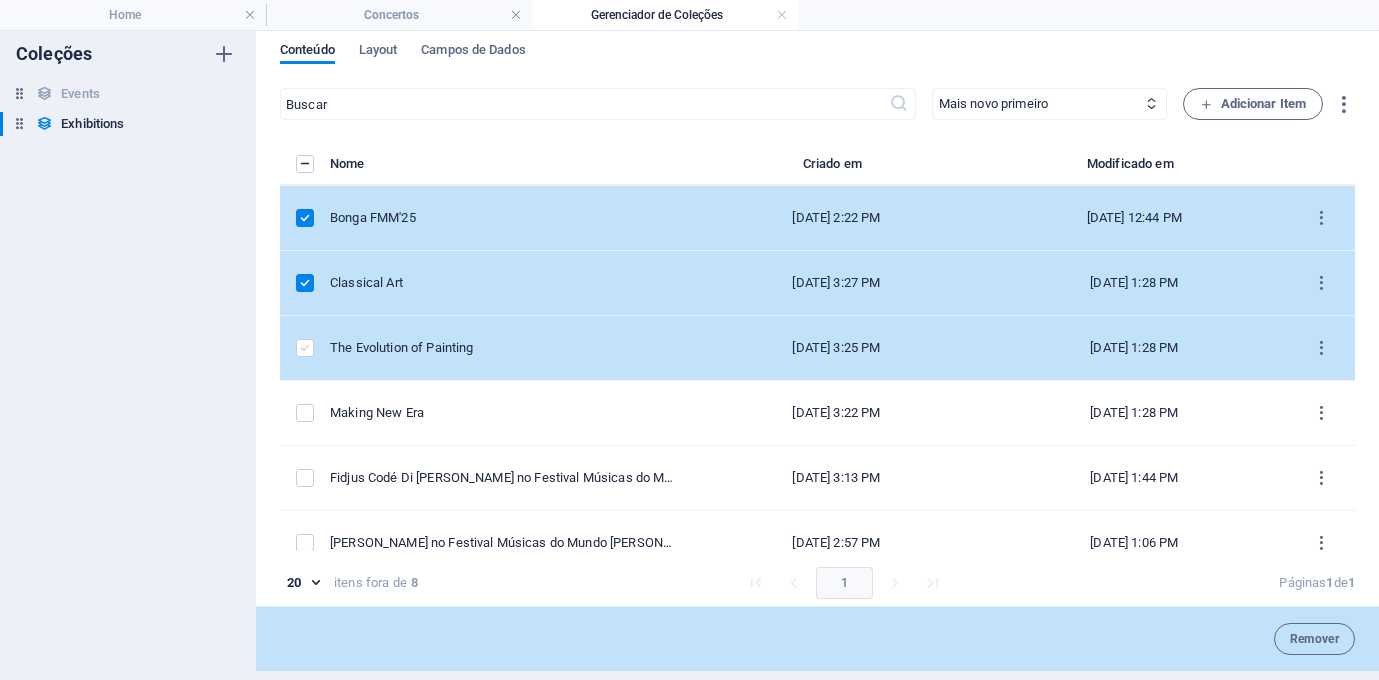 click at bounding box center (305, 348) 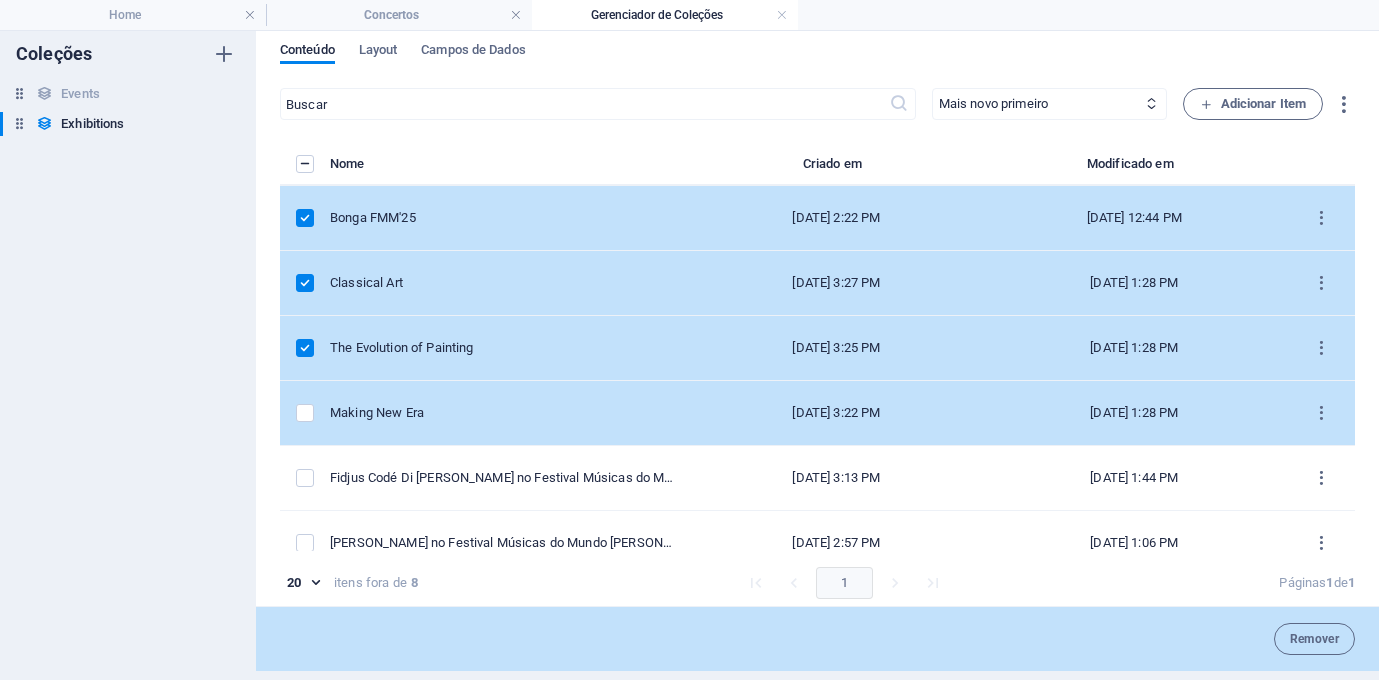 click at bounding box center (305, 413) 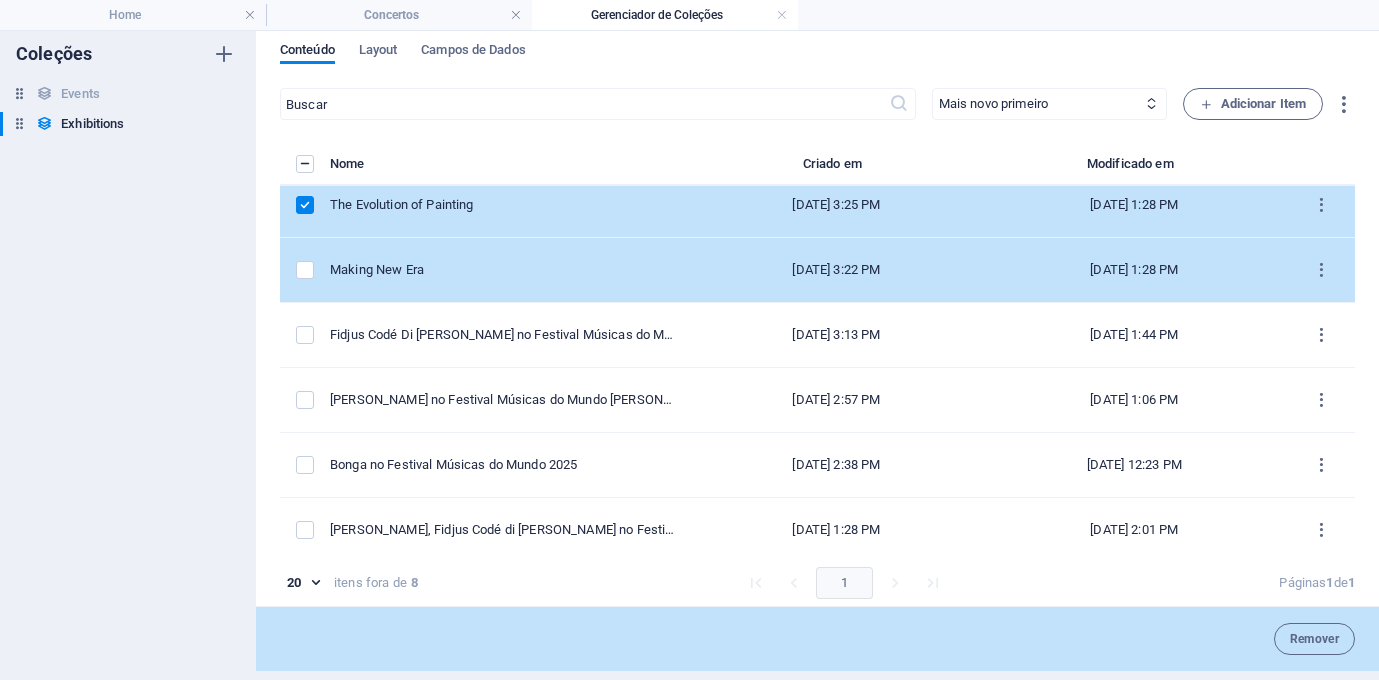 scroll, scrollTop: 155, scrollLeft: 0, axis: vertical 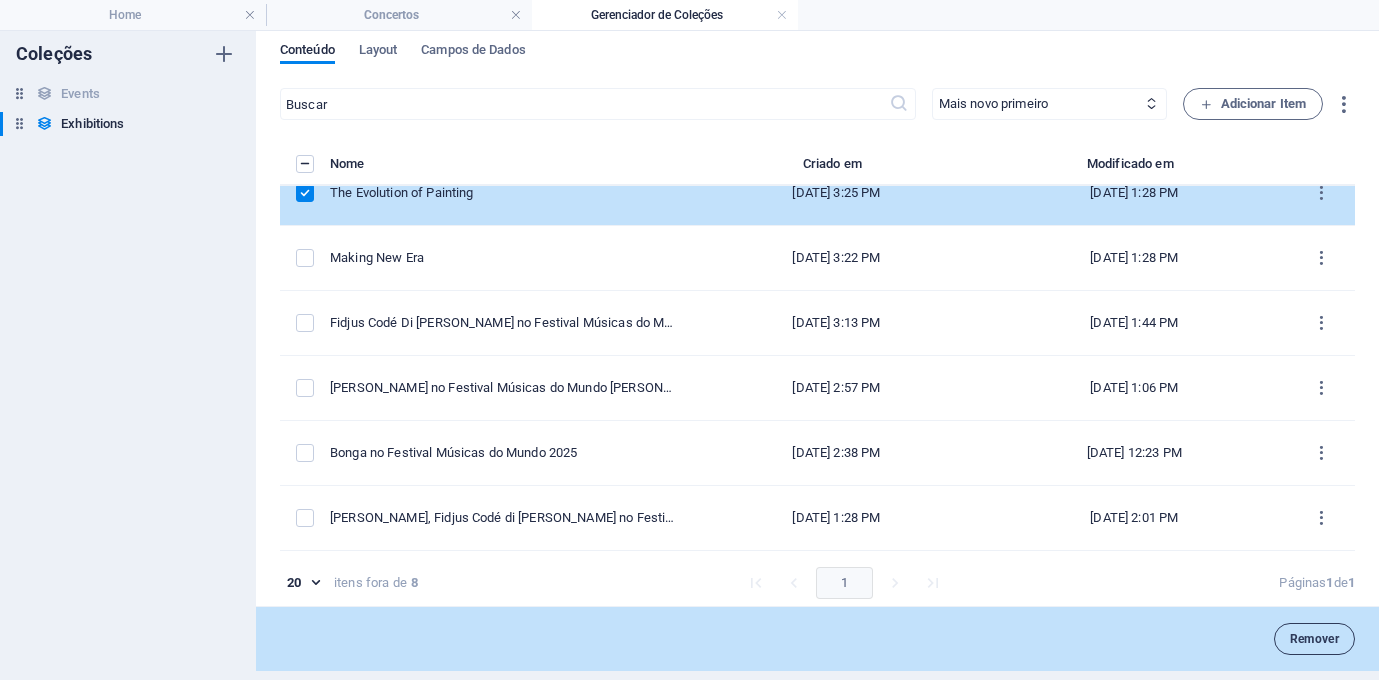 click on "Remover" at bounding box center [1314, 639] 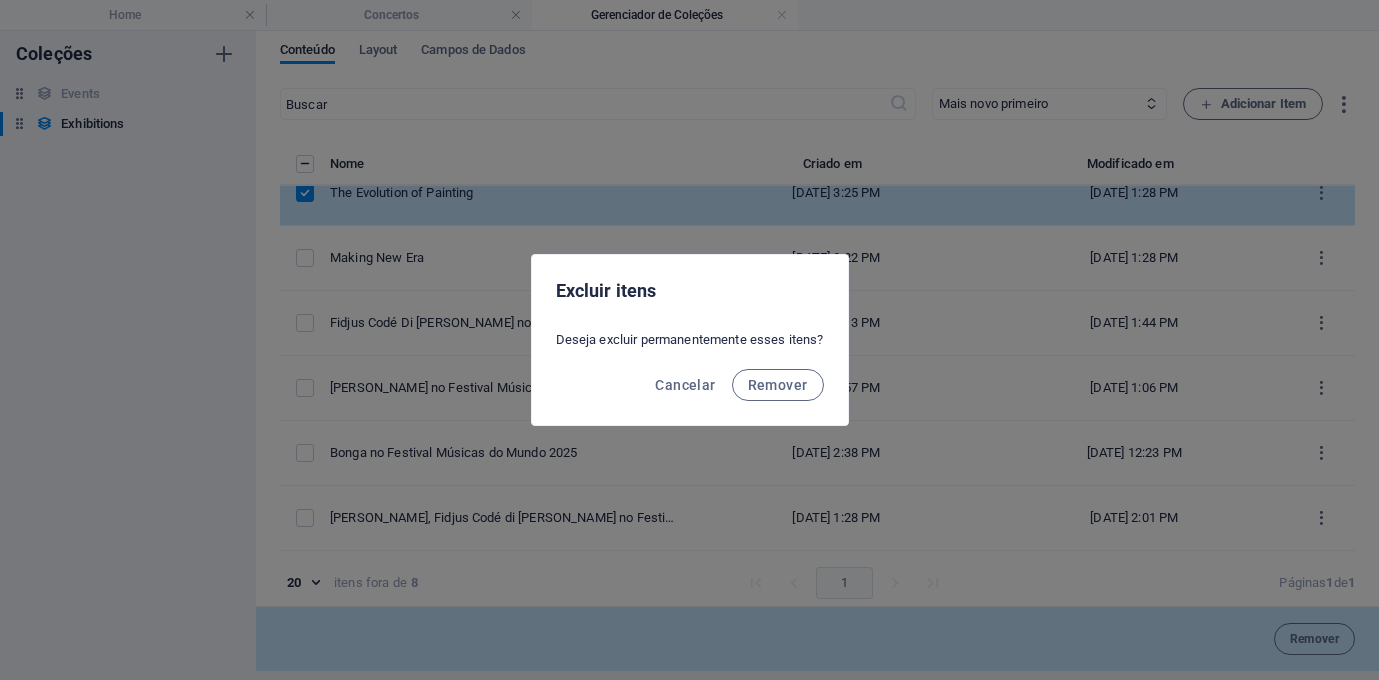 click on "Cancelar Remover" at bounding box center (690, 391) 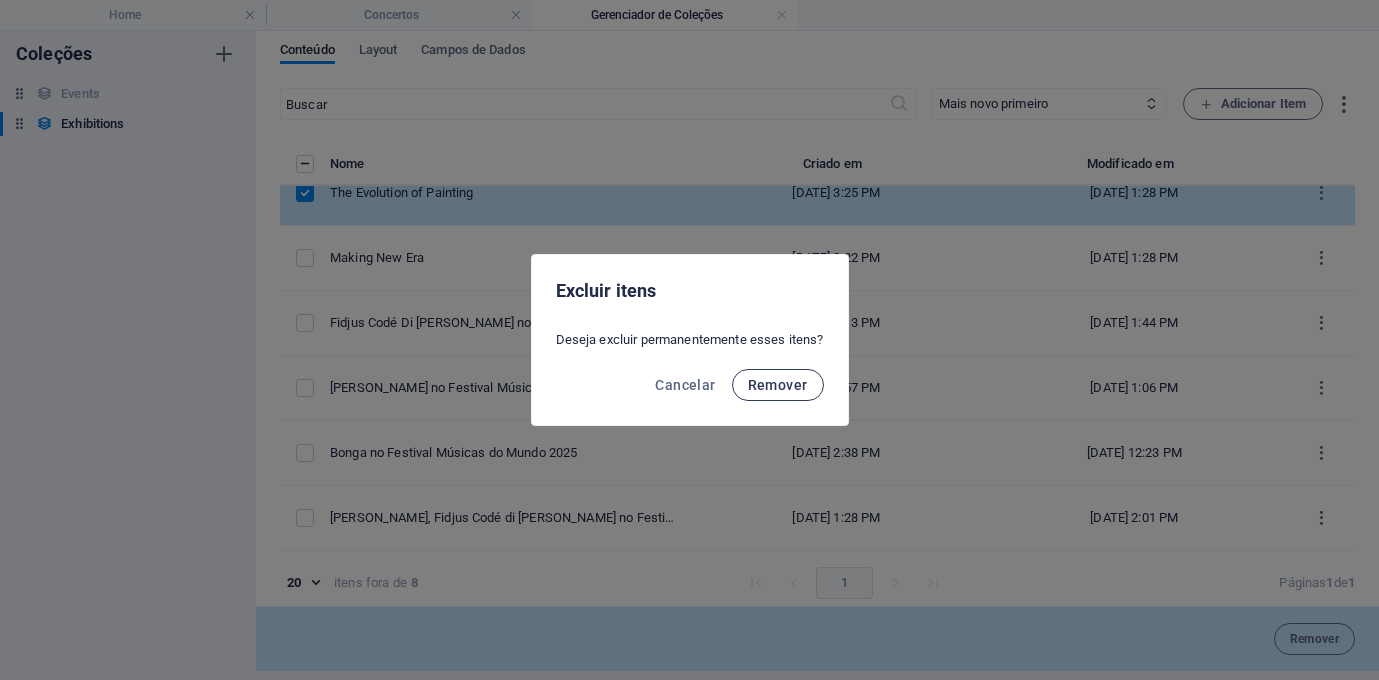 click on "Remover" at bounding box center [778, 385] 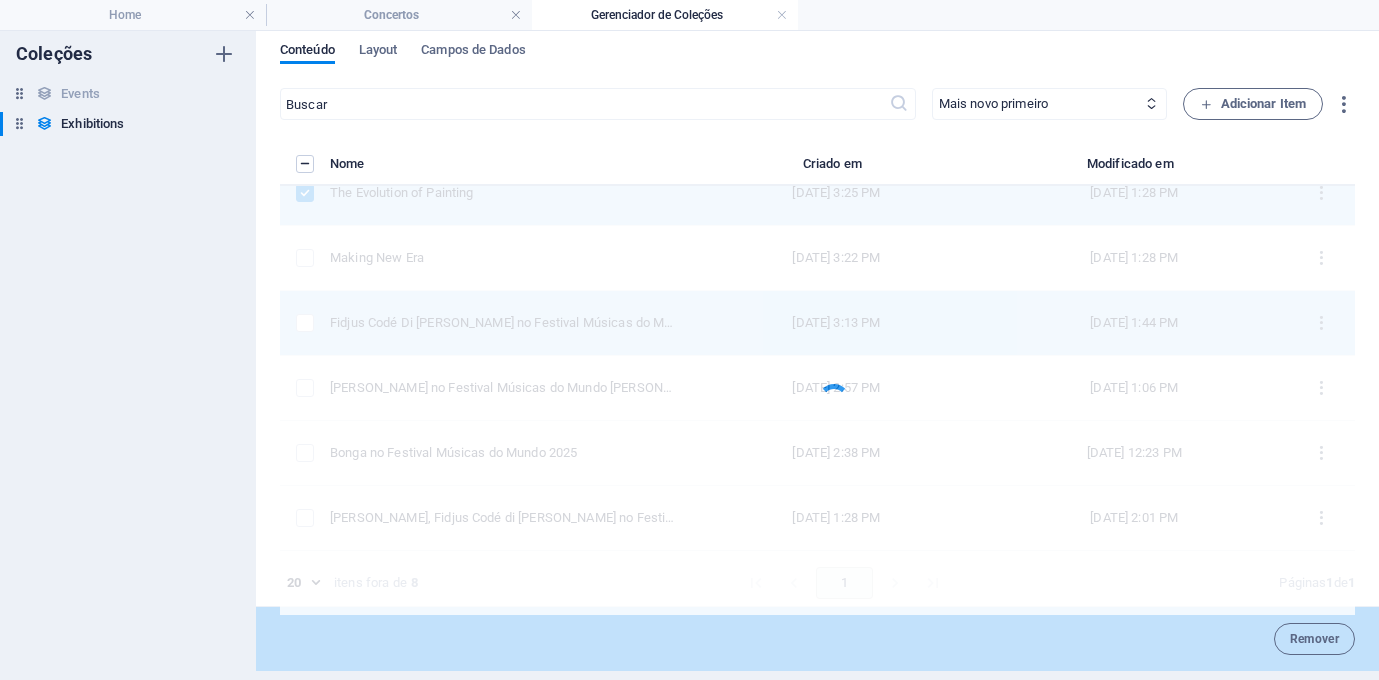 scroll, scrollTop: 0, scrollLeft: 0, axis: both 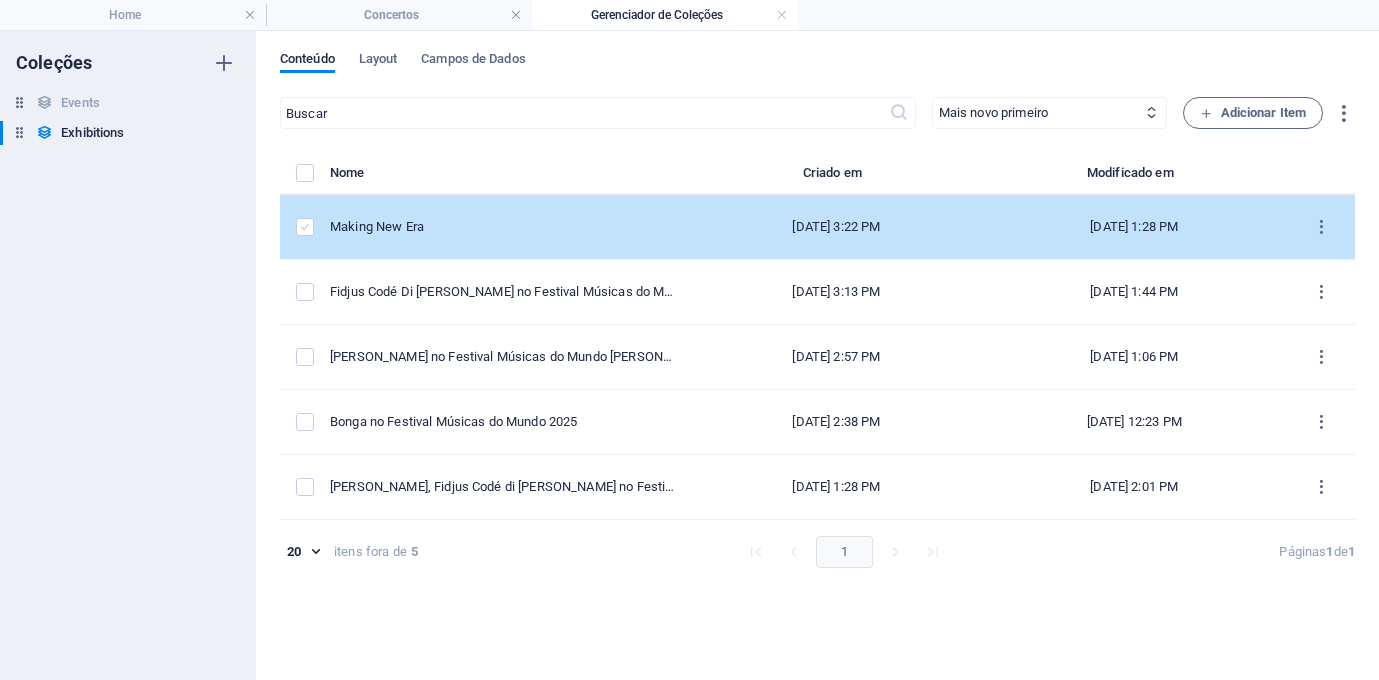 click at bounding box center [305, 227] 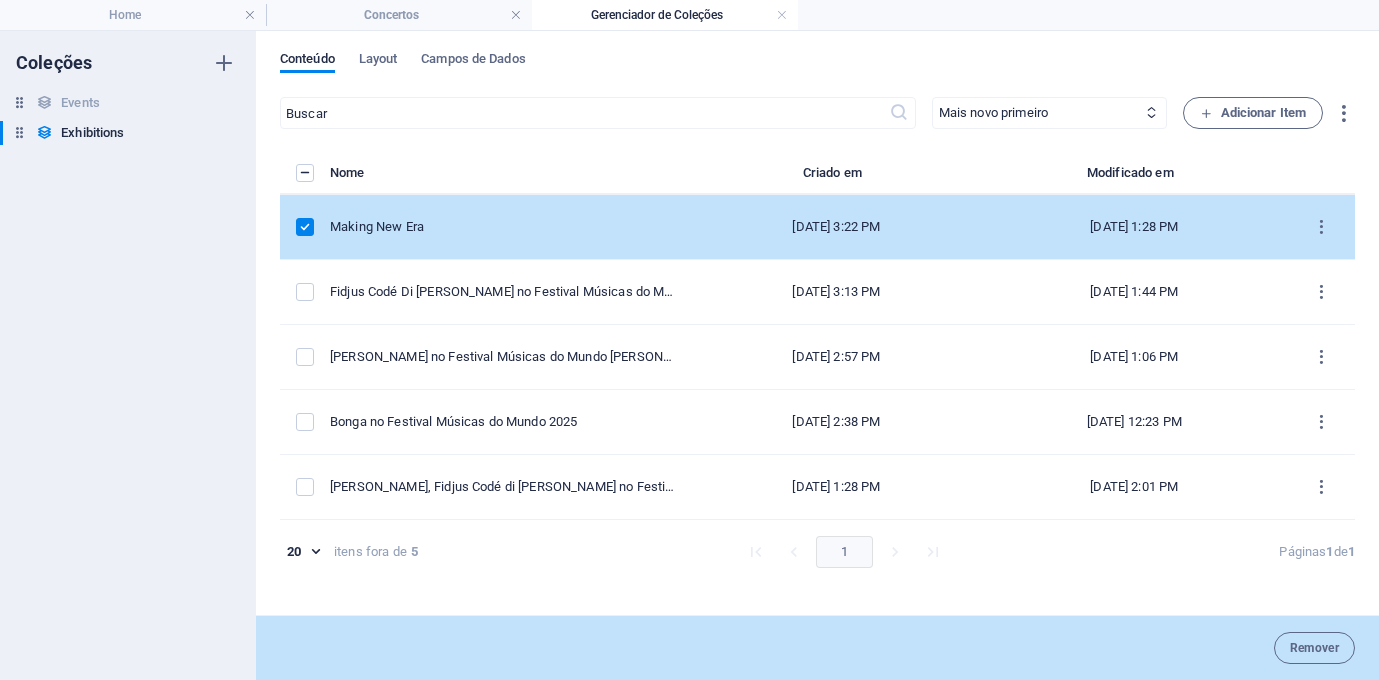 click at bounding box center (305, 227) 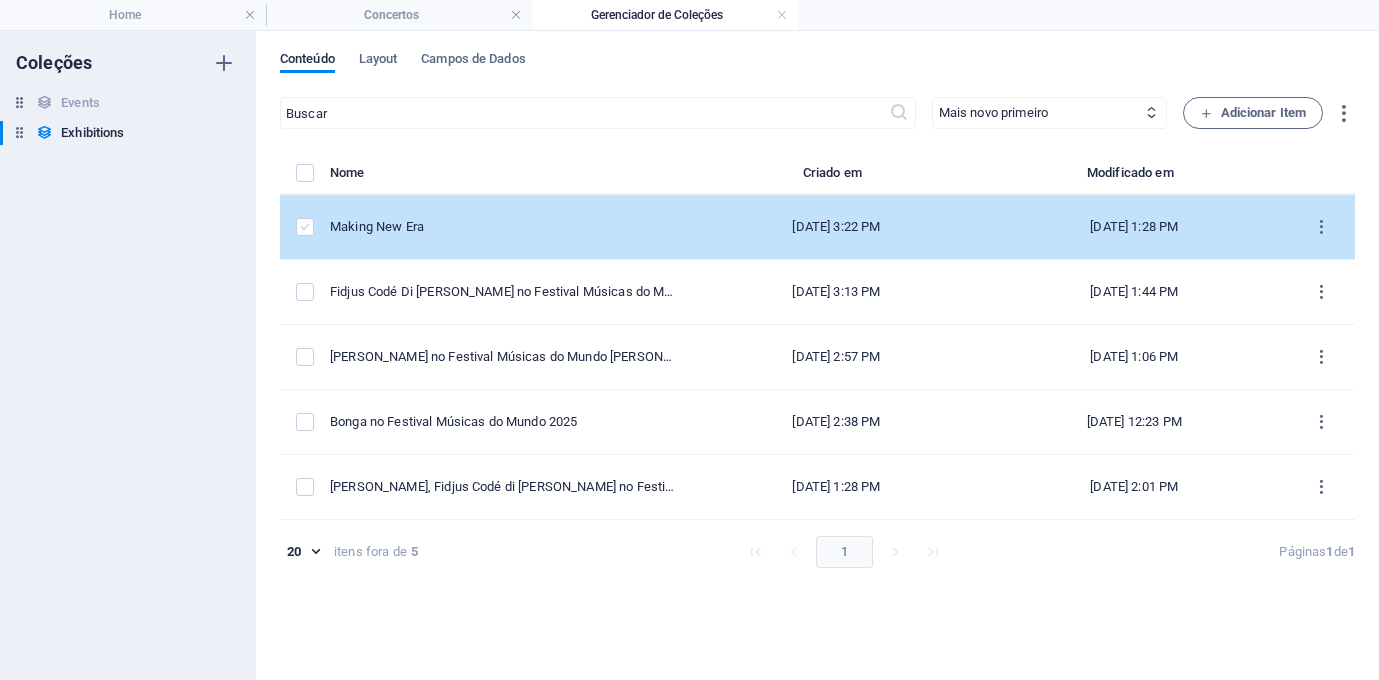 click at bounding box center (305, 227) 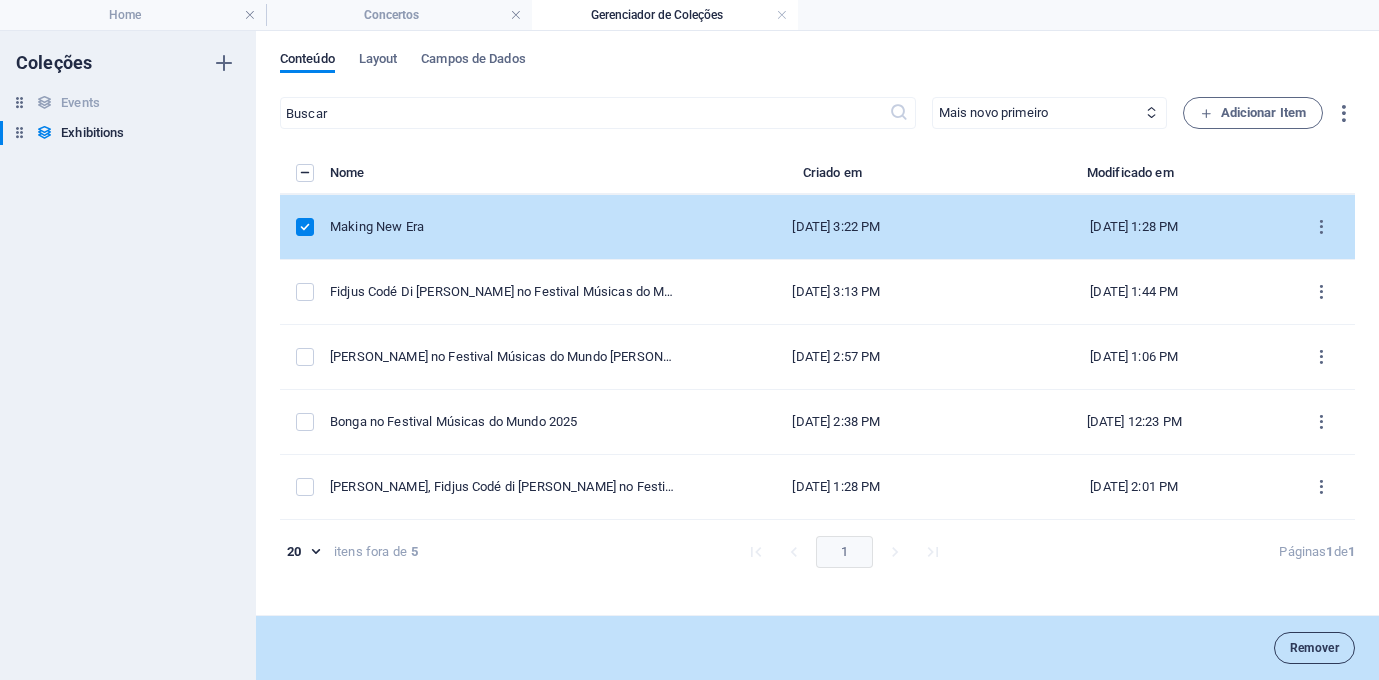 click on "Remover" at bounding box center (1314, 648) 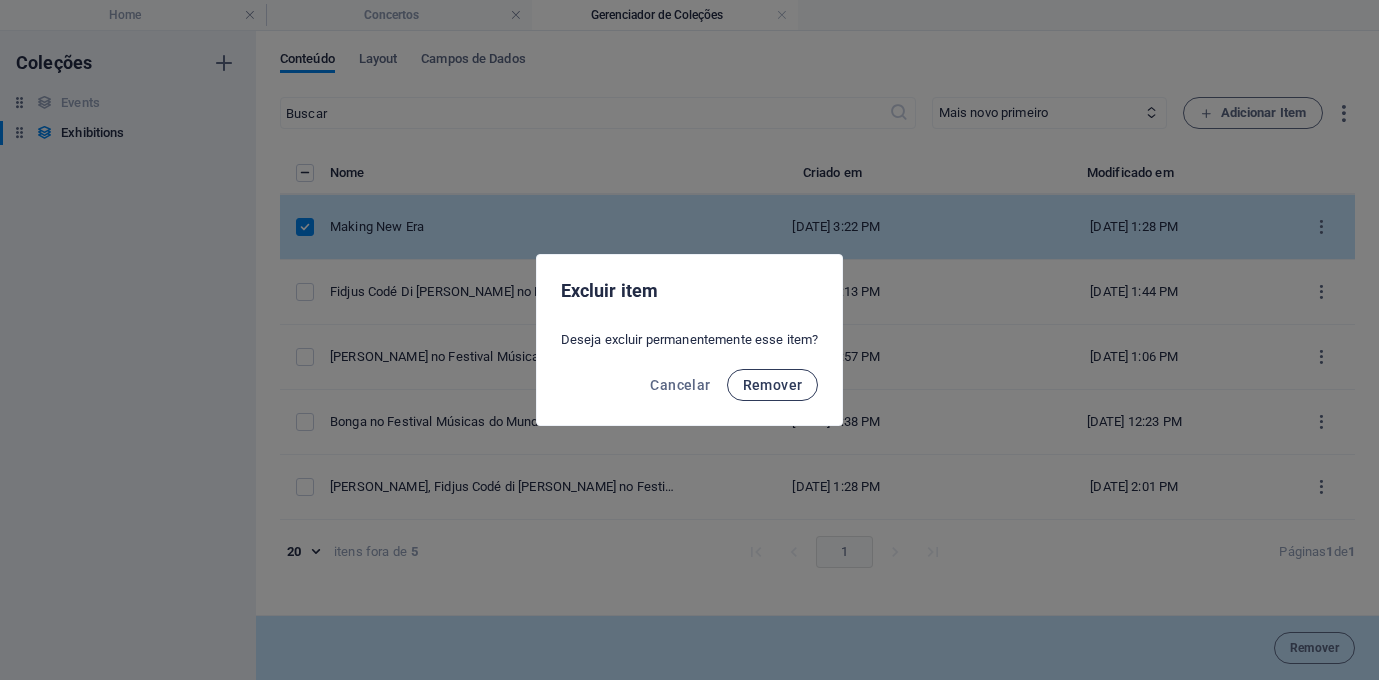 click on "Remover" at bounding box center [773, 385] 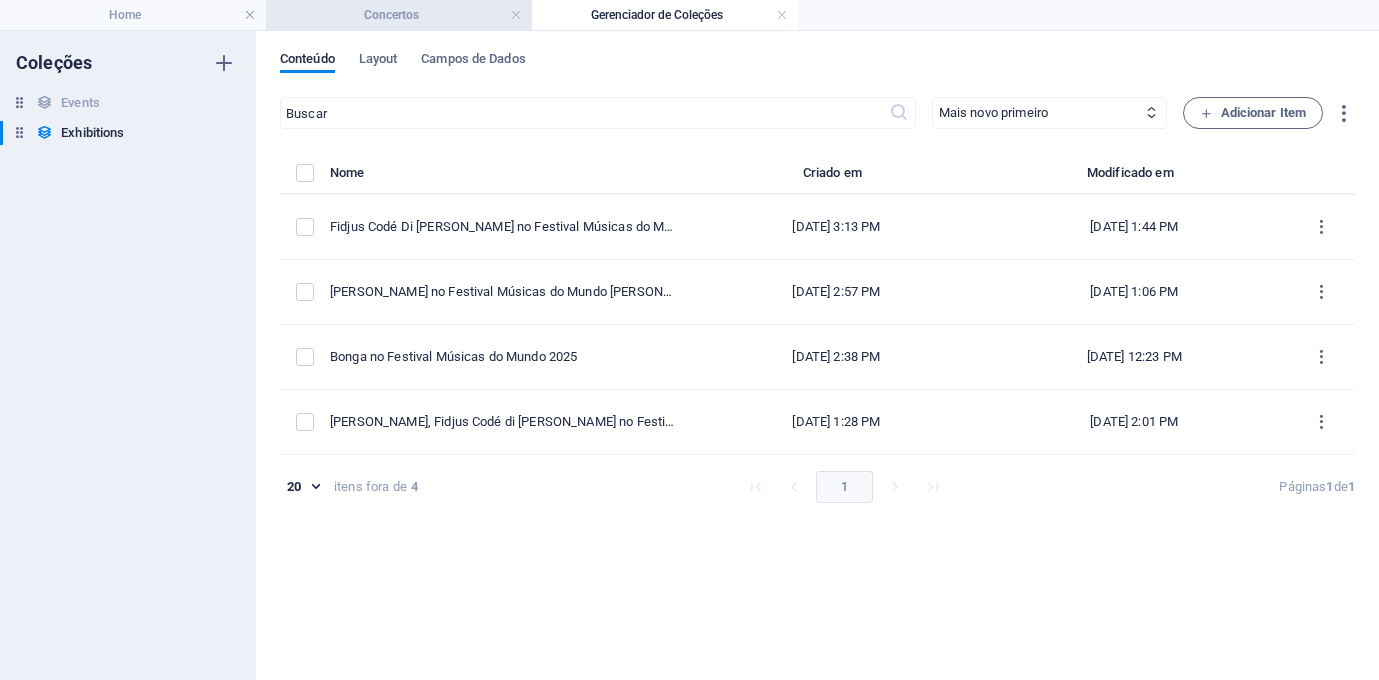 click on "Concertos" at bounding box center [399, 15] 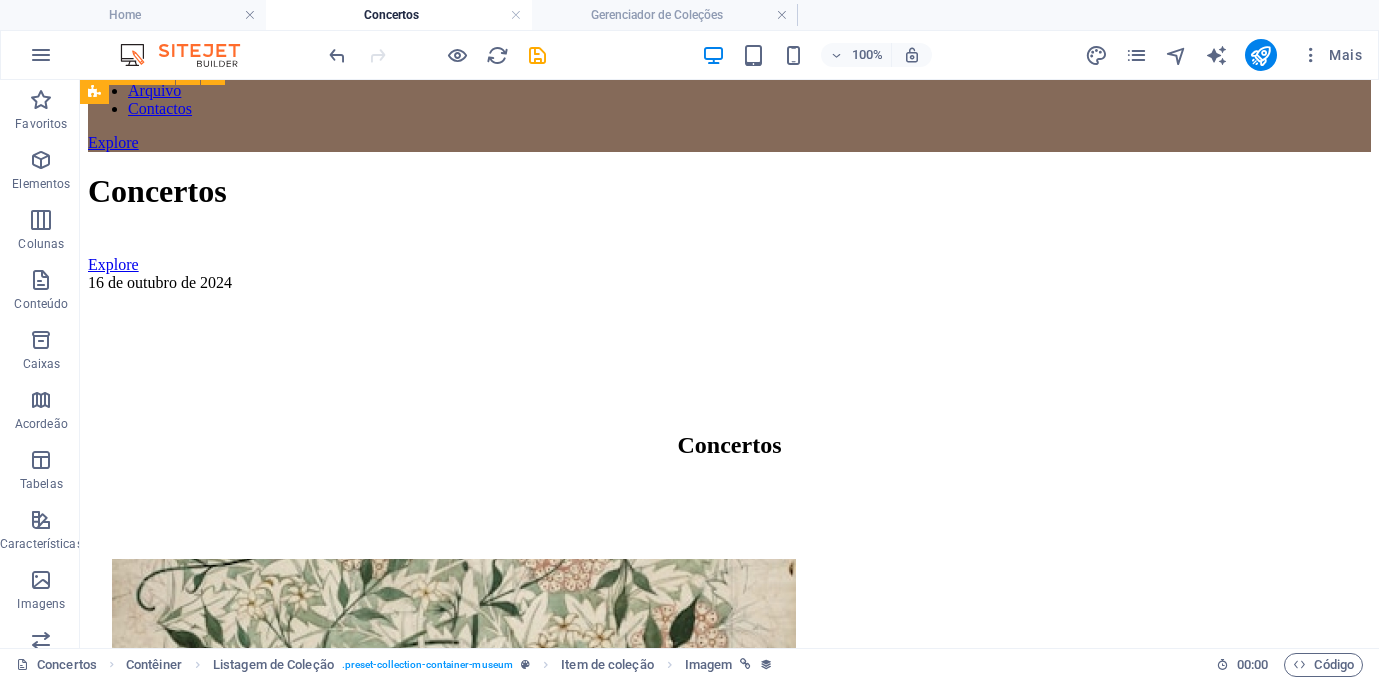 scroll, scrollTop: 736, scrollLeft: 0, axis: vertical 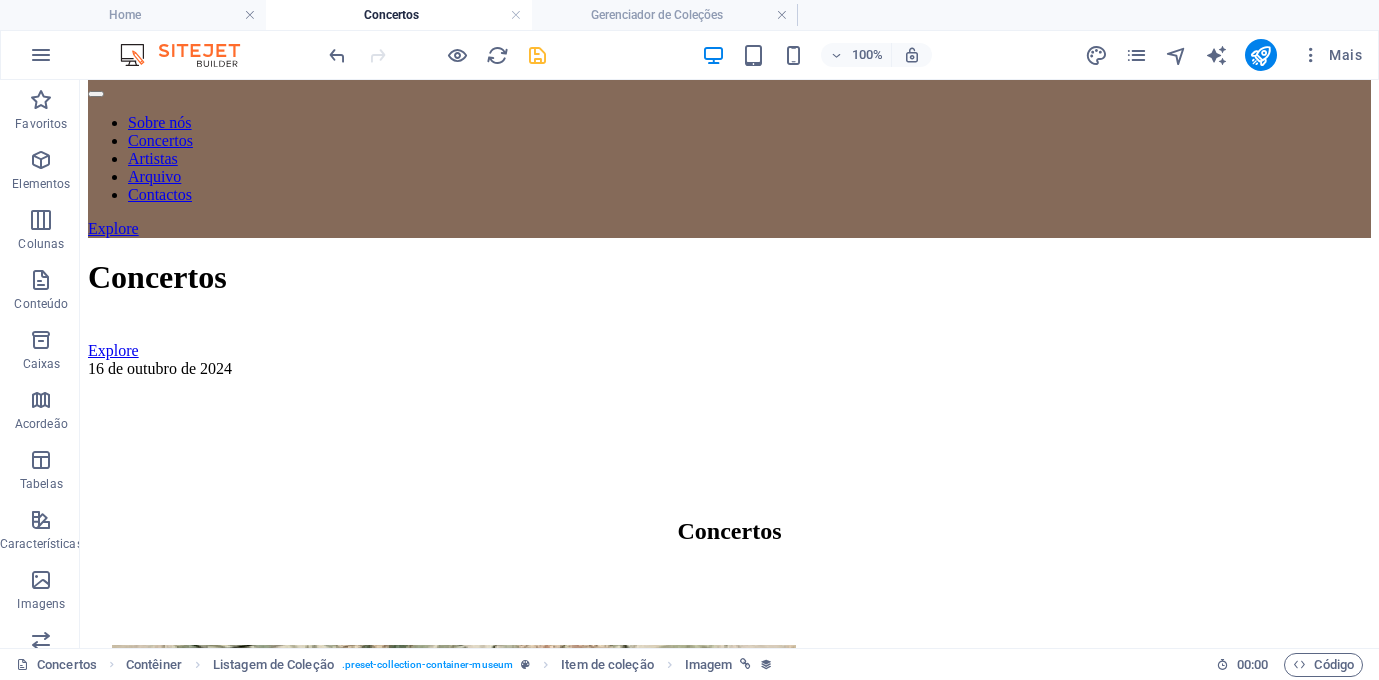 click at bounding box center [537, 55] 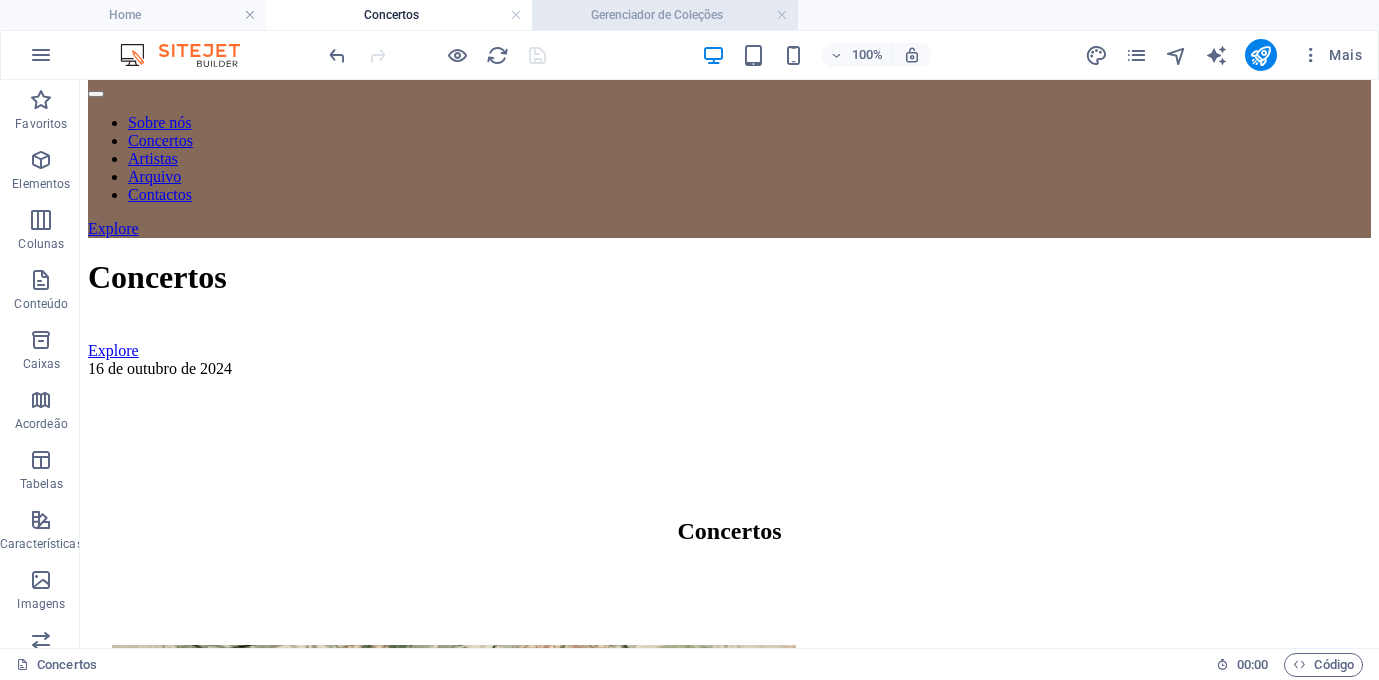 click on "Gerenciador de Coleções" at bounding box center [665, 15] 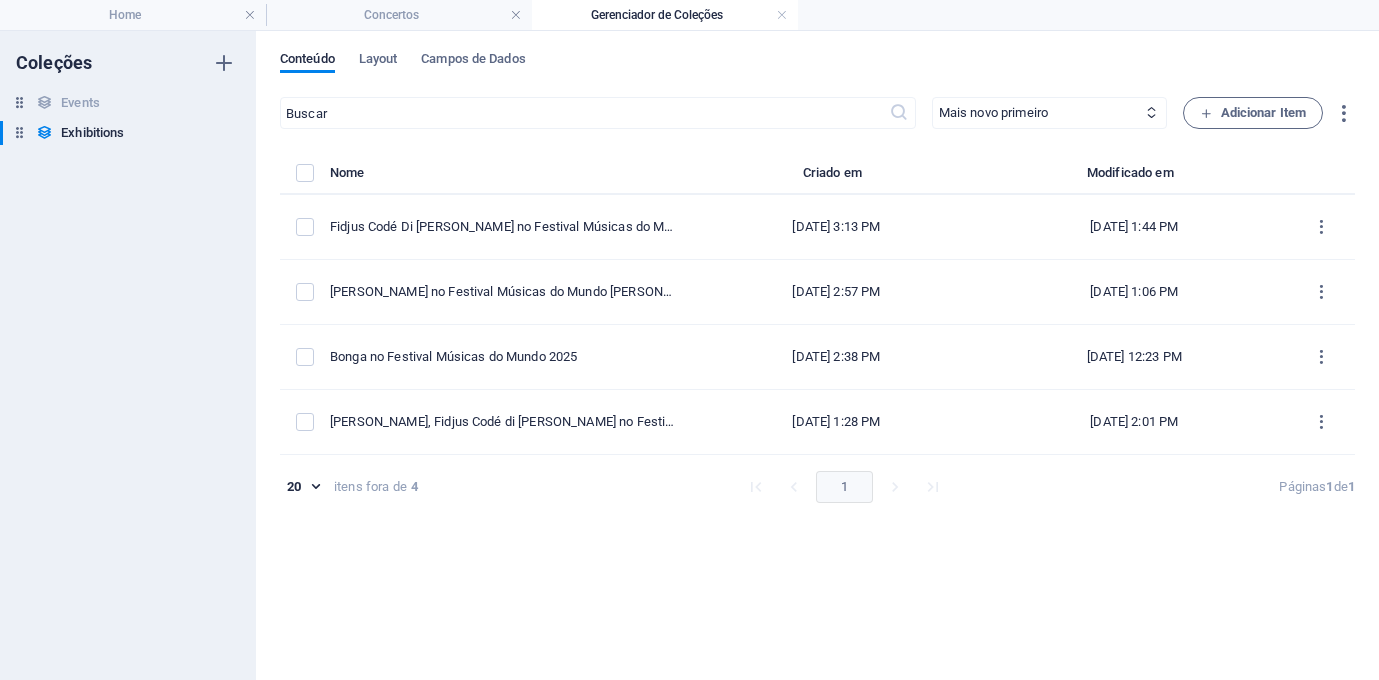 scroll, scrollTop: 0, scrollLeft: 0, axis: both 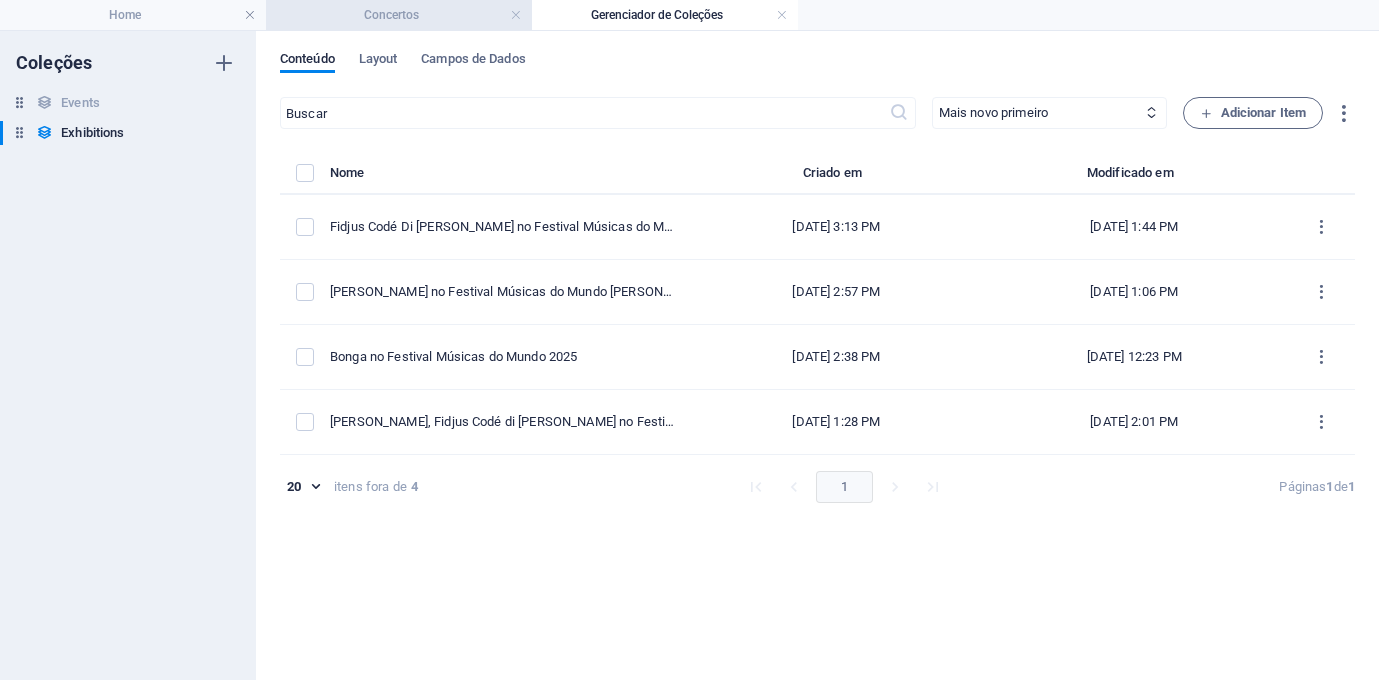 click on "Concertos" at bounding box center (399, 15) 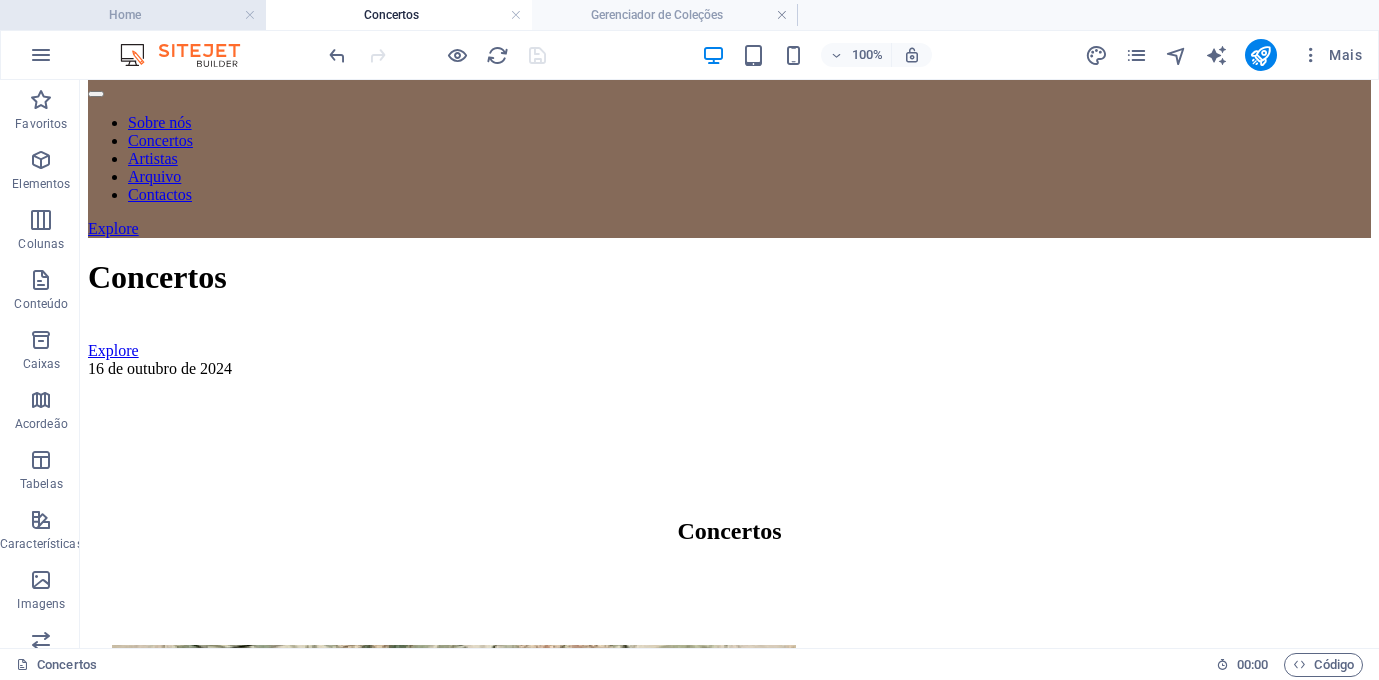 click on "Home" at bounding box center [133, 15] 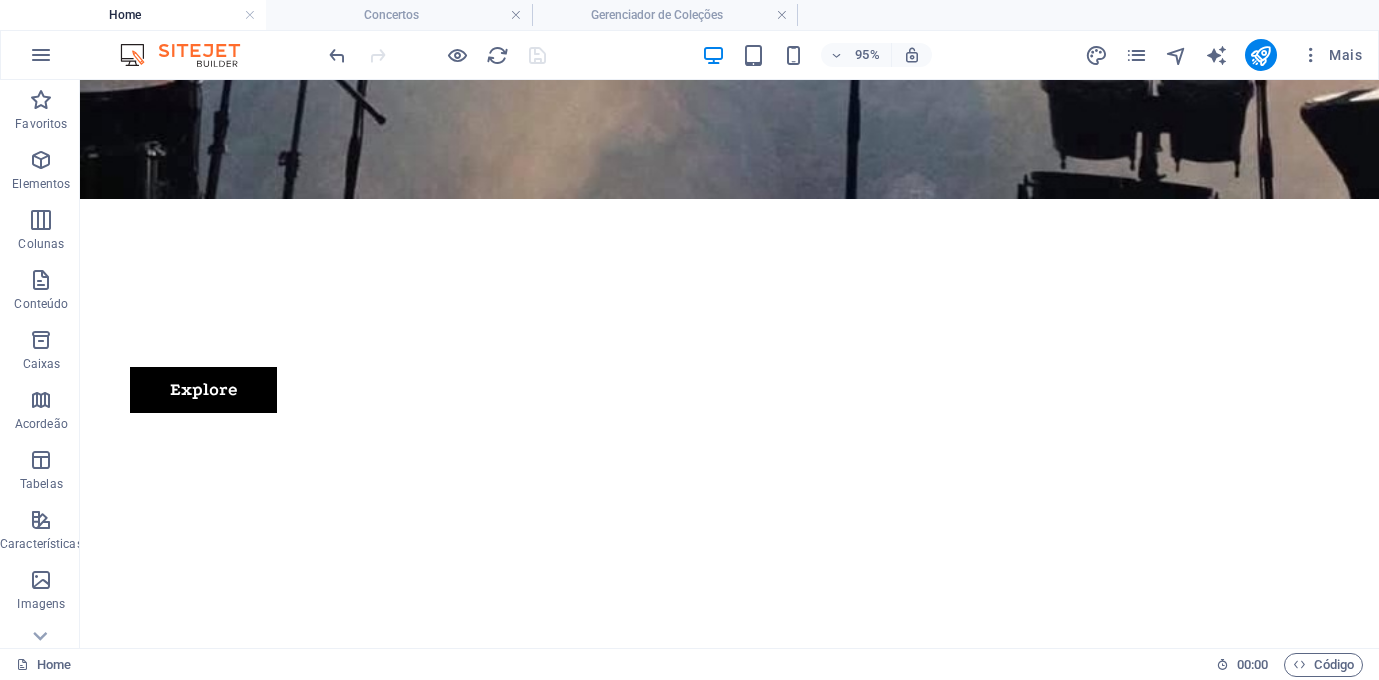 scroll, scrollTop: 0, scrollLeft: 0, axis: both 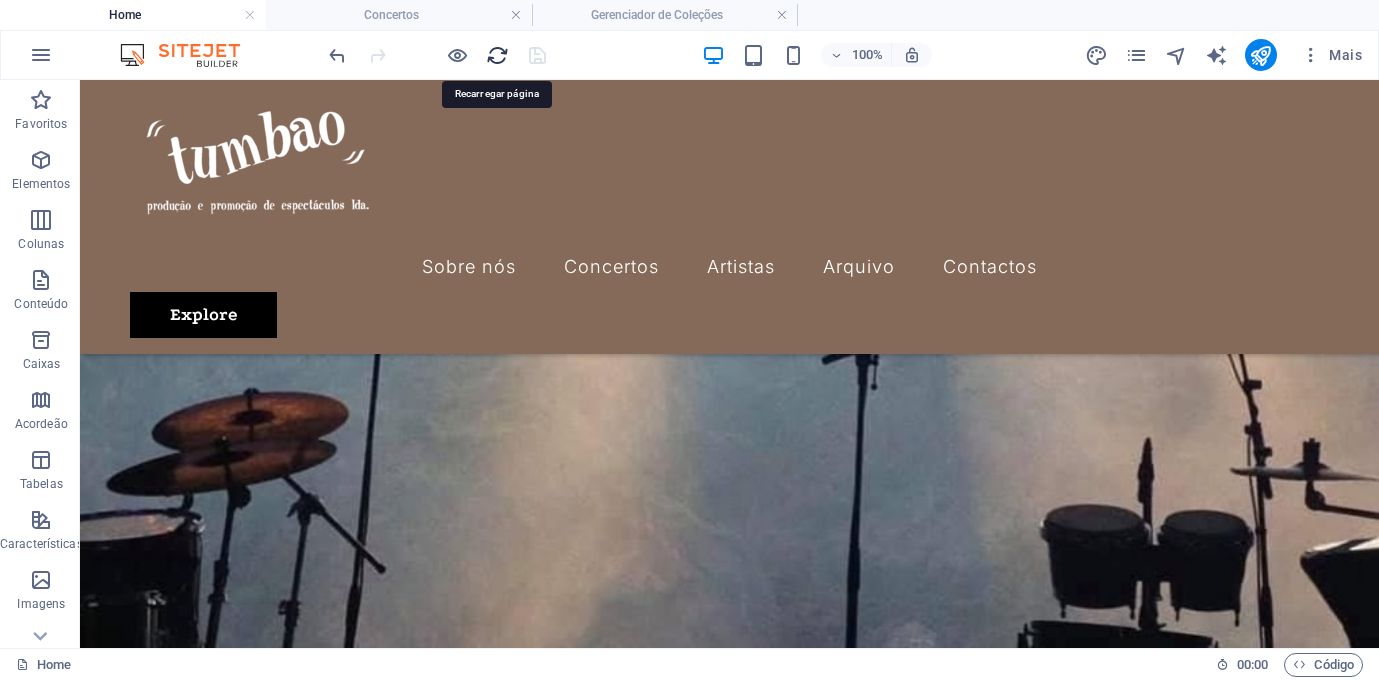 click at bounding box center (497, 55) 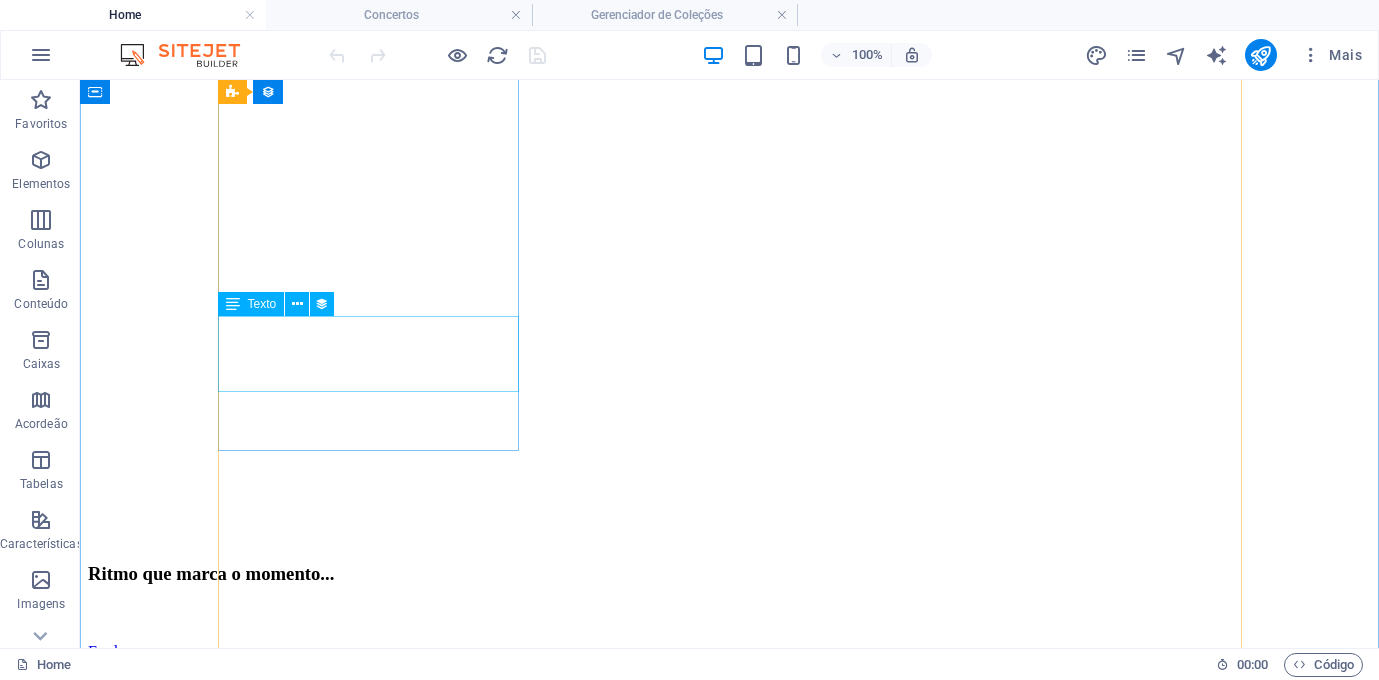 scroll, scrollTop: 891, scrollLeft: 0, axis: vertical 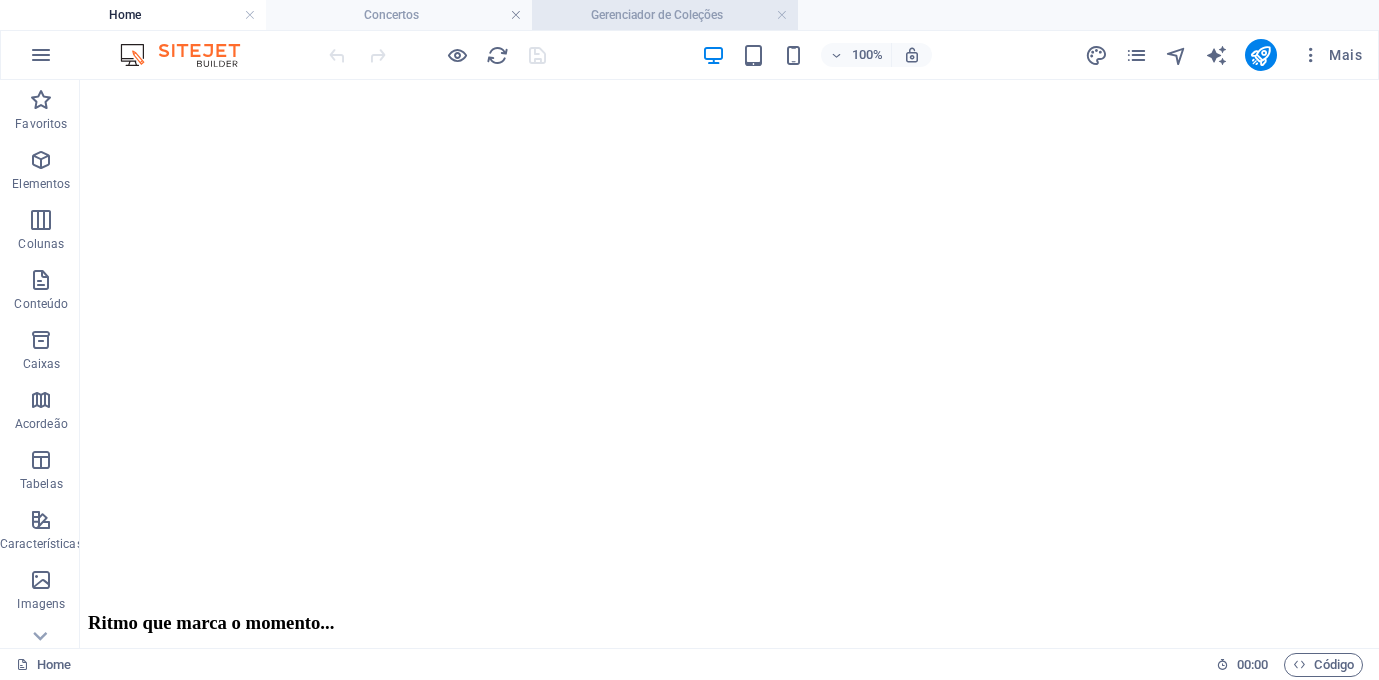 click on "Gerenciador de Coleções" at bounding box center (665, 15) 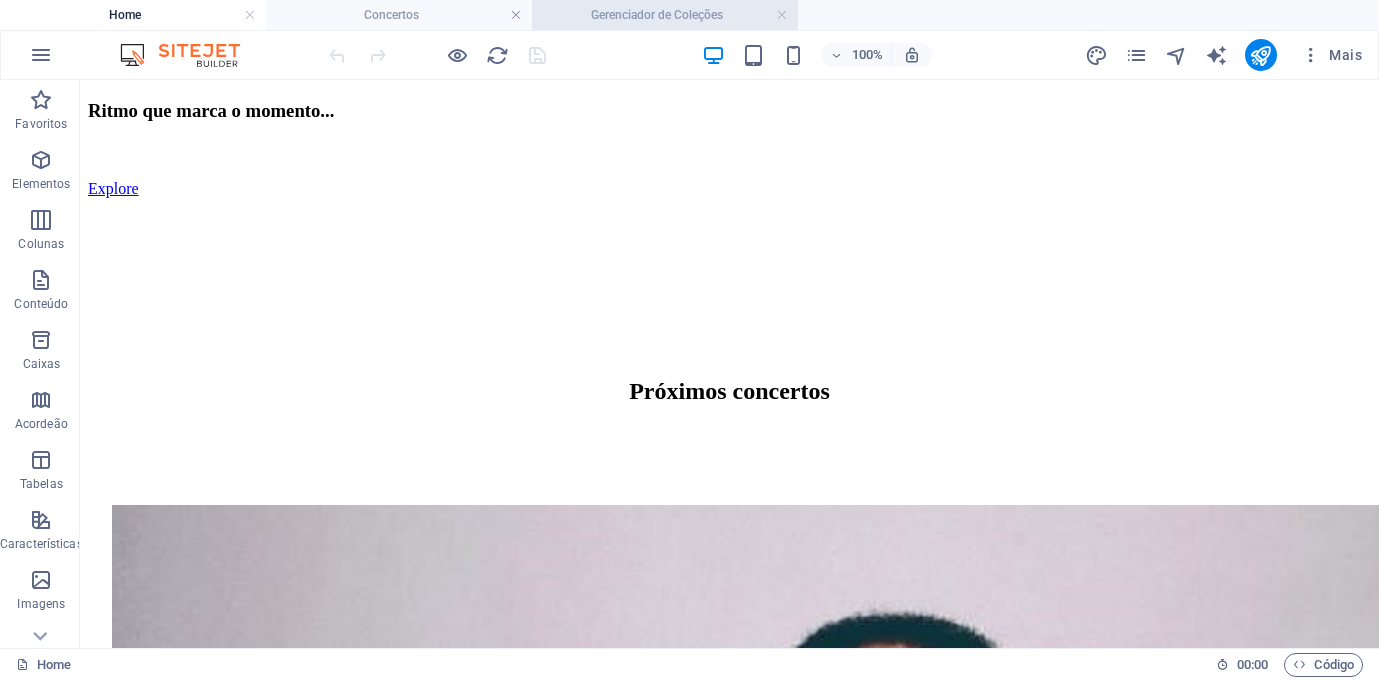 scroll, scrollTop: 0, scrollLeft: 0, axis: both 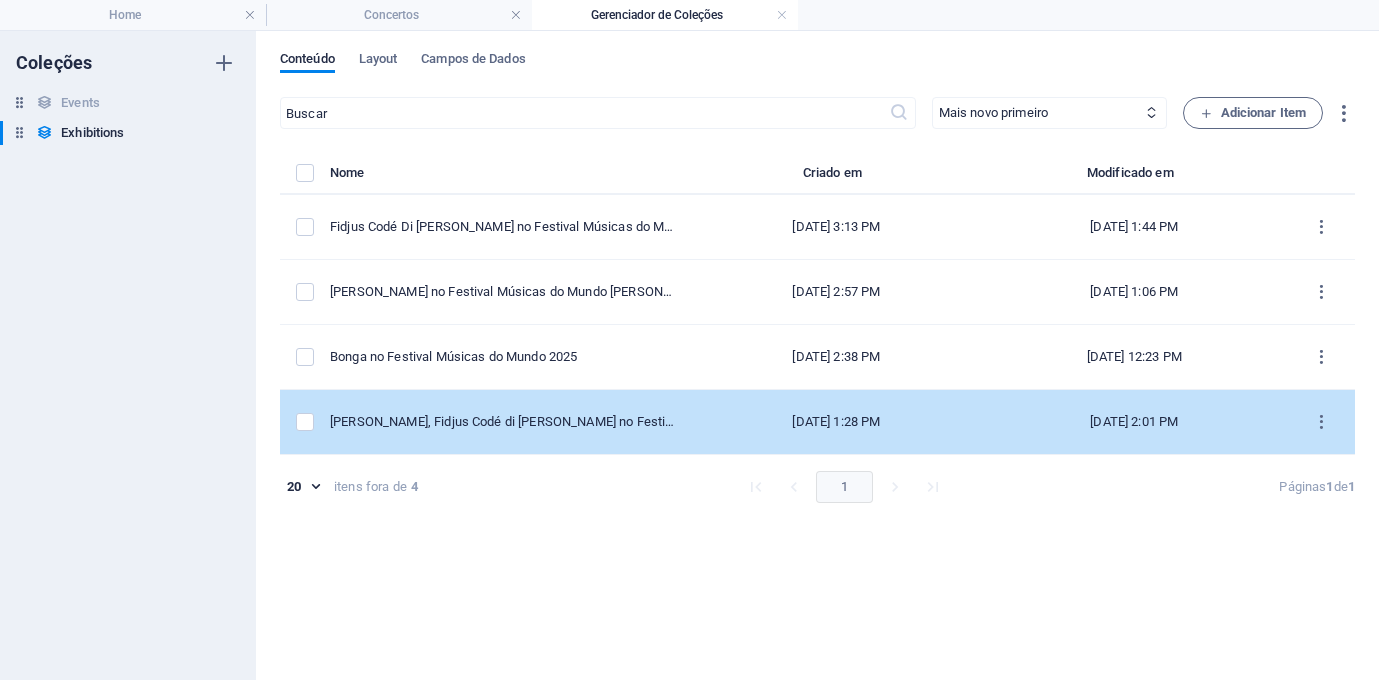 drag, startPoint x: 506, startPoint y: 248, endPoint x: 479, endPoint y: 430, distance: 183.99185 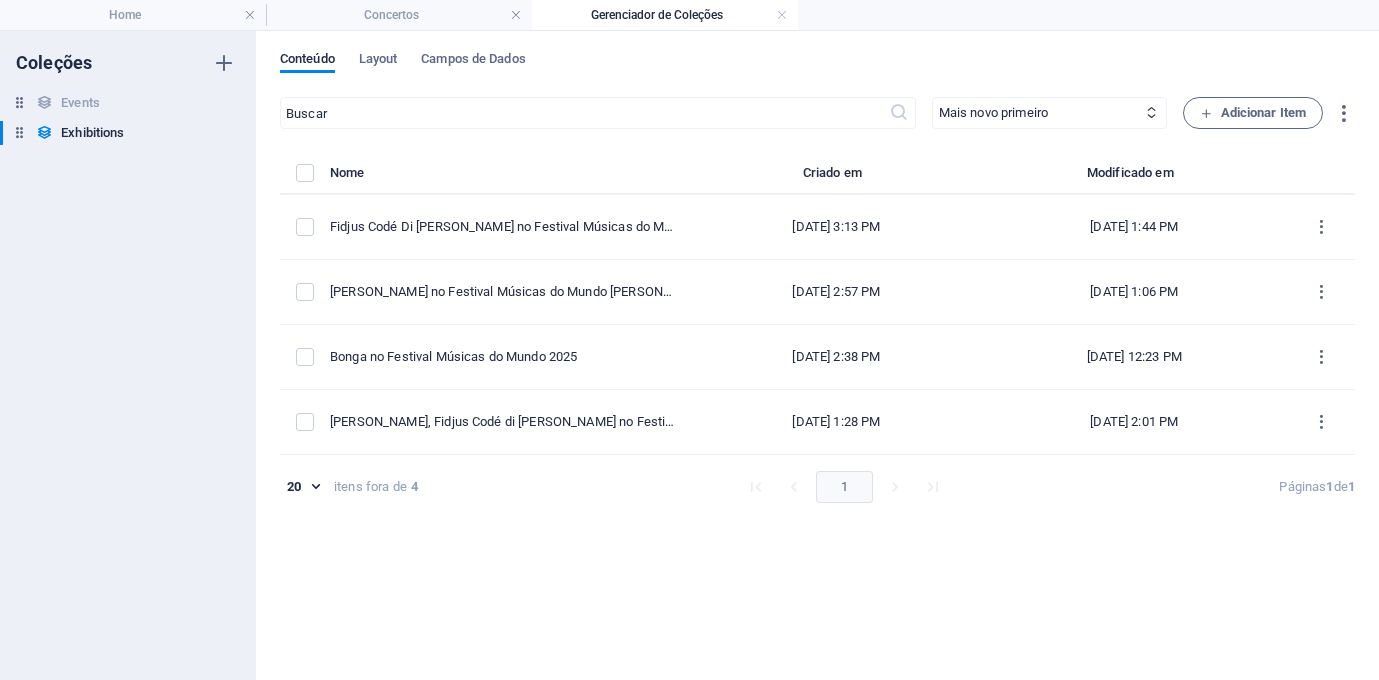 click on "​ Mais novo primeiro Mais antigo primeiro Última modificação Exhibition Date (crescente) Exhibition Date (decrescente) Name (crescente) Name (decrescente) Slug (crescente) Slug (decrescente) Exhibition Duration (crescente) Exhibition Duration (decrescente) Featured Exhibition (crescente) Featured Exhibition (decrescente) Adicionar Item Nome [PERSON_NAME] Modificado em Fidjus Codé Di [PERSON_NAME] no Festival Músicas do Mundo [PERSON_NAME][GEOGRAPHIC_DATA], [GEOGRAPHIC_DATA] [DATE] 3:13 PM [DATE] 1:44 PM [PERSON_NAME] no Festival Músicas do Mundo [PERSON_NAME][GEOGRAPHIC_DATA], [GEOGRAPHIC_DATA] [DATE] 2:57 PM [DATE] 1:06 PM Bonga no Festival Músicas do Mundo [DATE], 2024 2:38 PM [DATE] 12:23 PM [PERSON_NAME], Fidjus Codé di [PERSON_NAME] no Festival Músicas do Mundo [PERSON_NAME][GEOGRAPHIC_DATA], [GEOGRAPHIC_DATA] [DATE] 1:28 PM [DATE] 2:01 PM 20 20 itens fora de 4 1 Páginas  1  de  1" at bounding box center [817, 378] 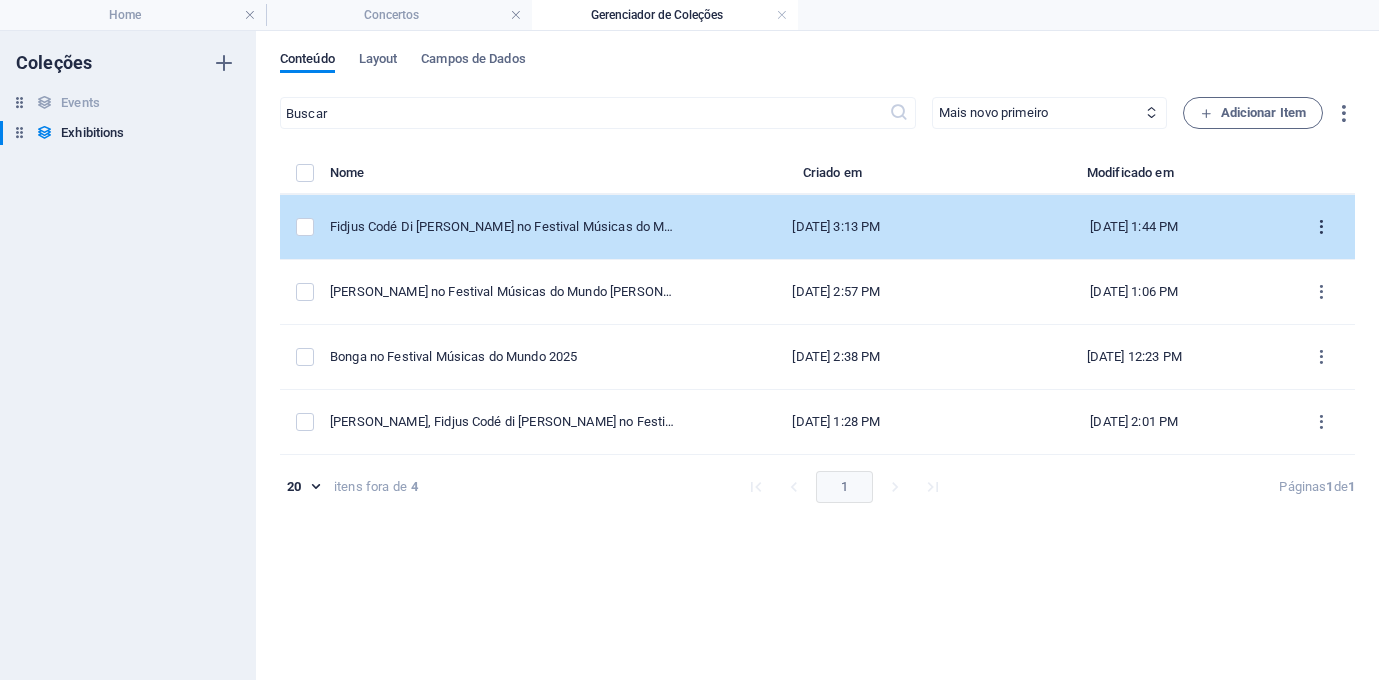 click at bounding box center [1321, 227] 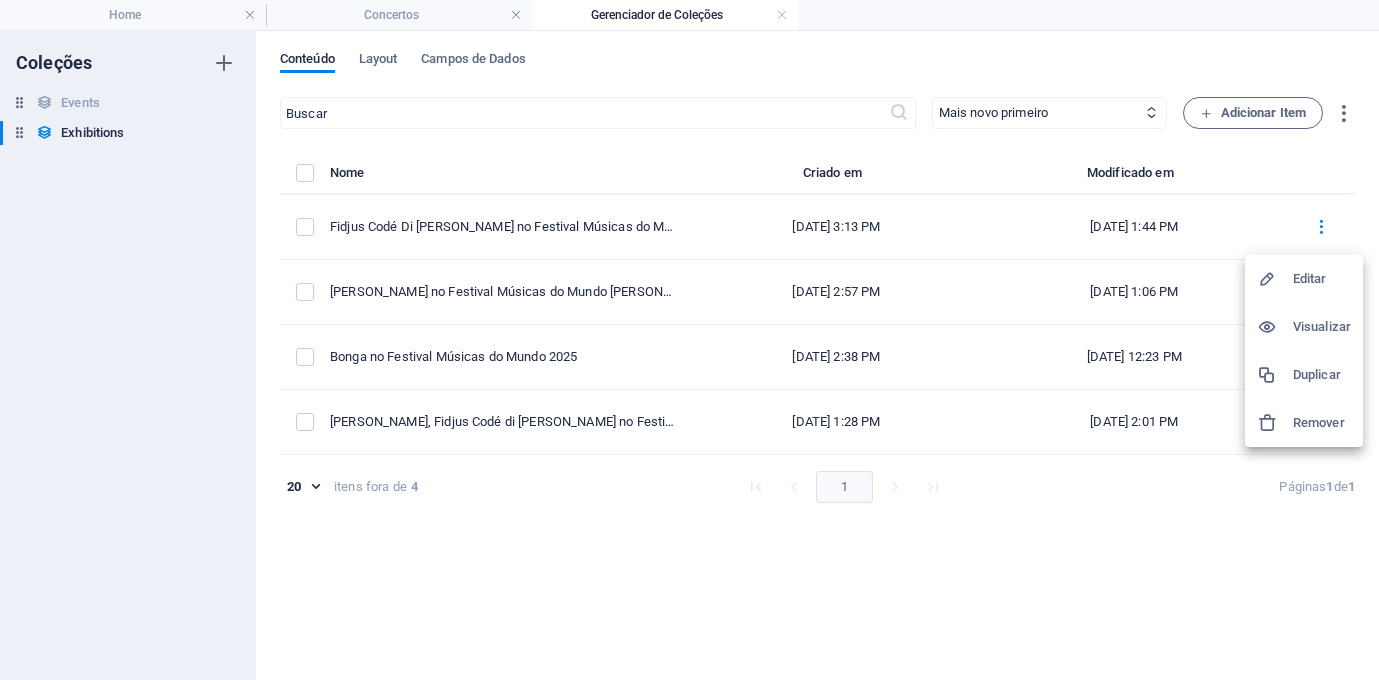 click at bounding box center (689, 340) 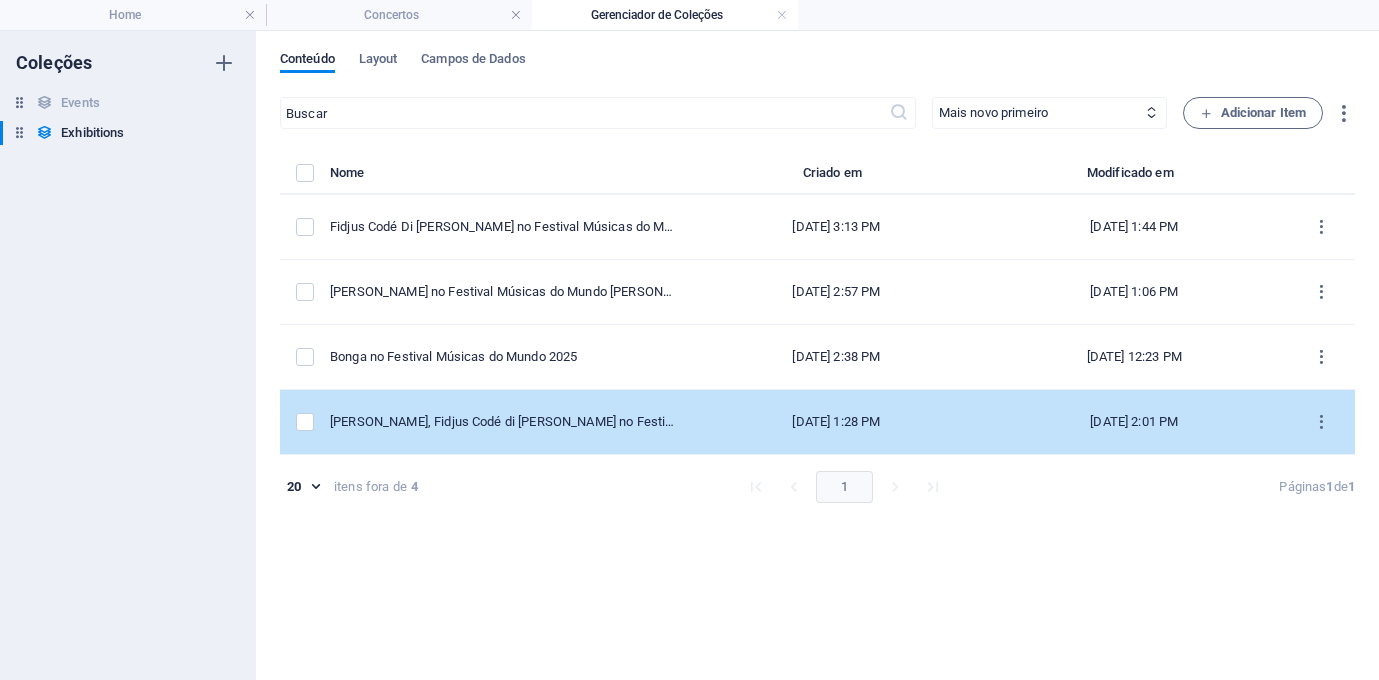 drag, startPoint x: 430, startPoint y: 236, endPoint x: 396, endPoint y: 435, distance: 201.88364 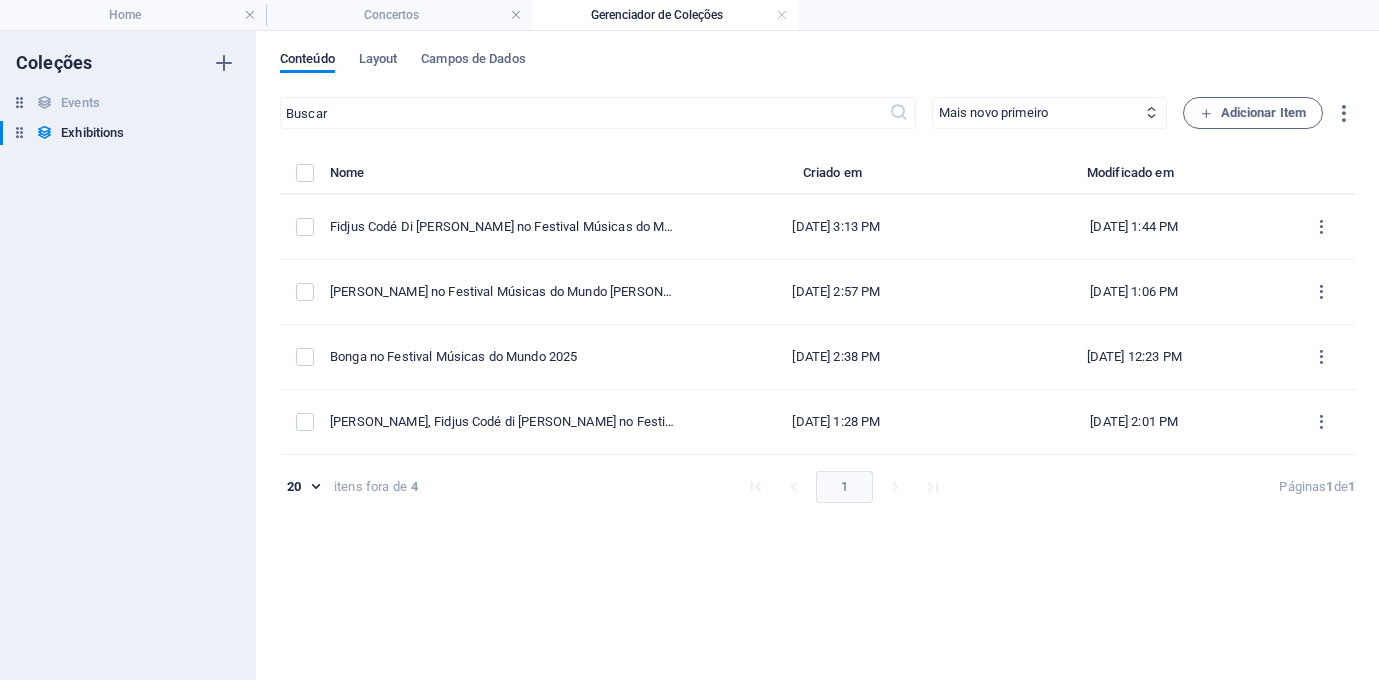 click on "​ Mais novo primeiro Mais antigo primeiro Última modificação Exhibition Date (crescente) Exhibition Date (decrescente) Name (crescente) Name (decrescente) Slug (crescente) Slug (decrescente) Exhibition Duration (crescente) Exhibition Duration (decrescente) Featured Exhibition (crescente) Featured Exhibition (decrescente) Adicionar Item Nome [PERSON_NAME] Modificado em Fidjus Codé Di [PERSON_NAME] no Festival Músicas do Mundo [PERSON_NAME][GEOGRAPHIC_DATA], [GEOGRAPHIC_DATA] [DATE] 3:13 PM [DATE] 1:44 PM [PERSON_NAME] no Festival Músicas do Mundo [PERSON_NAME][GEOGRAPHIC_DATA], [GEOGRAPHIC_DATA] [DATE] 2:57 PM [DATE] 1:06 PM Bonga no Festival Músicas do Mundo [DATE], 2024 2:38 PM [DATE] 12:23 PM [PERSON_NAME], Fidjus Codé di [PERSON_NAME] no Festival Músicas do Mundo [PERSON_NAME][GEOGRAPHIC_DATA], [GEOGRAPHIC_DATA] [DATE] 1:28 PM [DATE] 2:01 PM 20 20 itens fora de 4 1 Páginas  1  de  1" at bounding box center [817, 378] 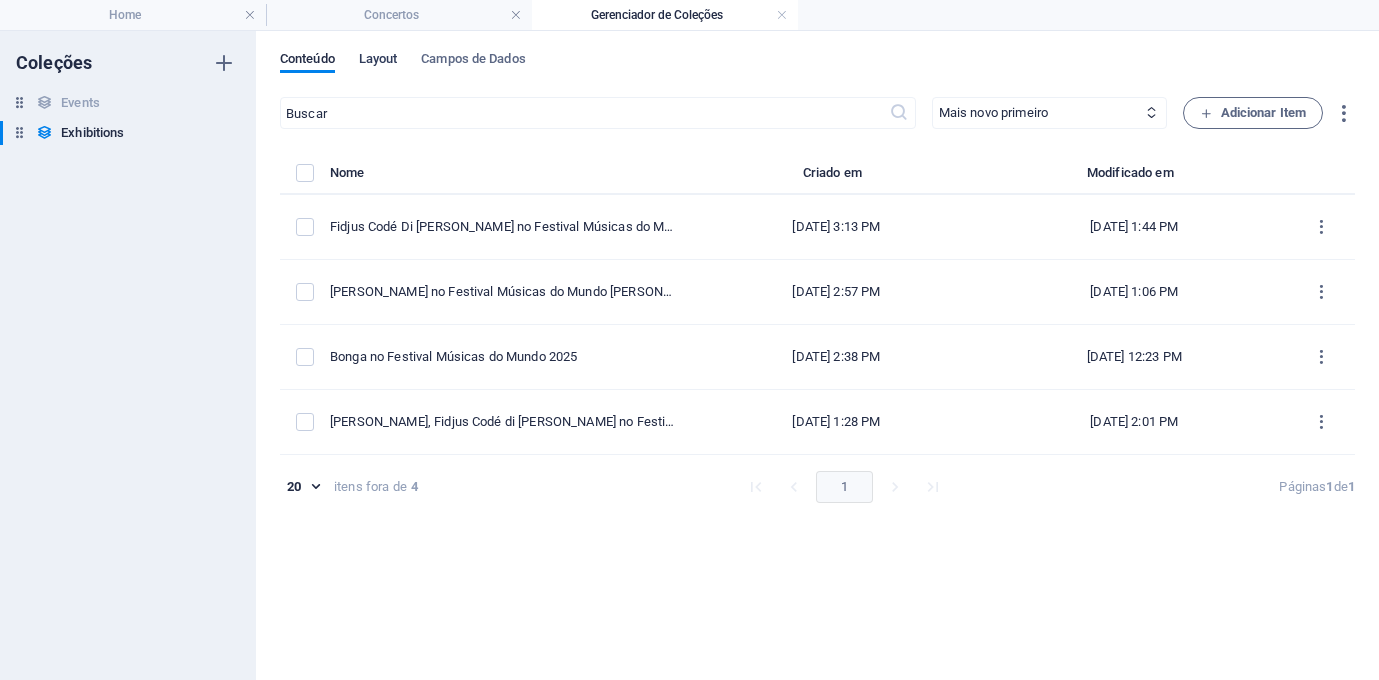 click on "Layout" at bounding box center [378, 61] 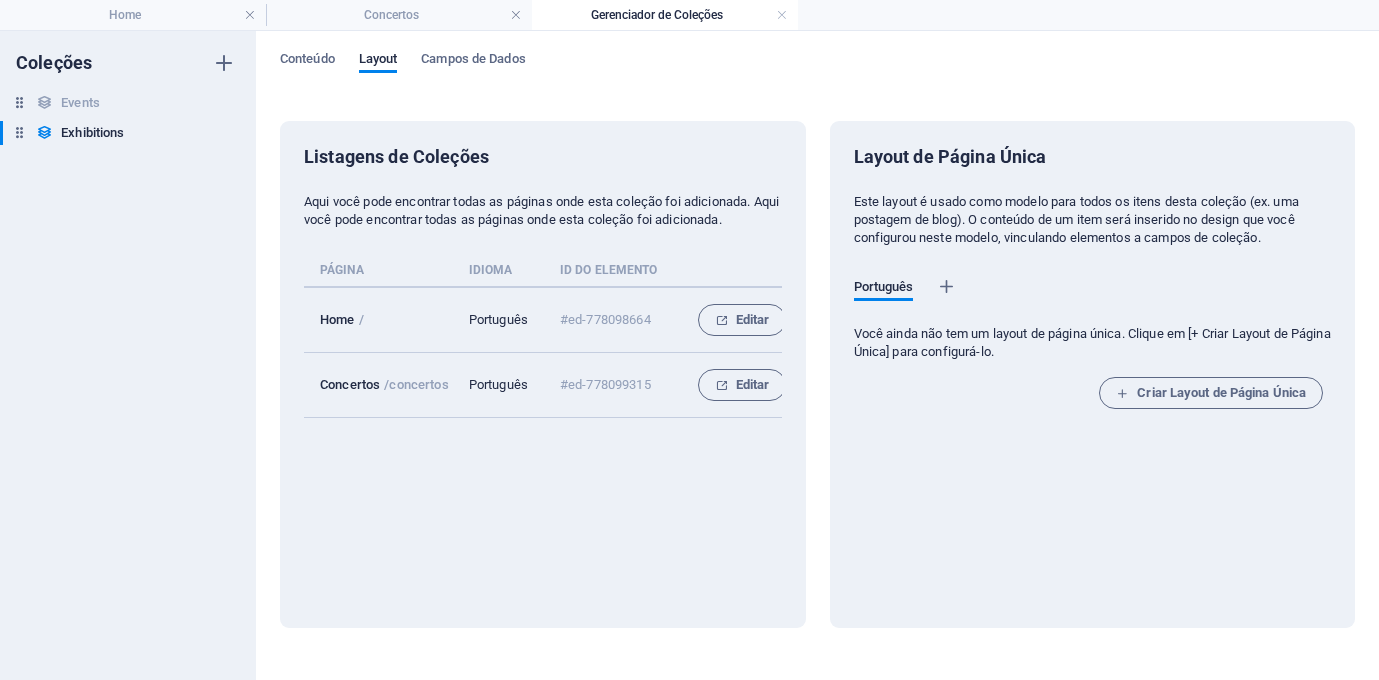 click on "Conteúdo Layout [PERSON_NAME] de Dados Listagens de Coleções Aqui você pode encontrar todas as páginas onde esta coleção foi adicionada. Aqui você pode encontrar todas as páginas onde esta coleção foi adicionada. Página Idioma ID do Elemento Home / Português #ed-778098664 Editar Concertos /concertos Português #ed-778099315 Editar Layout de Página Única Este layout é usado como modelo para todos os itens [PERSON_NAME] coleção (ex. uma postagem de blog). O conteúdo de um item será inserido no design que você configurou neste modelo, vinculando elementos a [PERSON_NAME] de coleção. Português Você ainda não tem um layout de página única. Clique em [+ Criar Layout de Página Única] para configurá-lo. Criar Layout de Página Única" at bounding box center (817, 355) 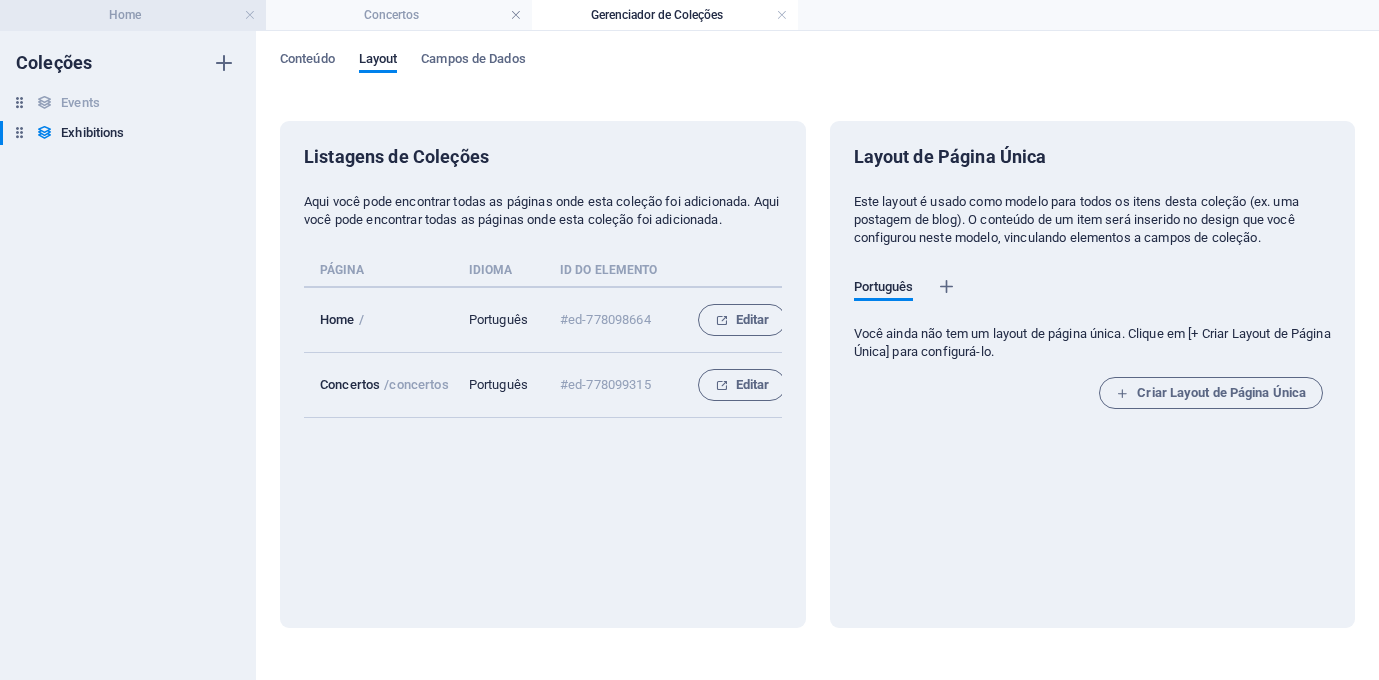 click on "Home" at bounding box center [133, 15] 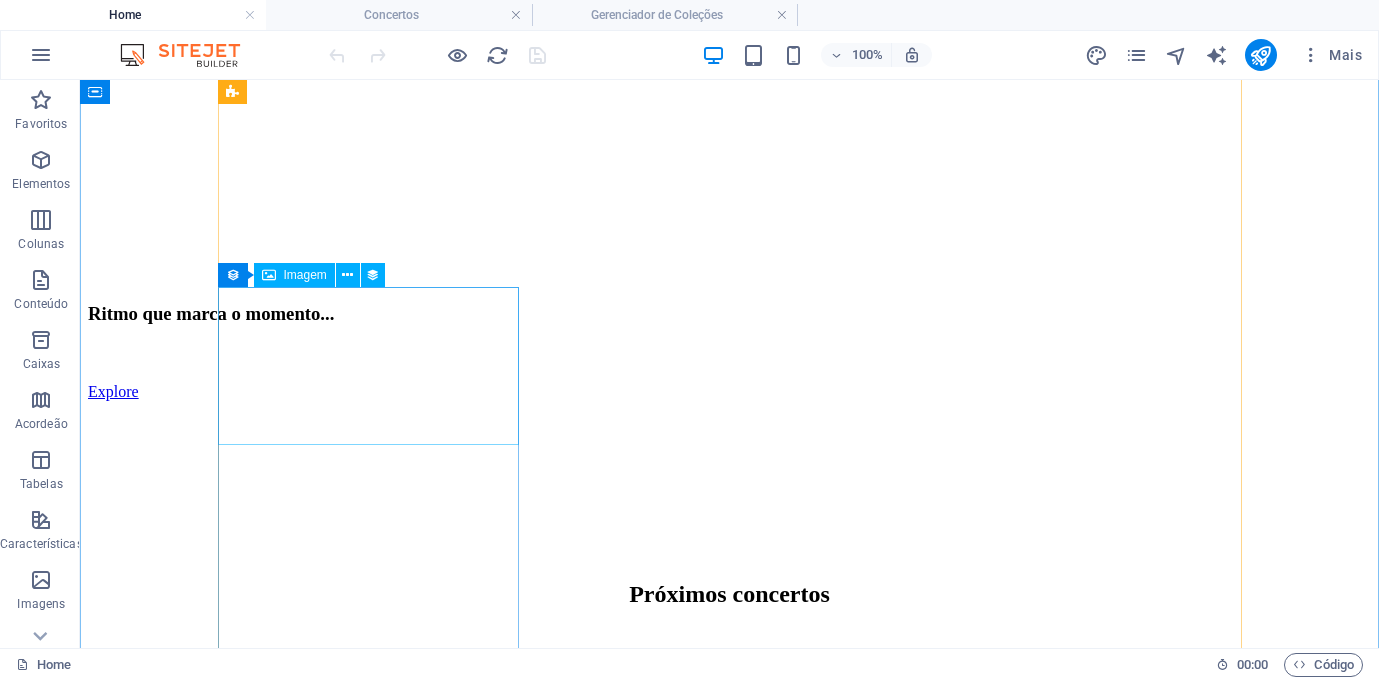 scroll, scrollTop: 1189, scrollLeft: 0, axis: vertical 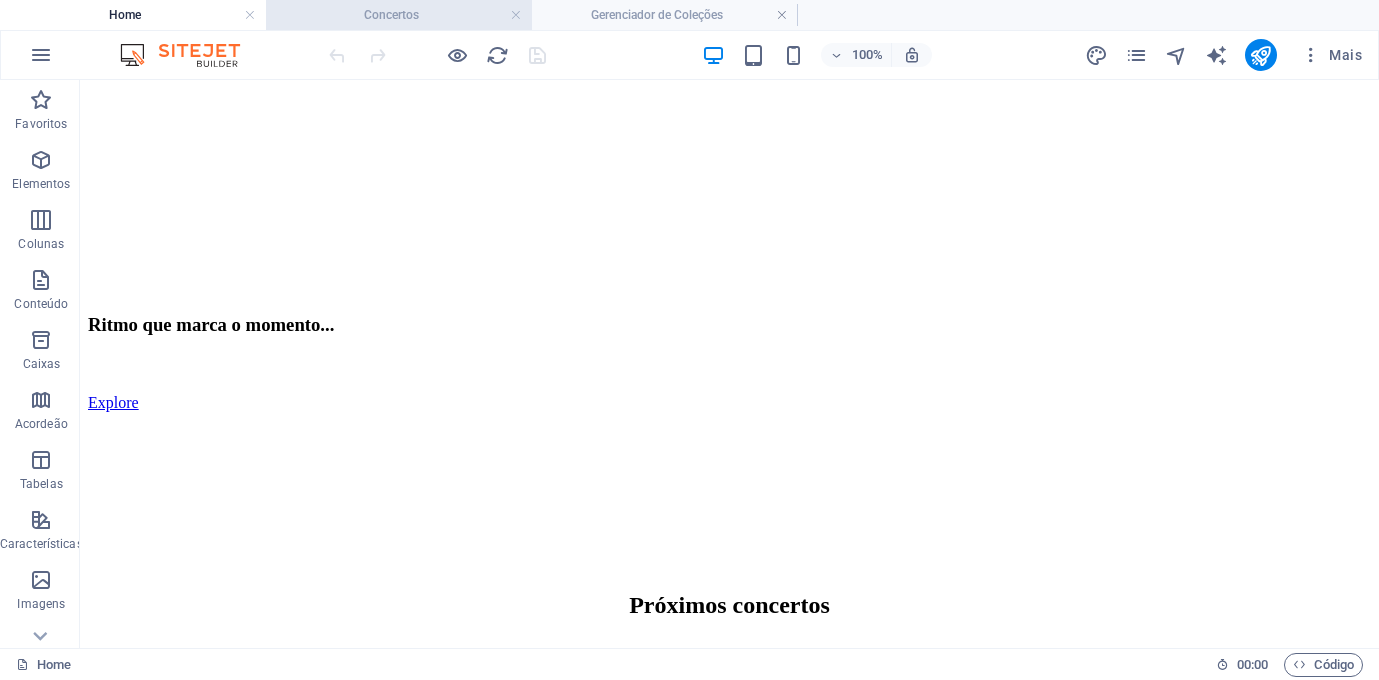 click on "Concertos" at bounding box center (399, 15) 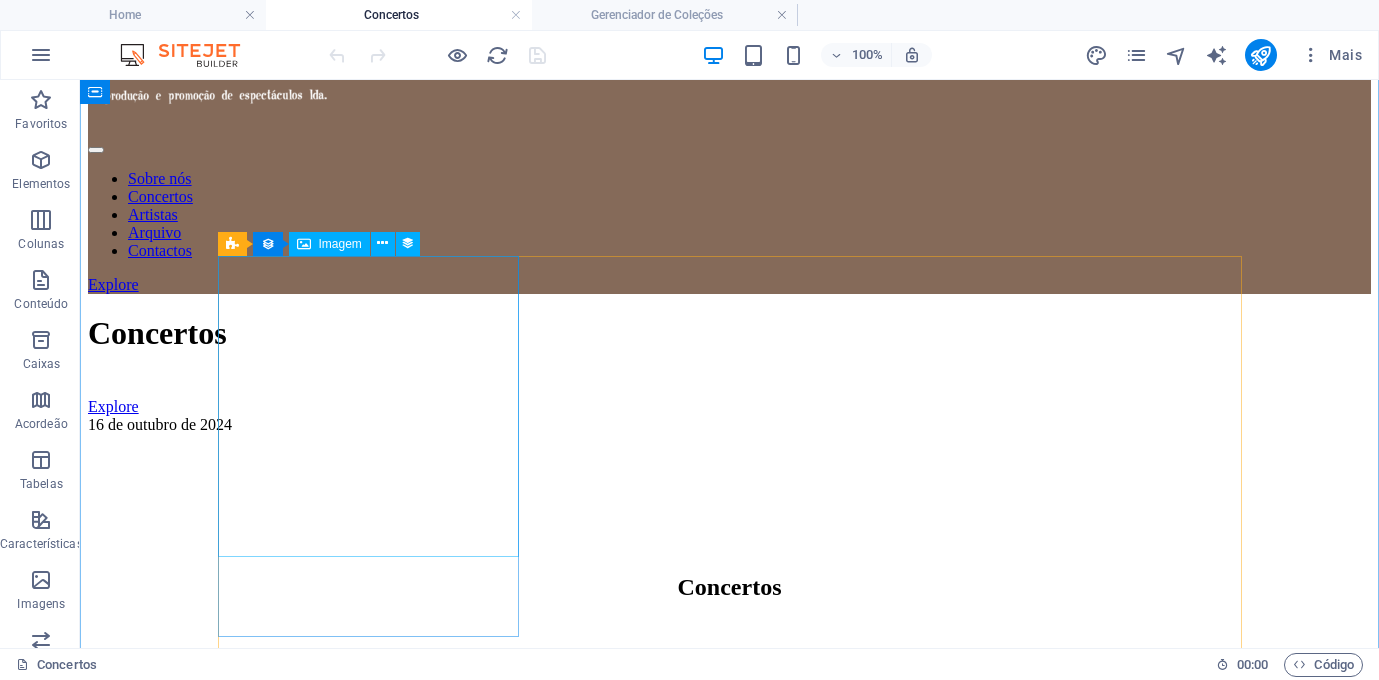 scroll, scrollTop: 669, scrollLeft: 0, axis: vertical 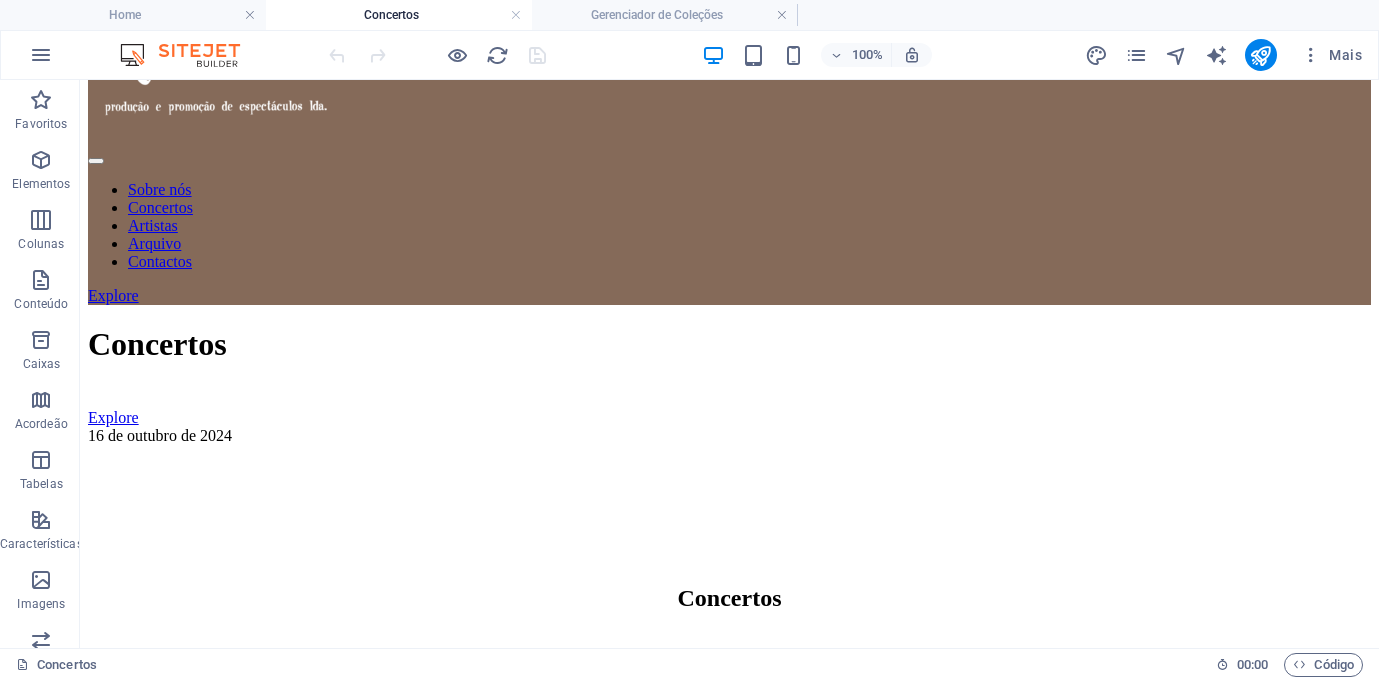 click at bounding box center (437, 55) 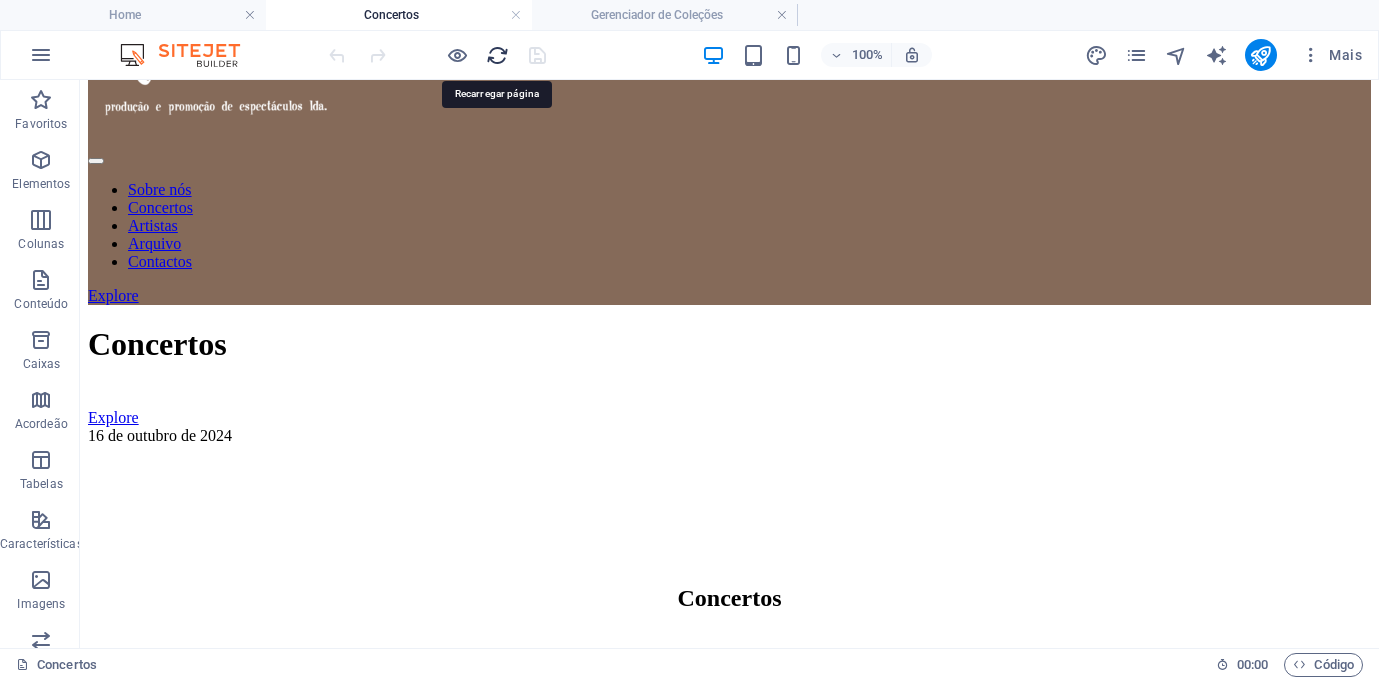 click at bounding box center (497, 55) 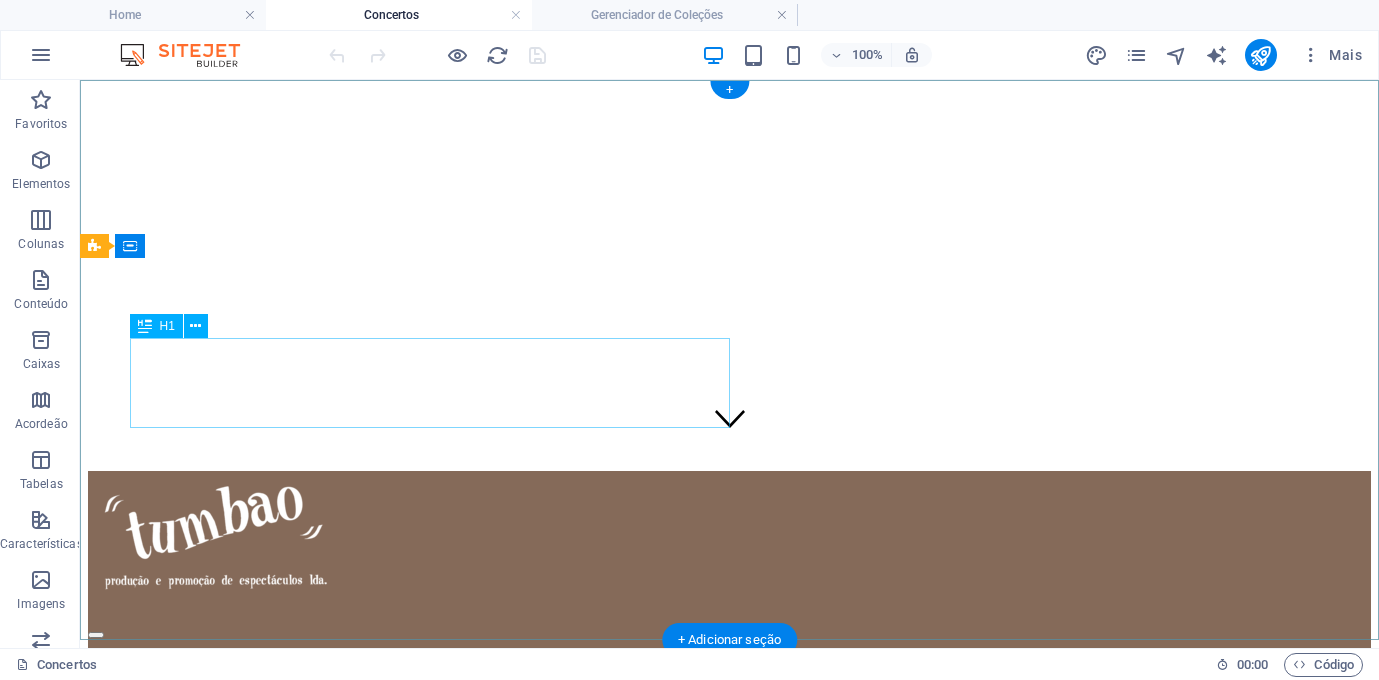 scroll, scrollTop: 0, scrollLeft: 0, axis: both 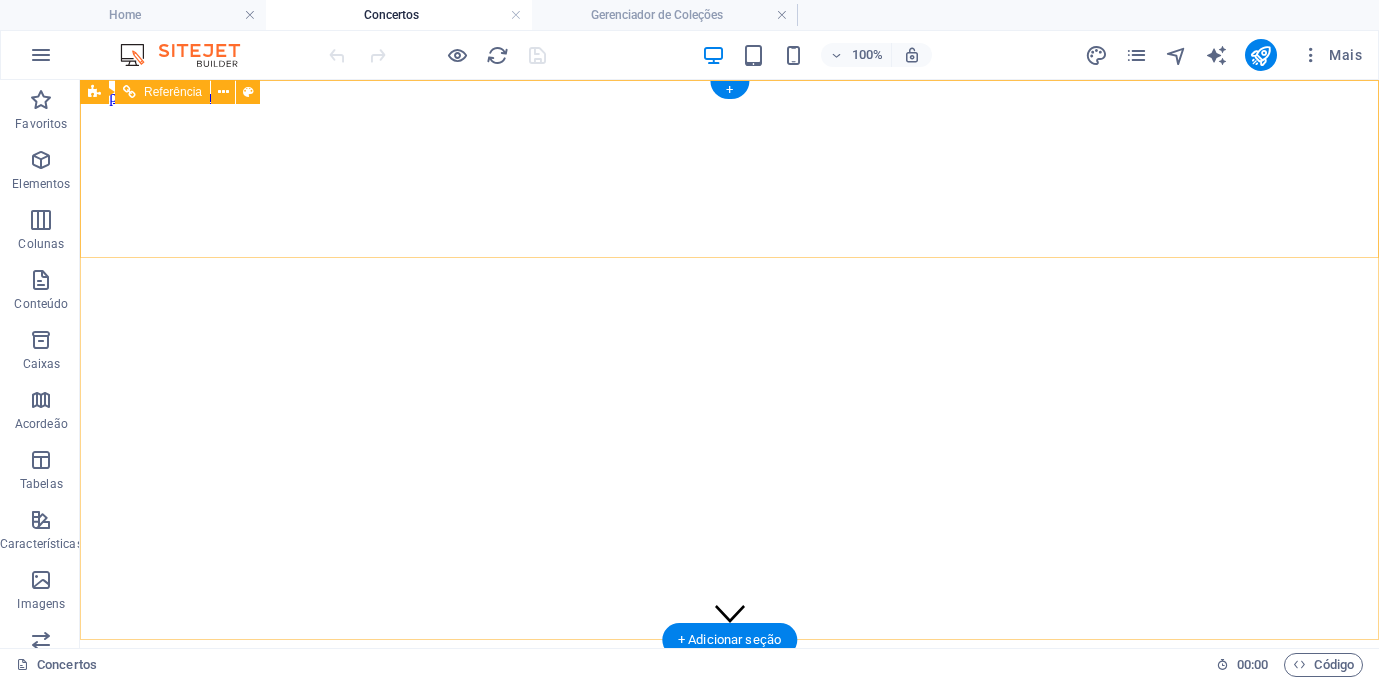 click on "Sobre nós Concertos Artistas Arquivo Contactos" at bounding box center [729, 895] 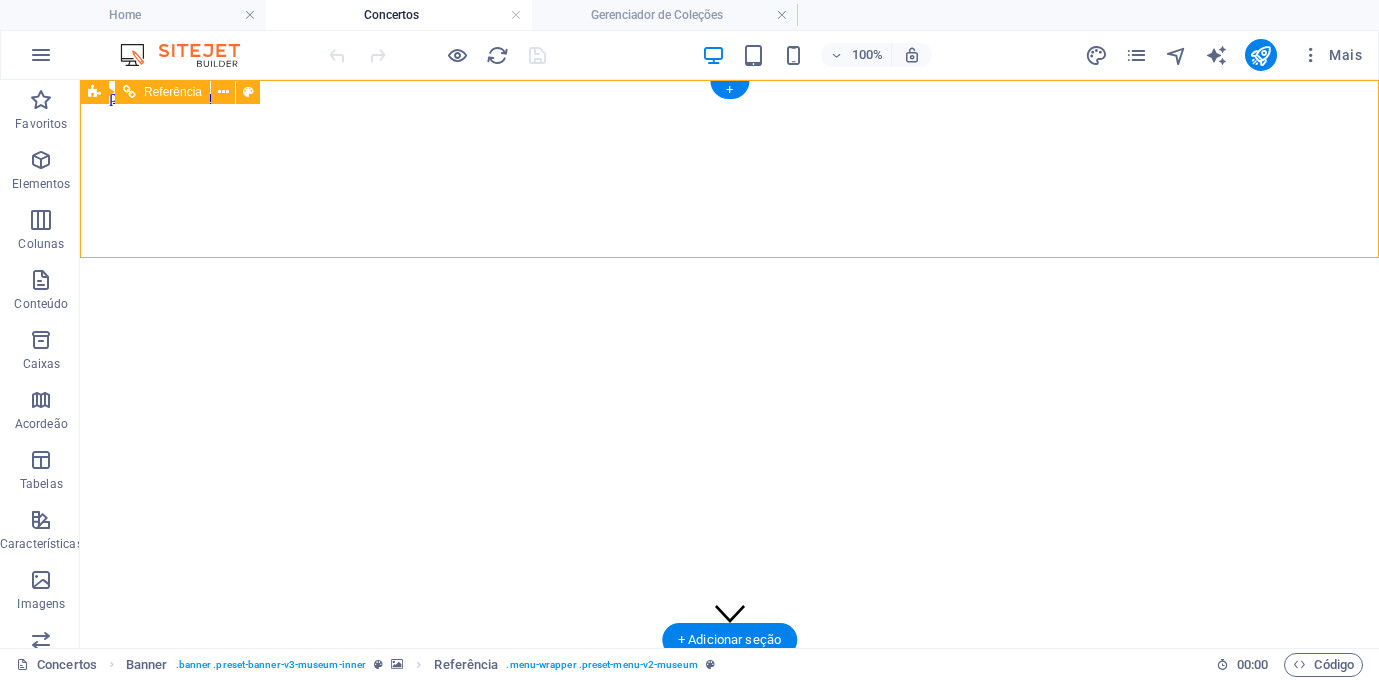 click on "Sobre nós Concertos Artistas Arquivo Contactos" at bounding box center [729, 895] 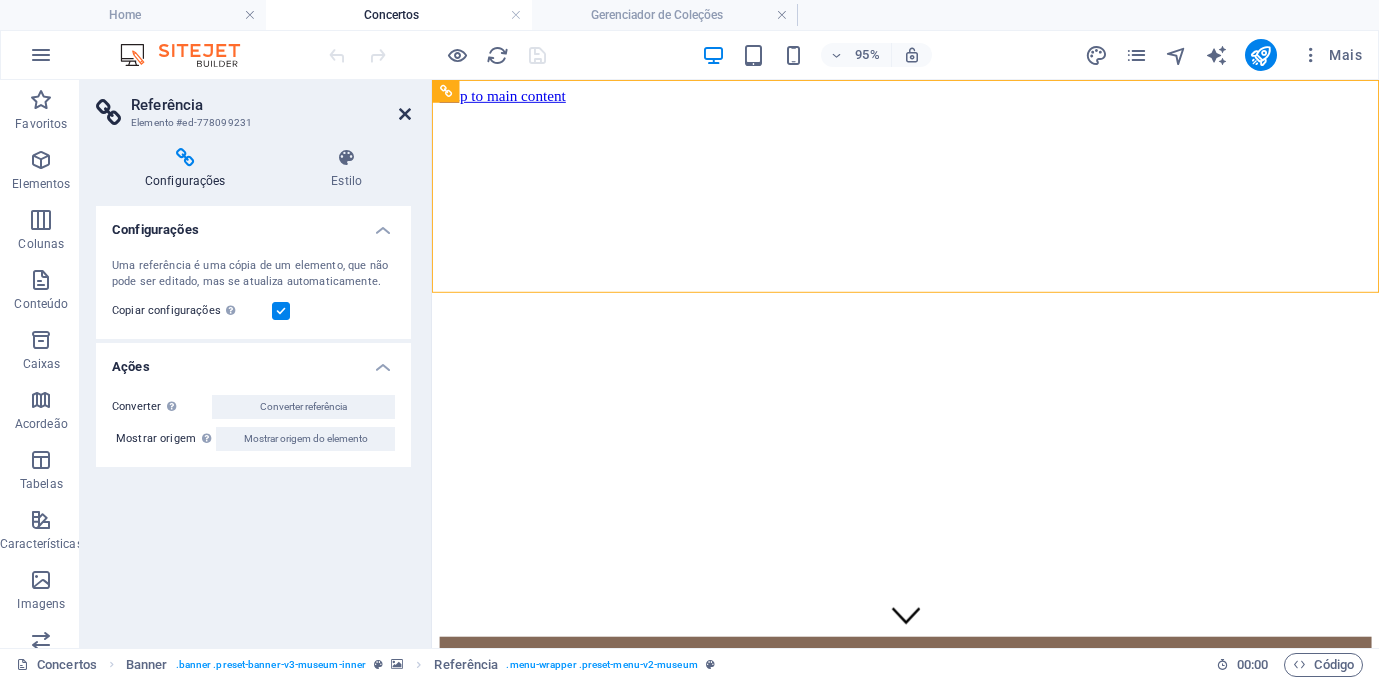 drag, startPoint x: 401, startPoint y: 109, endPoint x: 417, endPoint y: 29, distance: 81.58431 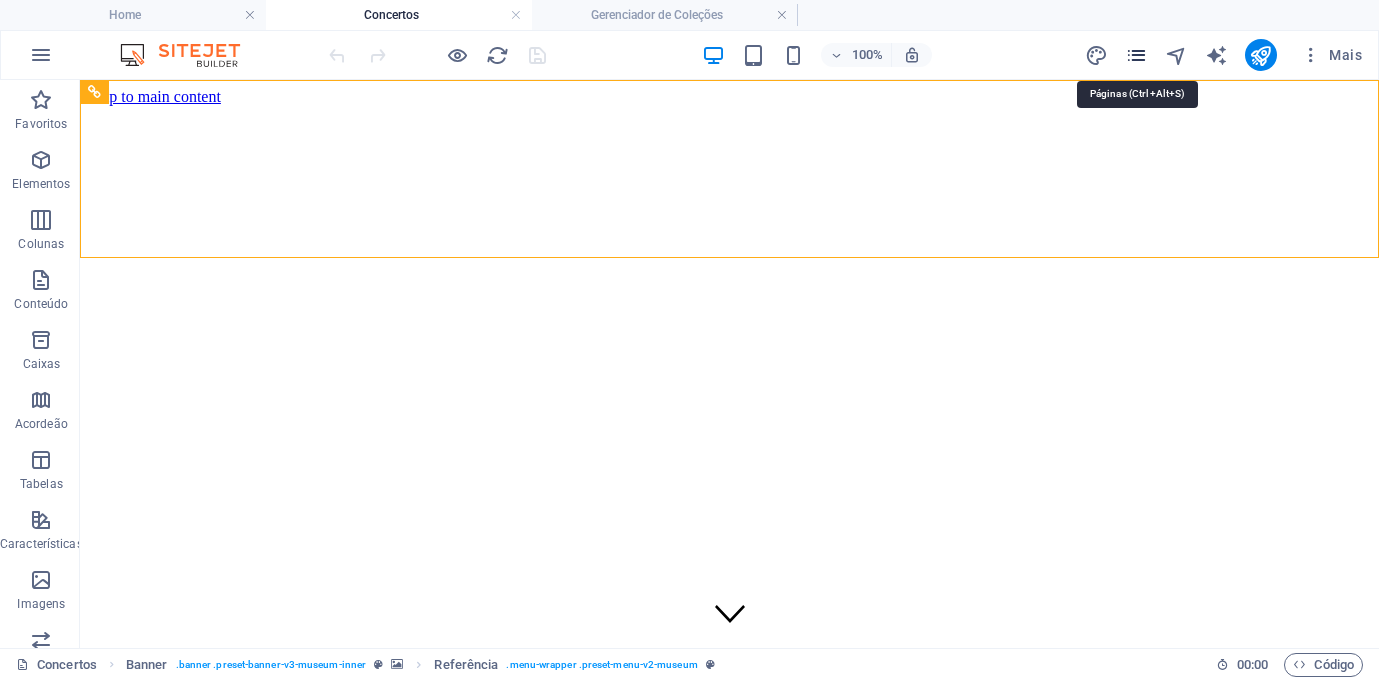 click at bounding box center (1136, 55) 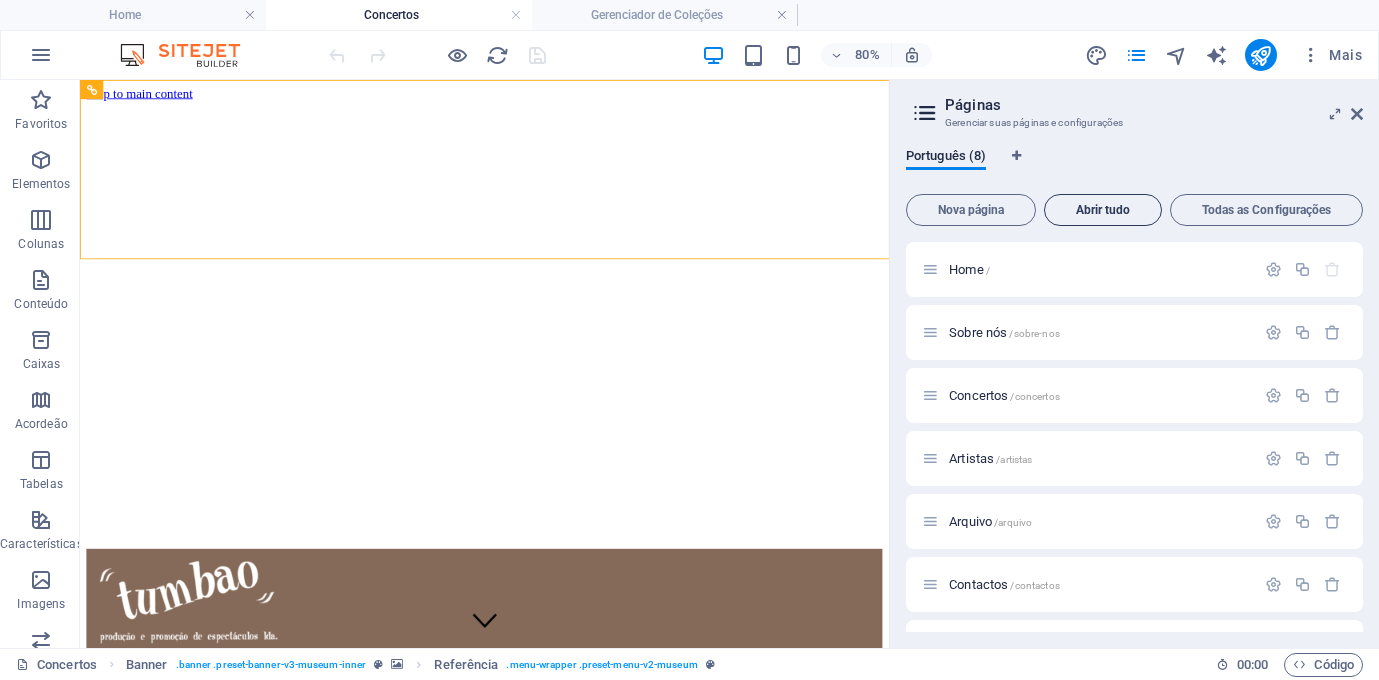 click on "Abrir tudo" at bounding box center (1103, 210) 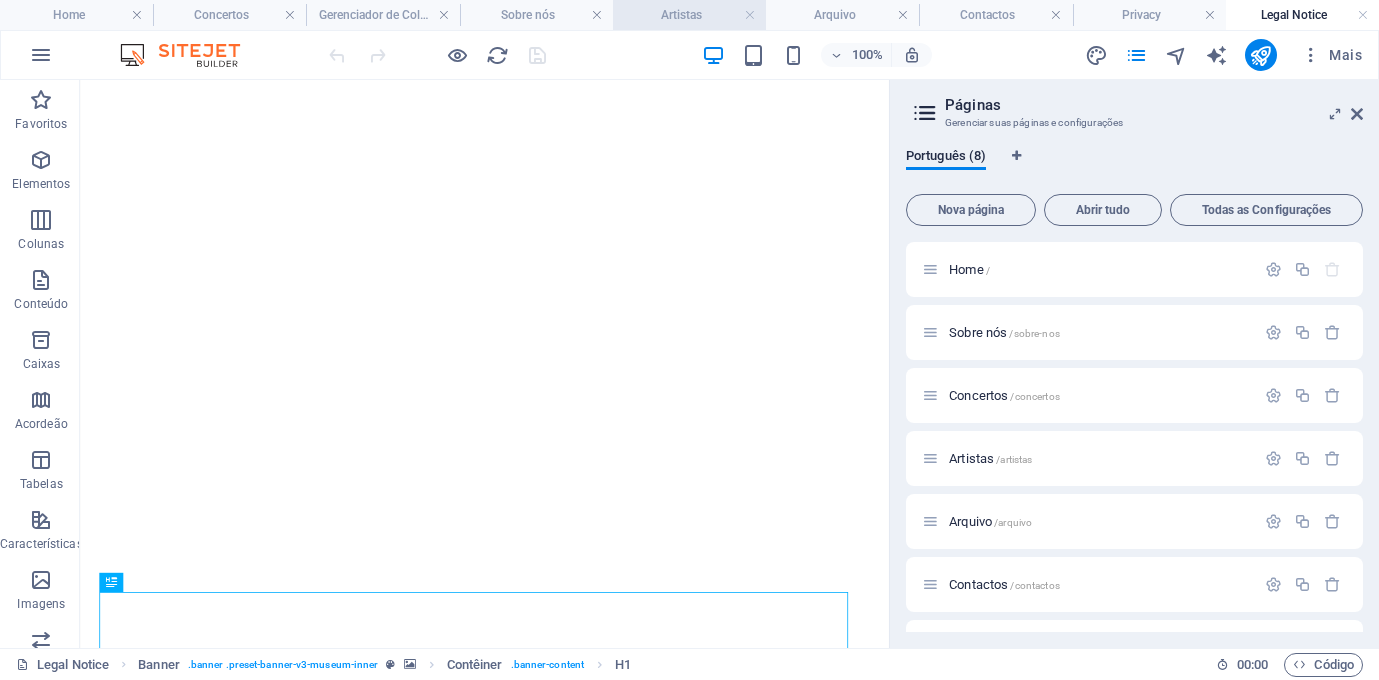 click on "Artistas" at bounding box center [689, 15] 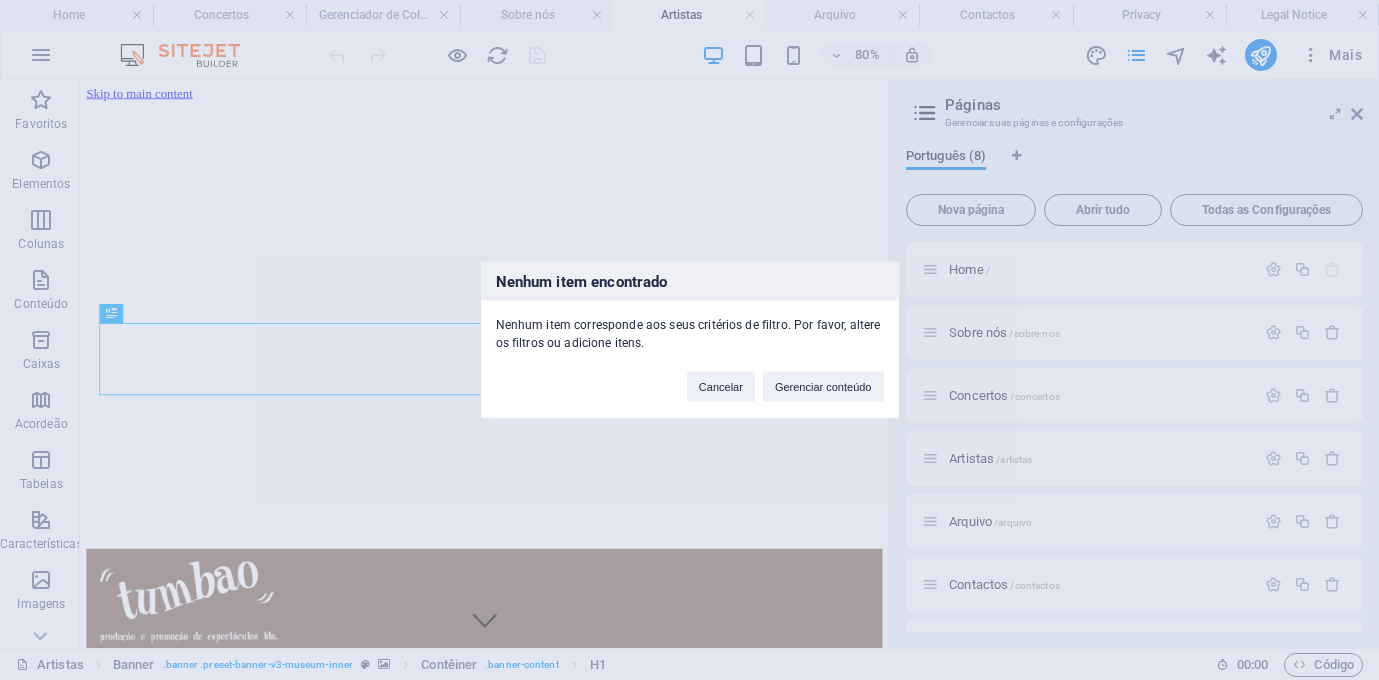 scroll, scrollTop: 0, scrollLeft: 0, axis: both 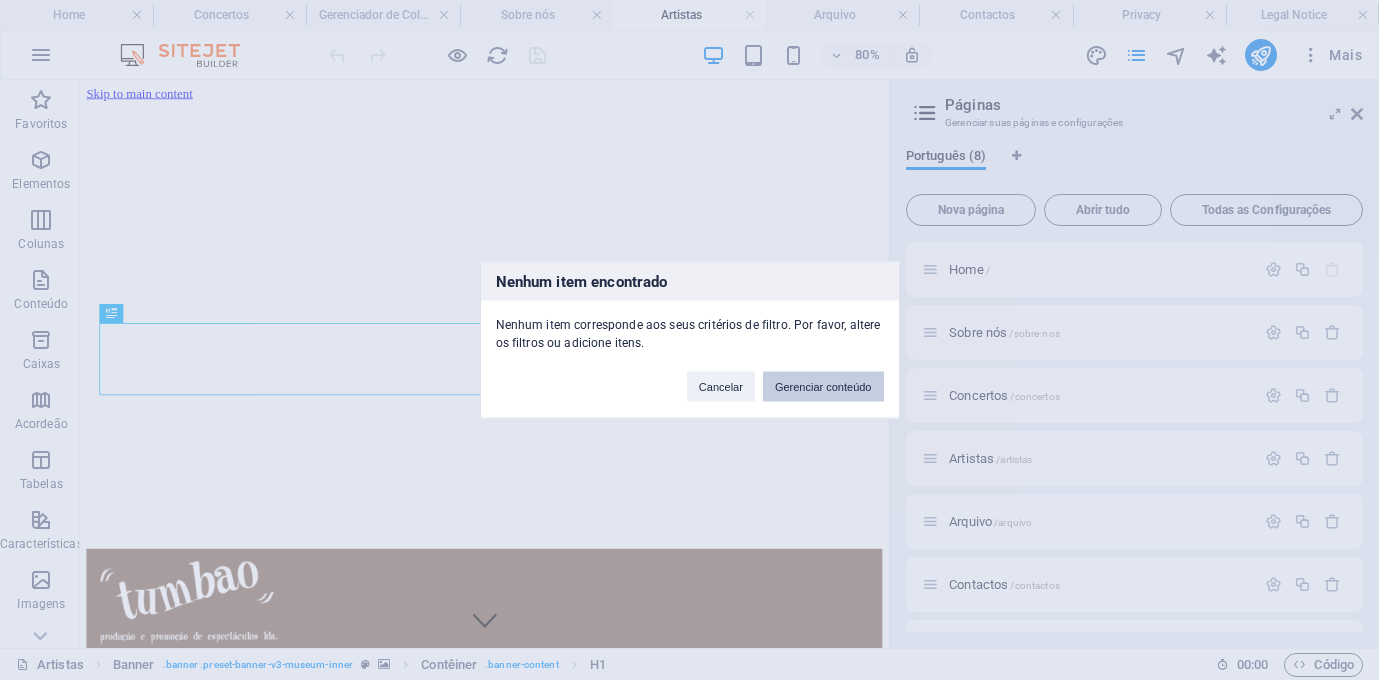 click on "Gerenciar conteúdo" at bounding box center (823, 387) 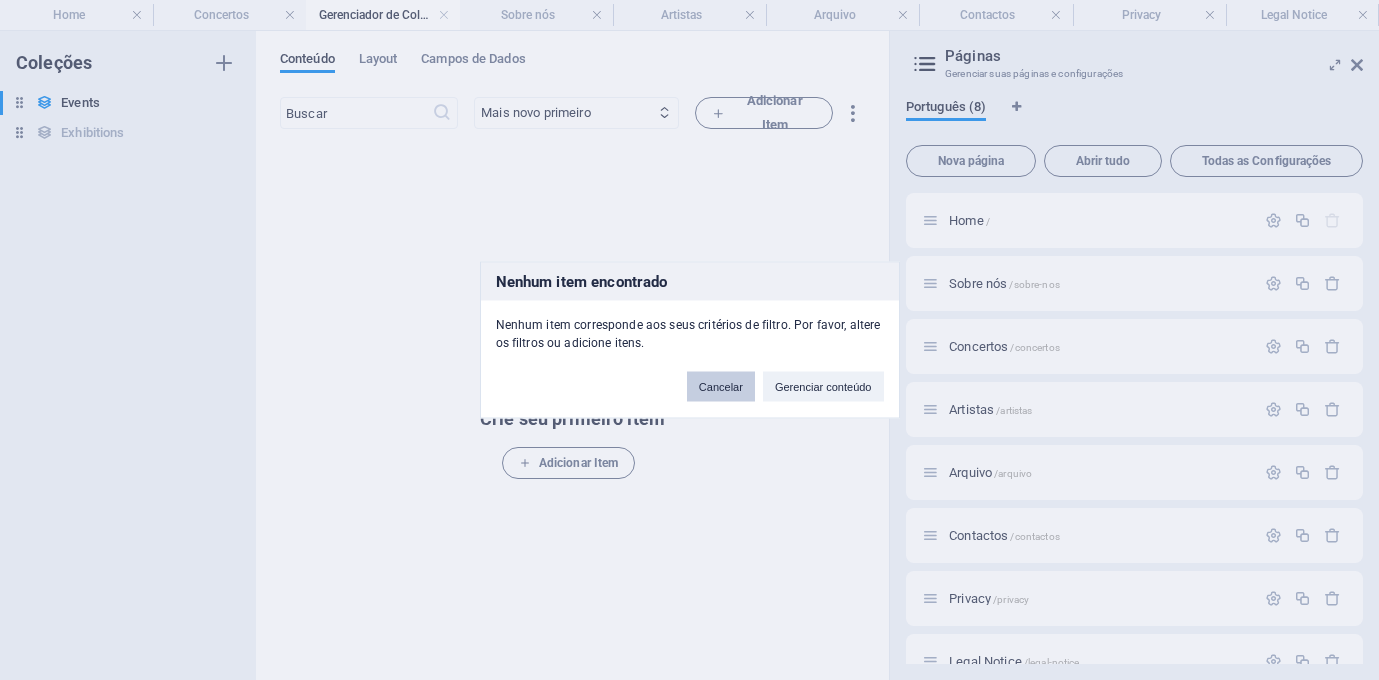 click on "Cancelar" at bounding box center (721, 387) 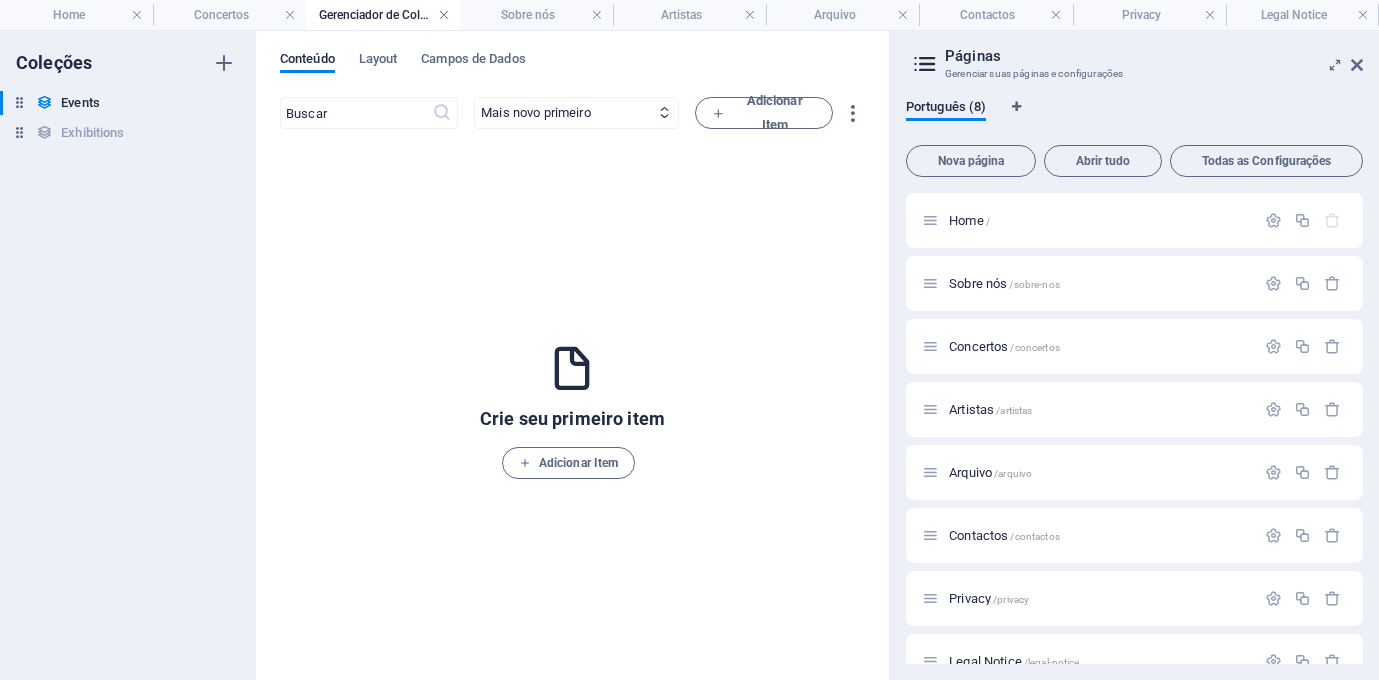 click at bounding box center (444, 15) 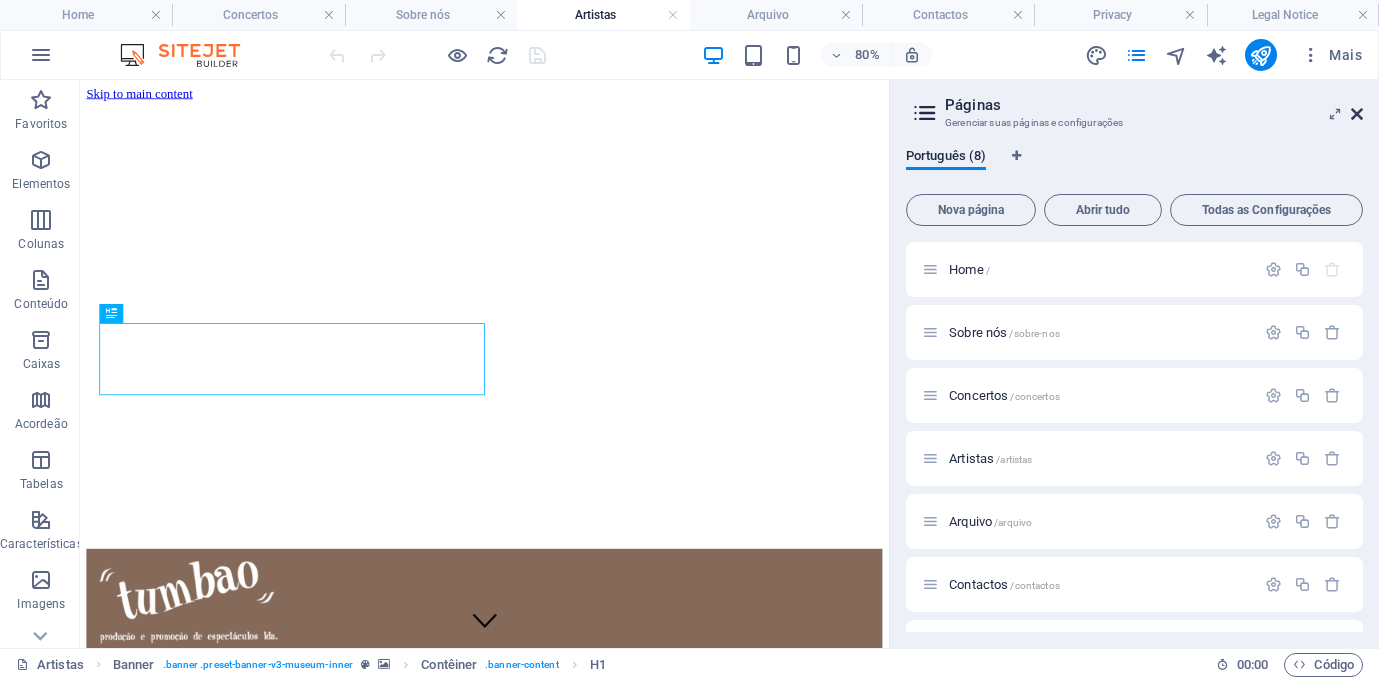 click at bounding box center [1357, 114] 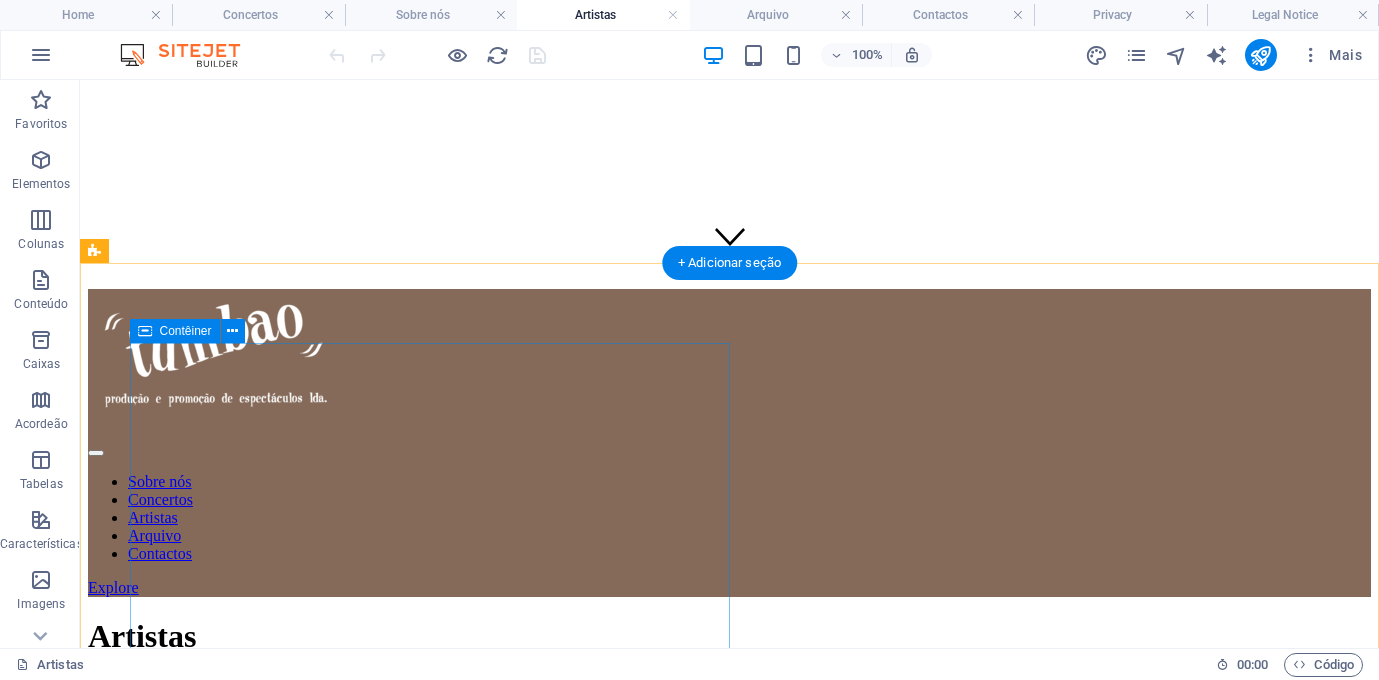 scroll, scrollTop: 388, scrollLeft: 0, axis: vertical 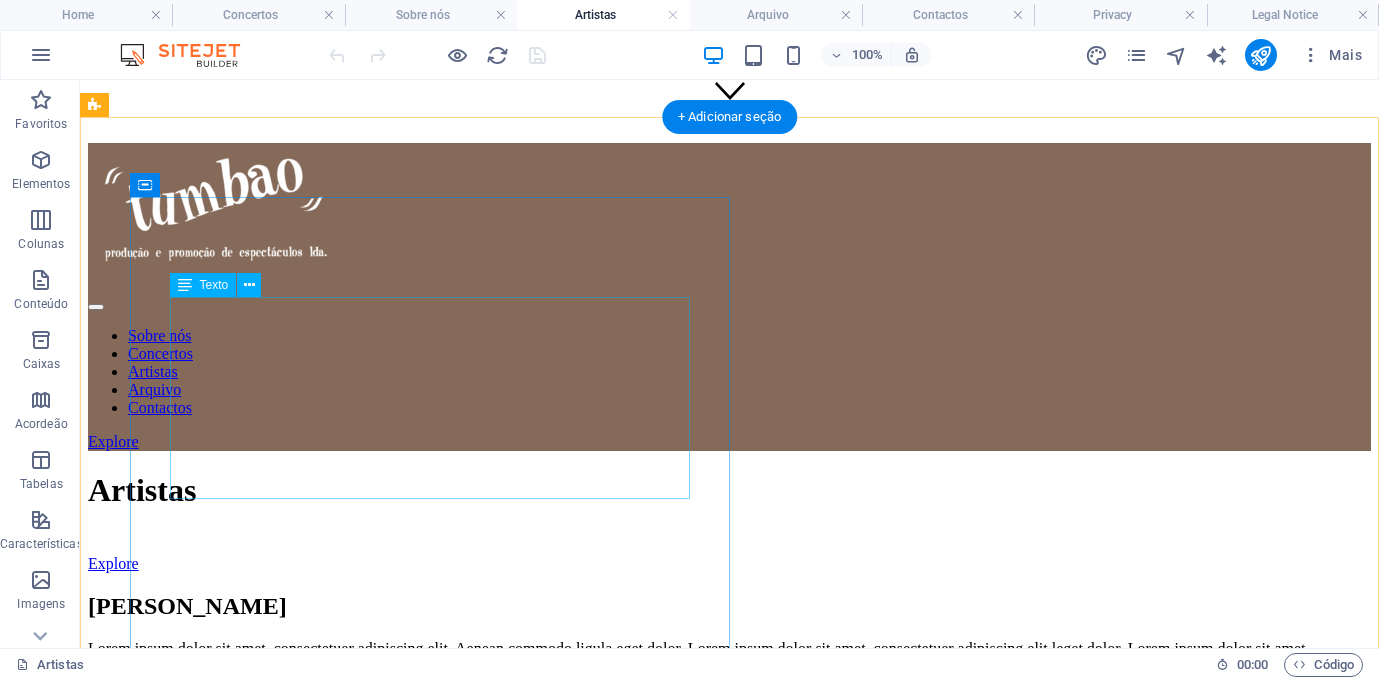 click on "Lorem ipsum dolor sit amet, consectetuer adipiscing elit. Aenean commodo ligula eget dolor. Lorem ipsum dolor sit amet, consectetuer adipiscing elit leget dolor. Lorem ipsum dolor sit amet, consectetuer adipiscing elit. Aenean commodo ligula eget dolor. Lorem ipsum dolor sit amet, consectetuer adipiscing elit dolor consectetuer adipiscing elit leget dolor. Lorem elit saget ipsum dolor sit amet, consectetuer." at bounding box center (729, 667) 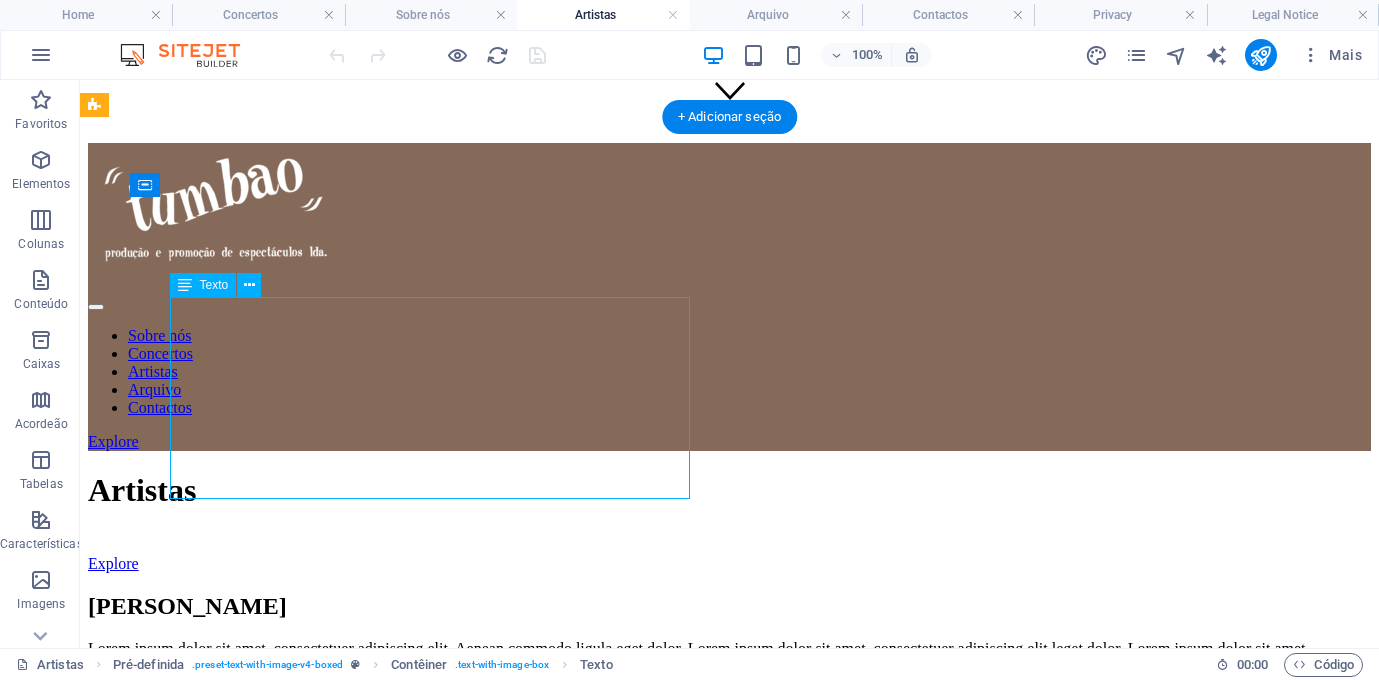 click on "Lorem ipsum dolor sit amet, consectetuer adipiscing elit. Aenean commodo ligula eget dolor. Lorem ipsum dolor sit amet, consectetuer adipiscing elit leget dolor. Lorem ipsum dolor sit amet, consectetuer adipiscing elit. Aenean commodo ligula eget dolor. Lorem ipsum dolor sit amet, consectetuer adipiscing elit dolor consectetuer adipiscing elit leget dolor. Lorem elit saget ipsum dolor sit amet, consectetuer." at bounding box center [729, 667] 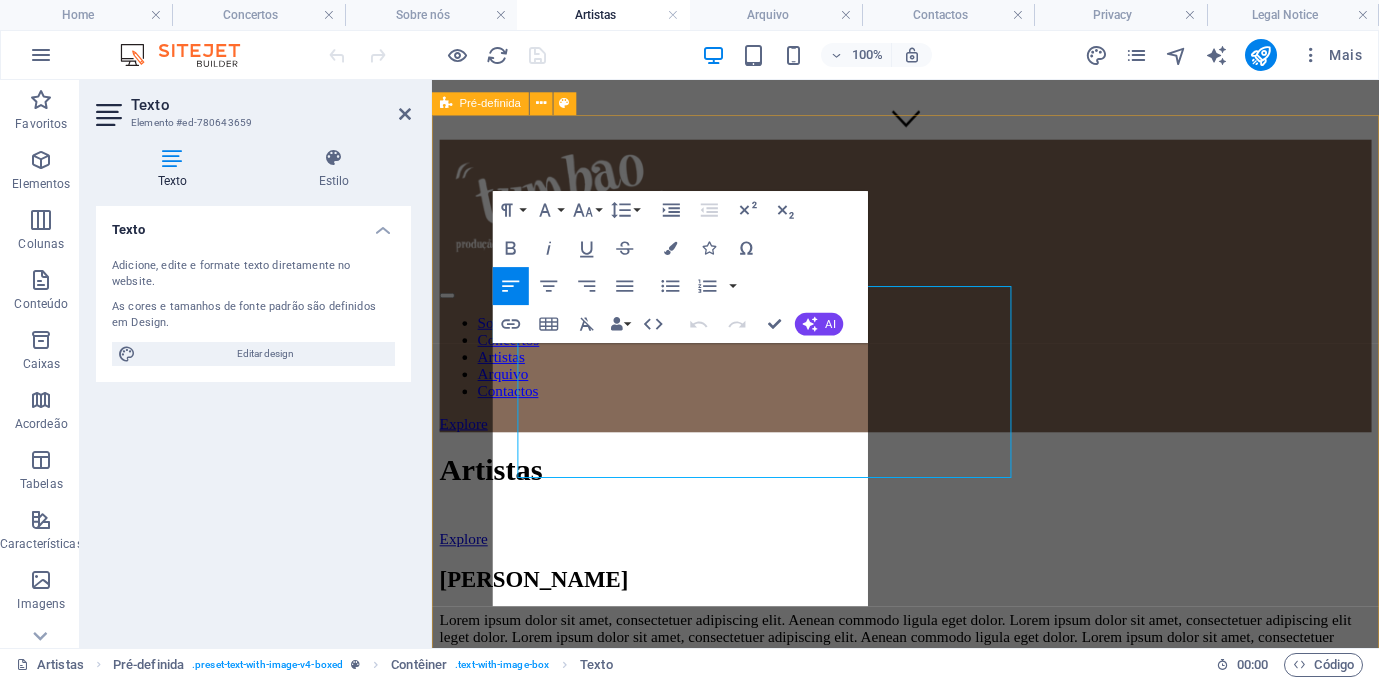 click on "[PERSON_NAME] Lorem ipsum dolor sit amet, consectetuer adipiscing elit. Aenean commodo ligula eget dolor. Lorem ipsum dolor sit amet, consectetuer adipiscing elit leget dolor. Lorem ipsum dolor sit amet, consectetuer adipiscing elit. Aenean commodo ligula eget dolor. Lorem ipsum dolor sit amet, consectetuer adipiscing elit dolor consectetuer adipiscing elit leget dolor. Lorem elit saget ipsum dolor sit amet, consectetuer." at bounding box center [930, 1553] 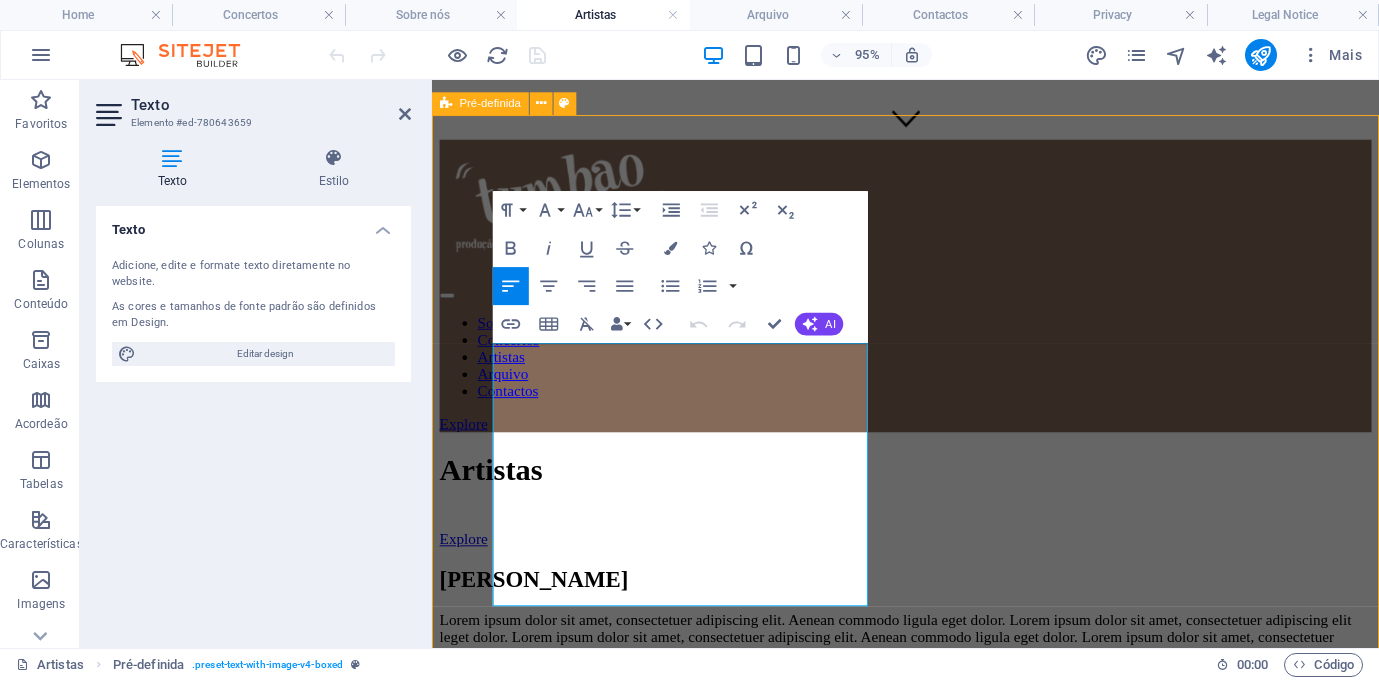scroll, scrollTop: 463, scrollLeft: 0, axis: vertical 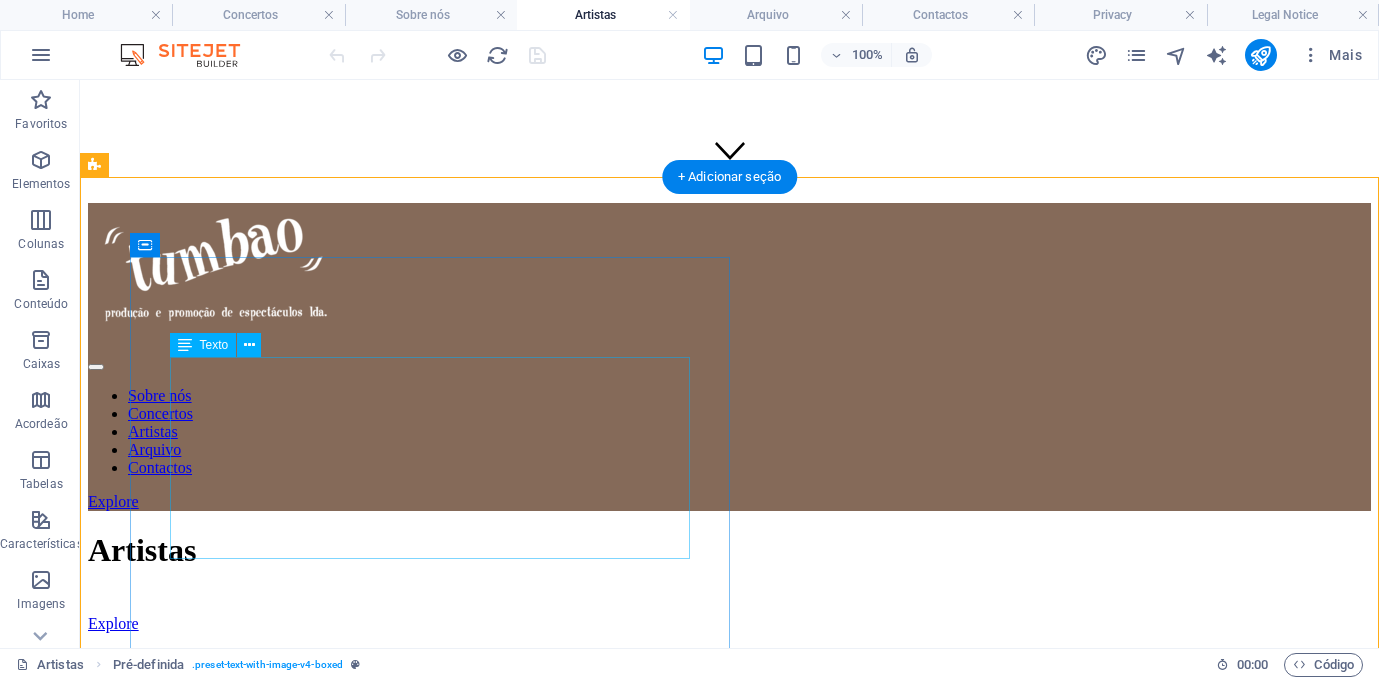 click on "Lorem ipsum dolor sit amet, consectetuer adipiscing elit. Aenean commodo ligula eget dolor. Lorem ipsum dolor sit amet, consectetuer adipiscing elit leget dolor. Lorem ipsum dolor sit amet, consectetuer adipiscing elit. Aenean commodo ligula eget dolor. Lorem ipsum dolor sit amet, consectetuer adipiscing elit dolor consectetuer adipiscing elit leget dolor. Lorem elit saget ipsum dolor sit amet, consectetuer." at bounding box center [729, 727] 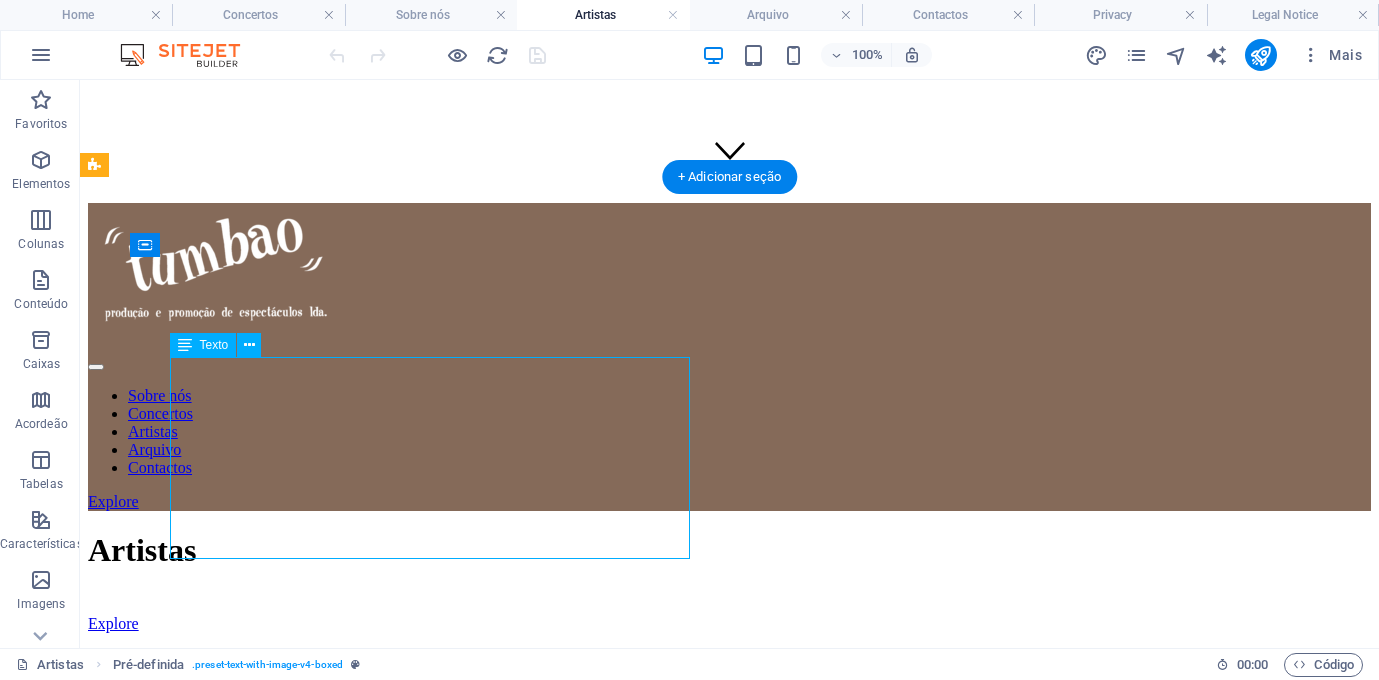click on "Lorem ipsum dolor sit amet, consectetuer adipiscing elit. Aenean commodo ligula eget dolor. Lorem ipsum dolor sit amet, consectetuer adipiscing elit leget dolor. Lorem ipsum dolor sit amet, consectetuer adipiscing elit. Aenean commodo ligula eget dolor. Lorem ipsum dolor sit amet, consectetuer adipiscing elit dolor consectetuer adipiscing elit leget dolor. Lorem elit saget ipsum dolor sit amet, consectetuer." at bounding box center (729, 727) 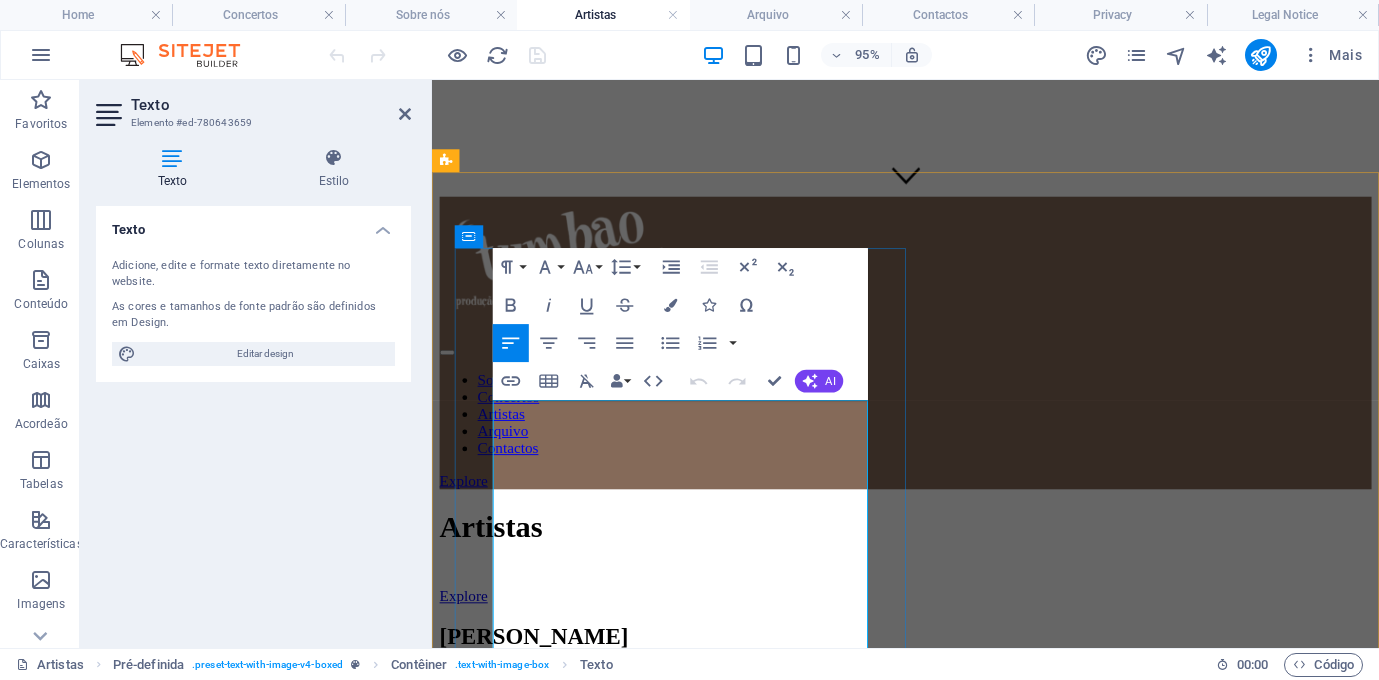 click on "Lorem ipsum dolor sit amet, consectetuer adipiscing elit. Aenean commodo ligula eget dolor. Lorem ipsum dolor sit amet, consectetuer adipiscing elit leget dolor. Lorem ipsum dolor sit amet, consectetuer adipiscing elit. Aenean commodo ligula eget dolor. Lorem ipsum dolor sit amet, consectetuer adipiscing elit dolor consectetuer adipiscing elit leget dolor. Lorem elit saget ipsum dolor sit amet, consectetuer." at bounding box center (930, 727) 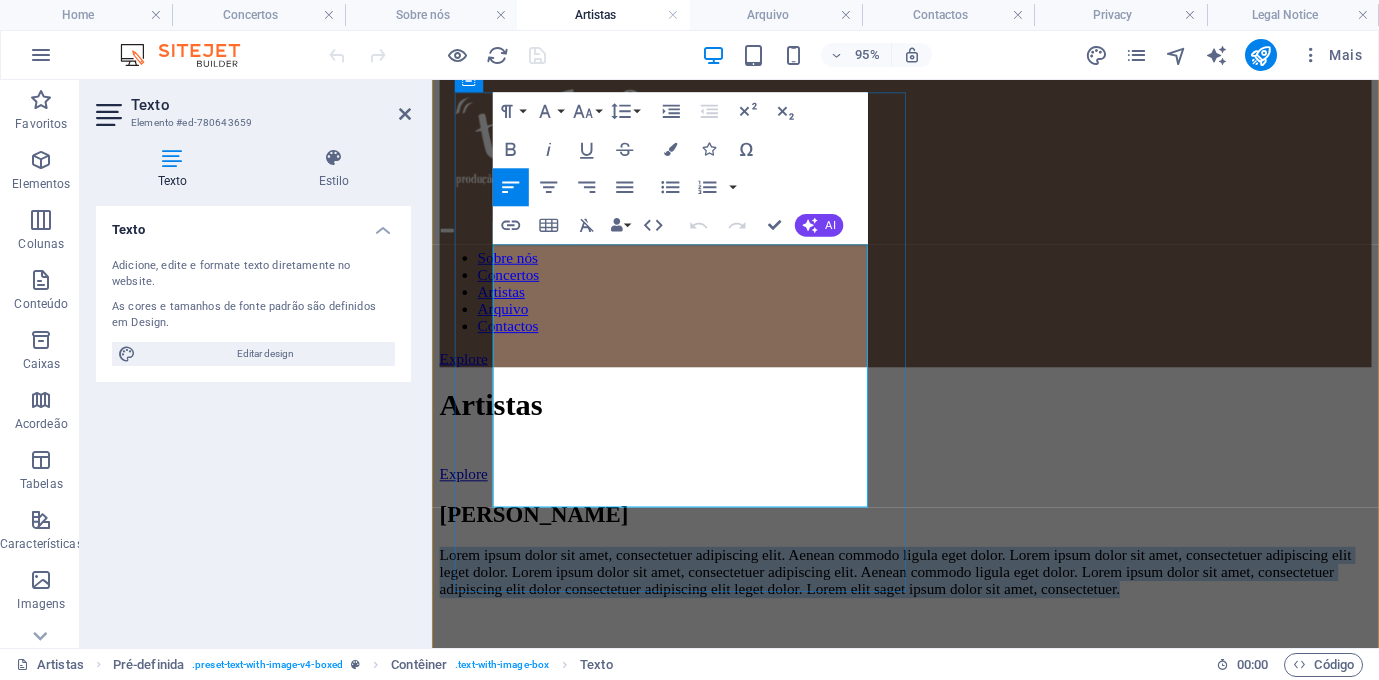 scroll, scrollTop: 627, scrollLeft: 0, axis: vertical 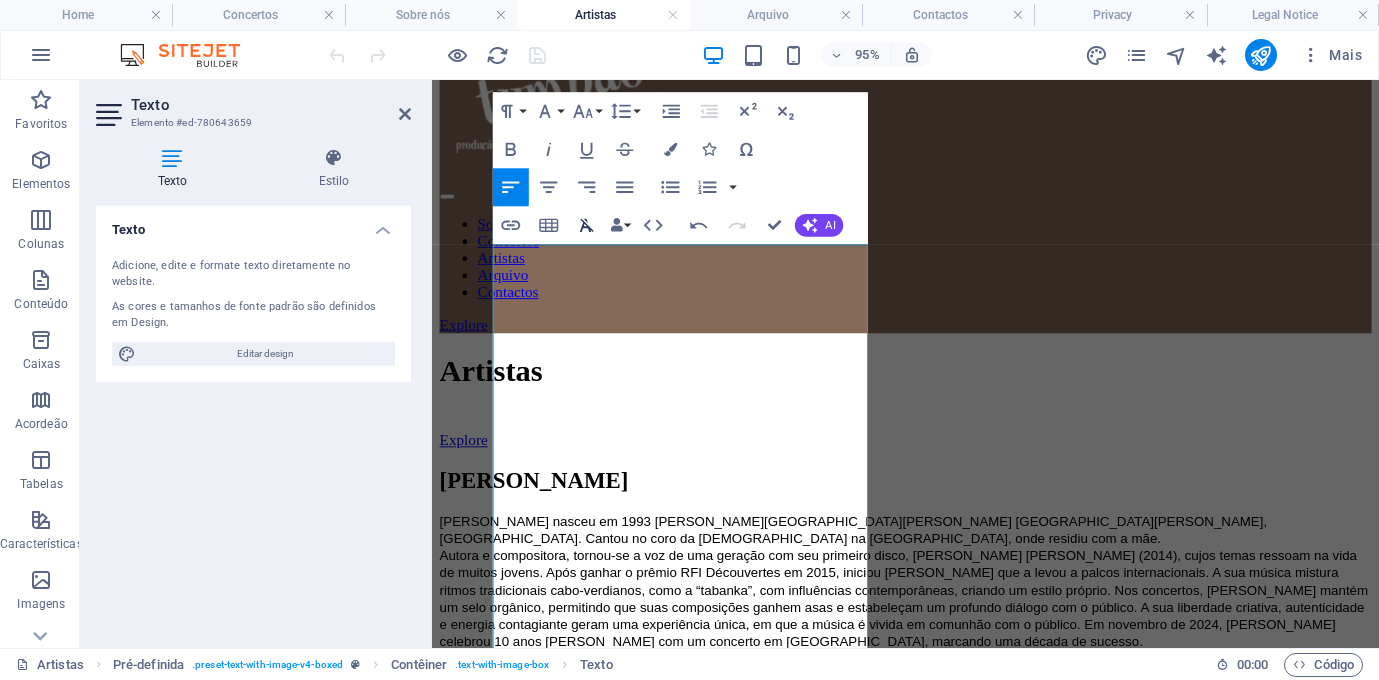 click 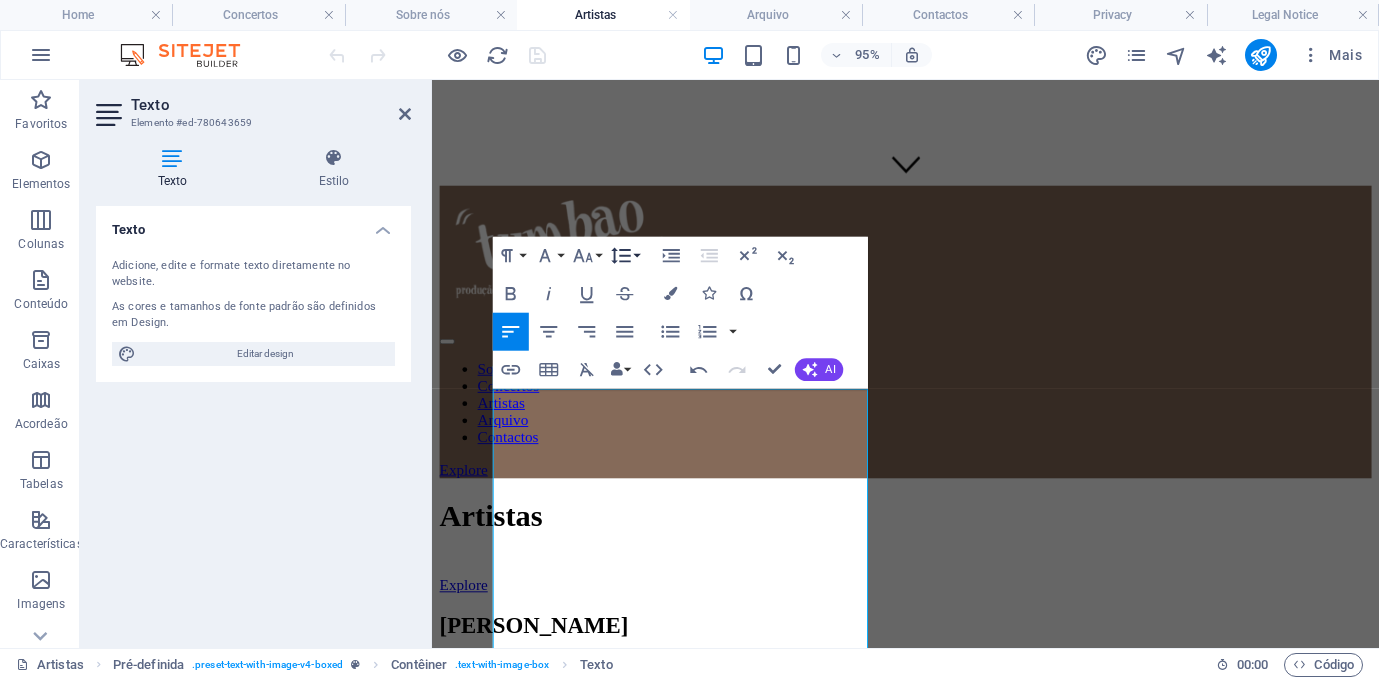 scroll, scrollTop: 469, scrollLeft: 0, axis: vertical 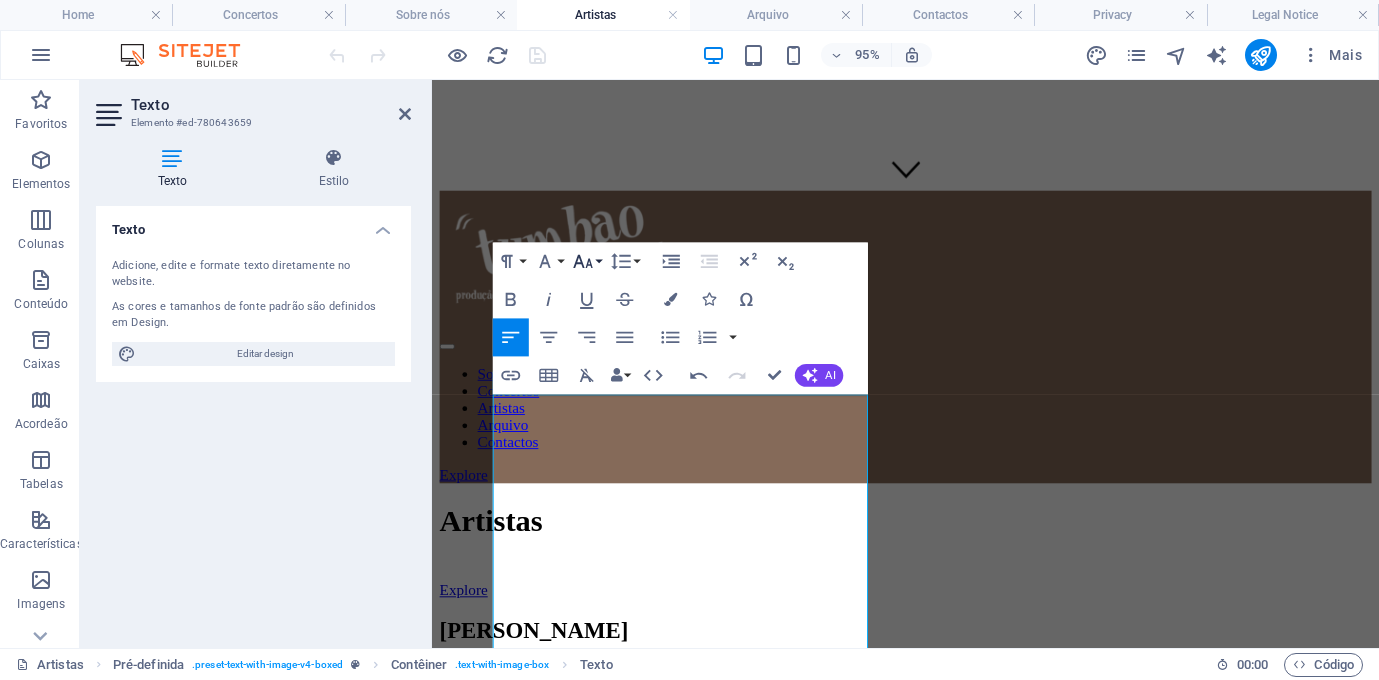 click 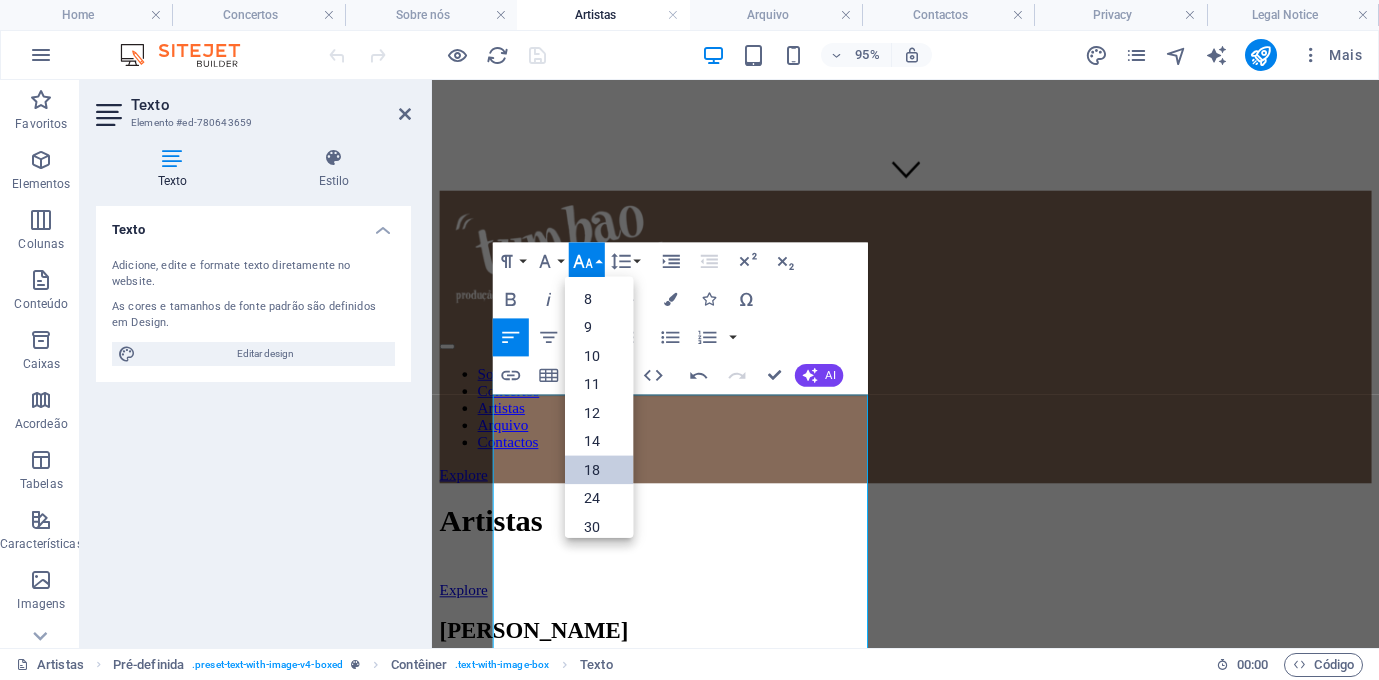 scroll, scrollTop: 161, scrollLeft: 0, axis: vertical 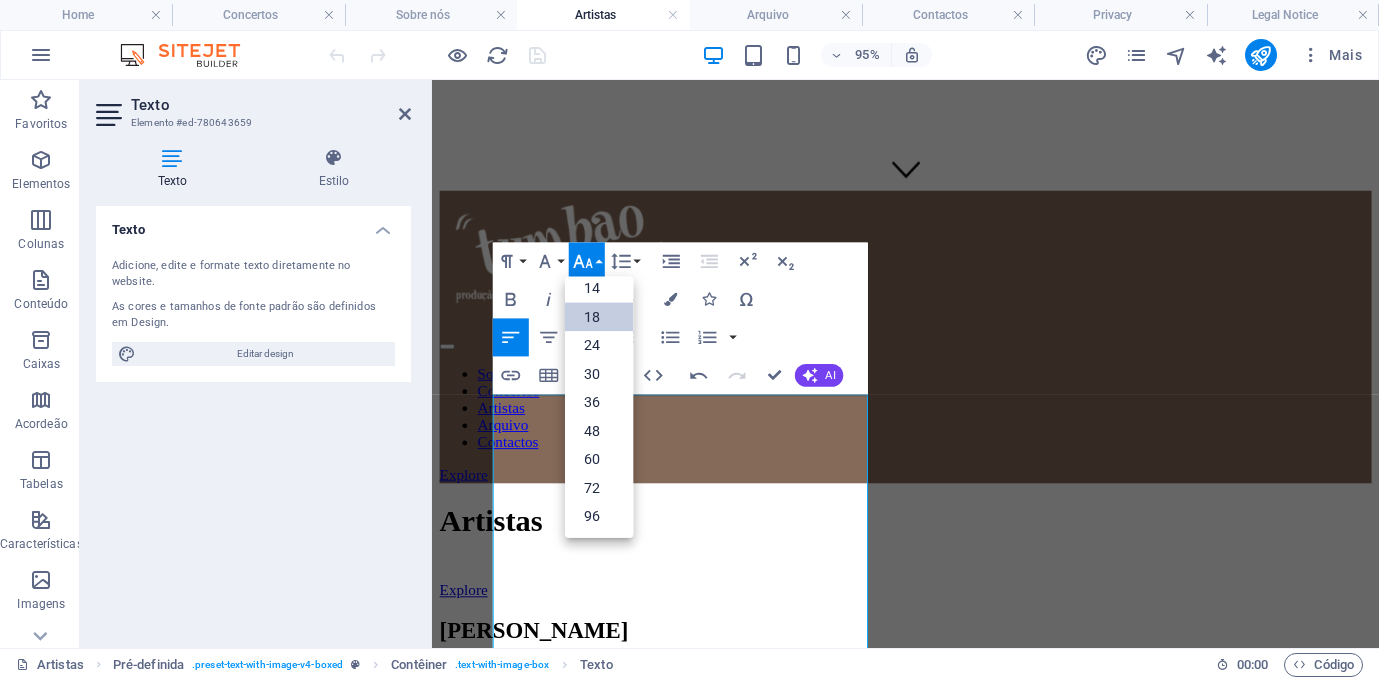 click on "18" at bounding box center [599, 316] 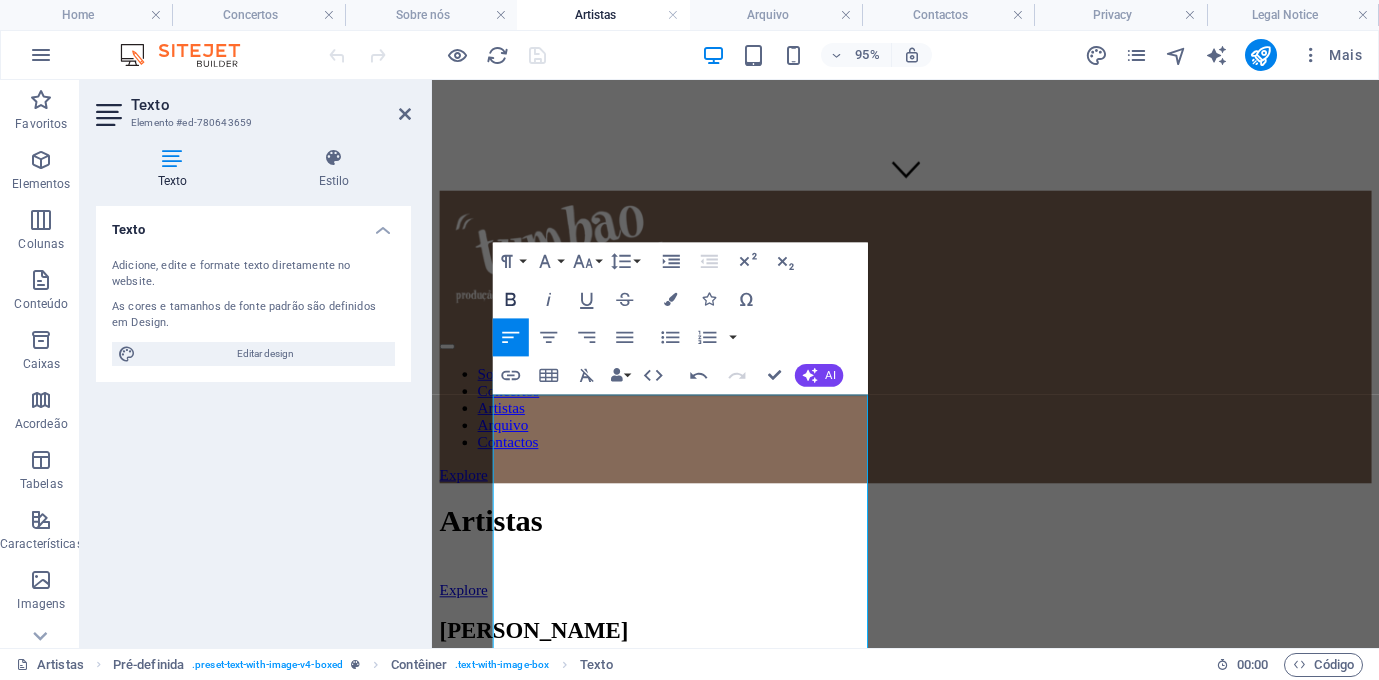click 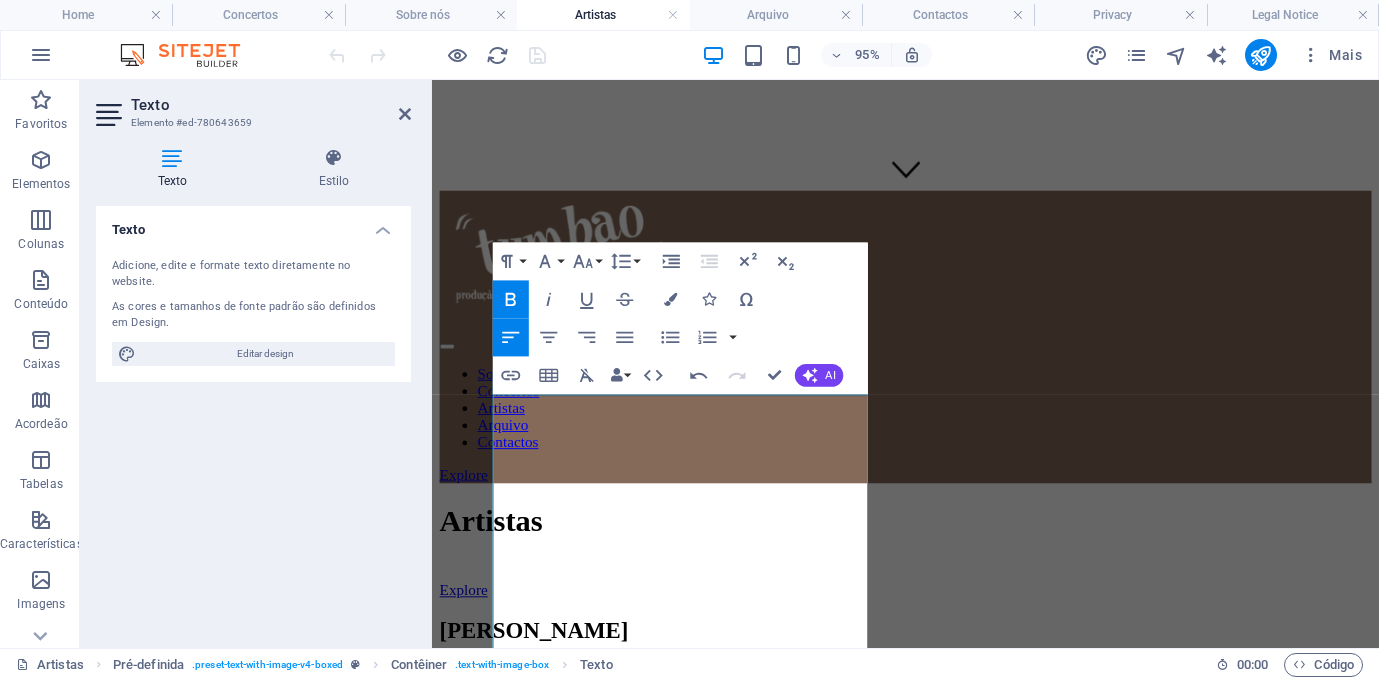click 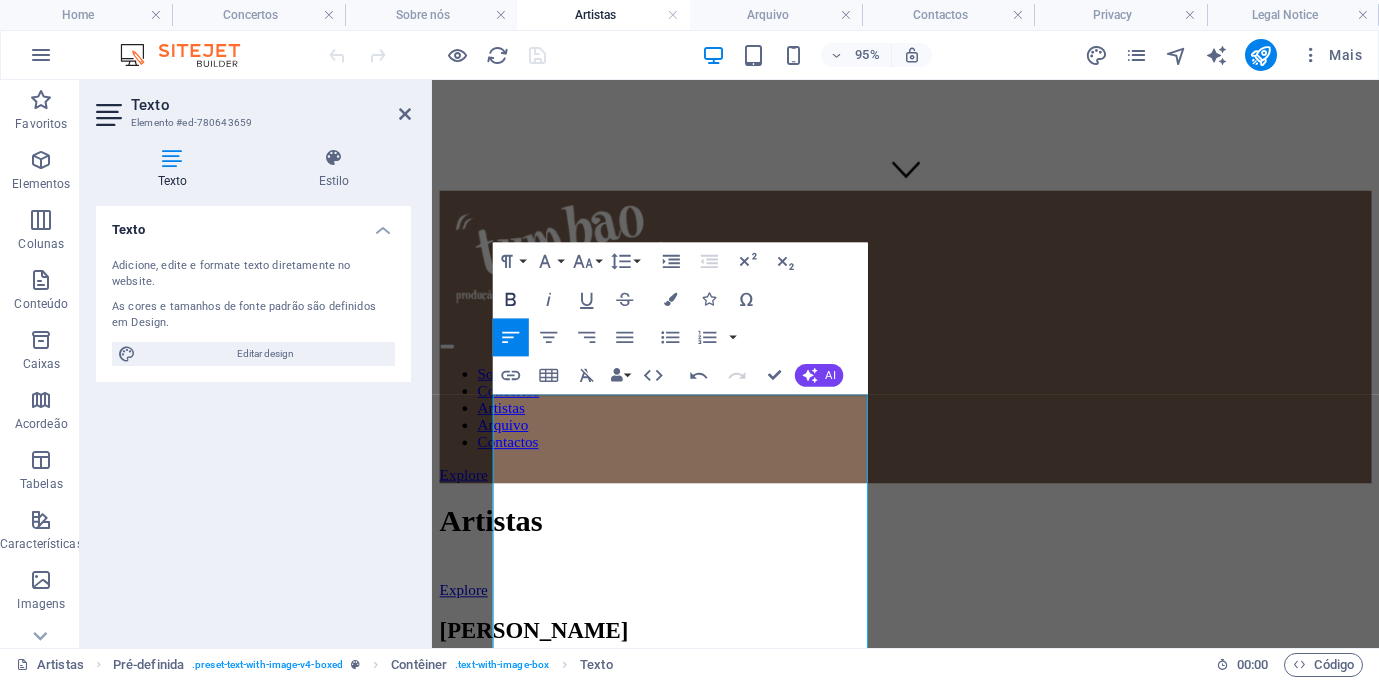 click 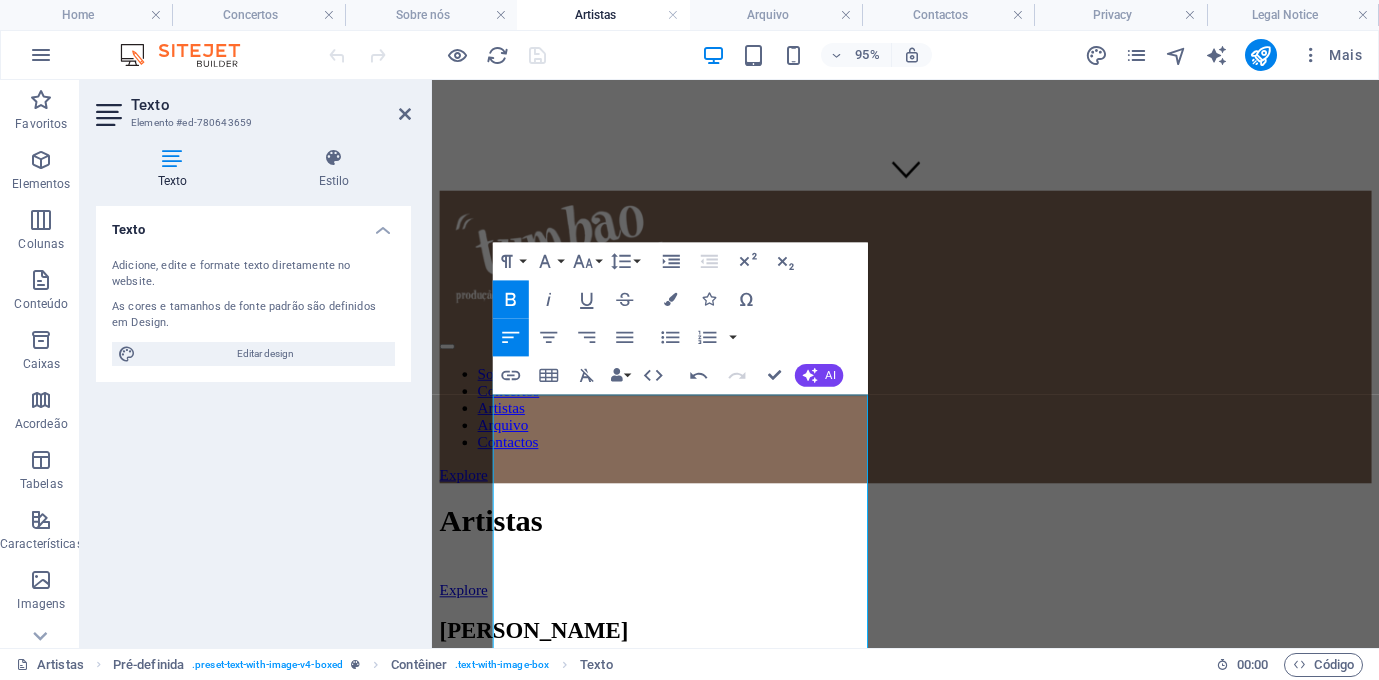 click 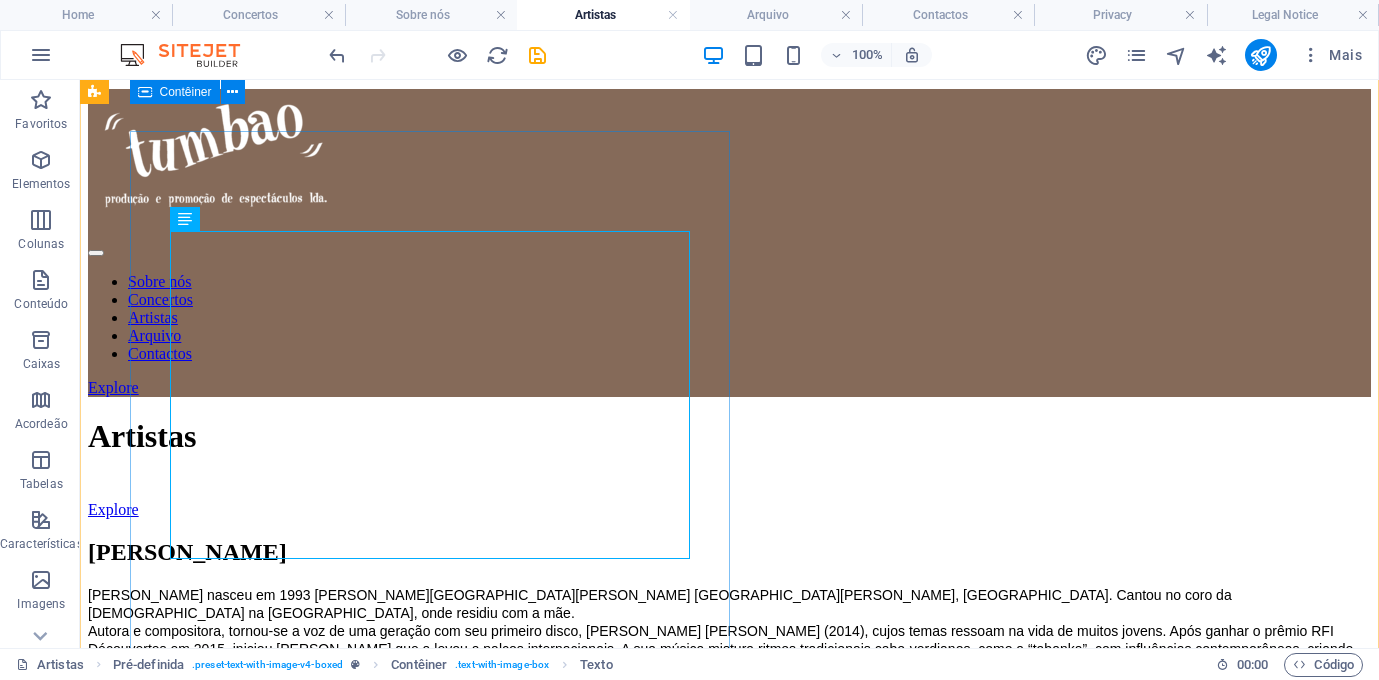 scroll, scrollTop: 561, scrollLeft: 0, axis: vertical 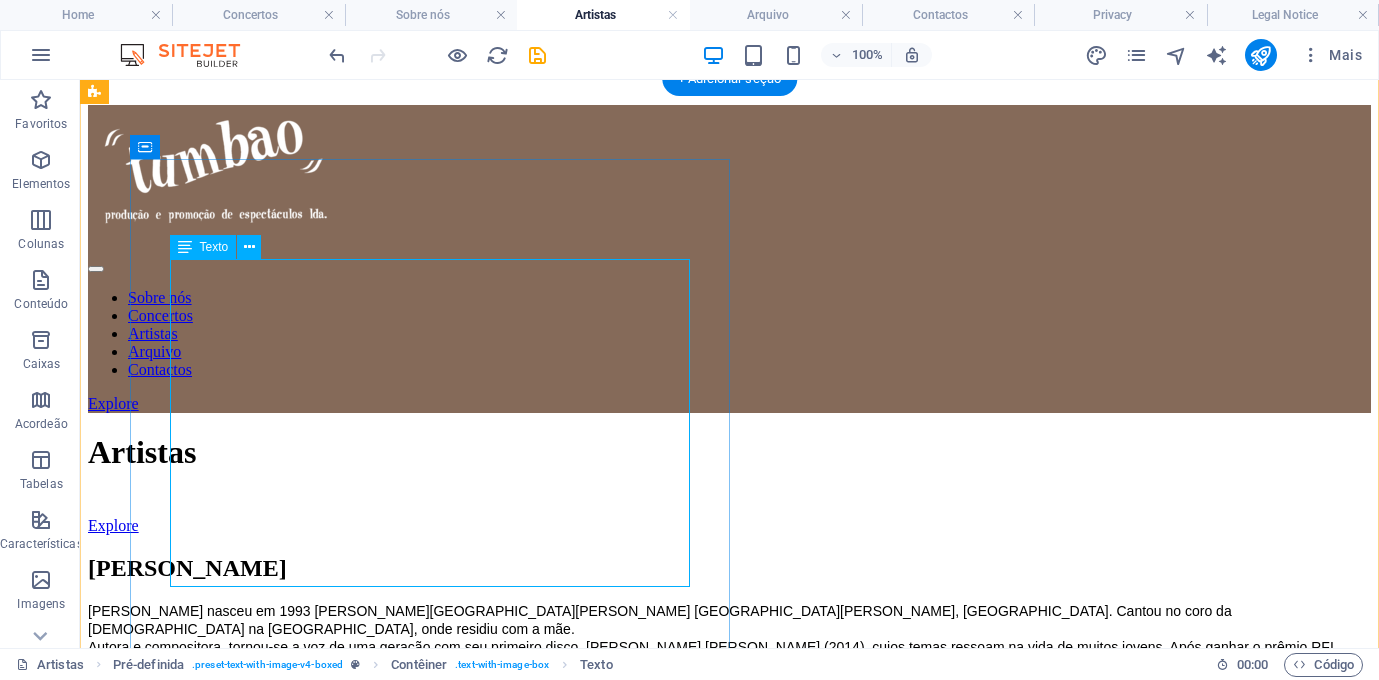 click on "[PERSON_NAME] nasceu em 1993 [PERSON_NAME][GEOGRAPHIC_DATA][PERSON_NAME] [GEOGRAPHIC_DATA][PERSON_NAME], [GEOGRAPHIC_DATA]. Cantou no coro da [DEMOGRAPHIC_DATA] na [GEOGRAPHIC_DATA], onde residiu com a mãe. Autora e compositora, tornou-se a voz de uma geração com seu primeiro disco, [PERSON_NAME] [PERSON_NAME] (2014), cujos temas ressoam na vida de muitos jovens. Após ganhar o prêmio RFI Découvertes em 2015, iniciou [PERSON_NAME] que a levou a palcos internacionais. A sua música mistura ritmos tradicionais cabo-verdianos, como a “tabanka”, com influências contemporâneas, criando um estilo próprio. Nos concertos, [PERSON_NAME] mantém um selo orgânico, permitindo que suas composições ganhem asas e estabeleçam um profundo diálogo com o público. A sua liberdade criativa, autenticidade e energia contagiante geram uma experiência única, em que a música é vivida em comunhão com o público. Em novembro de 2024, [PERSON_NAME] celebrou 10 anos [PERSON_NAME] com um concerto em [GEOGRAPHIC_DATA], marcando uma década de sucesso." at bounding box center [729, 665] 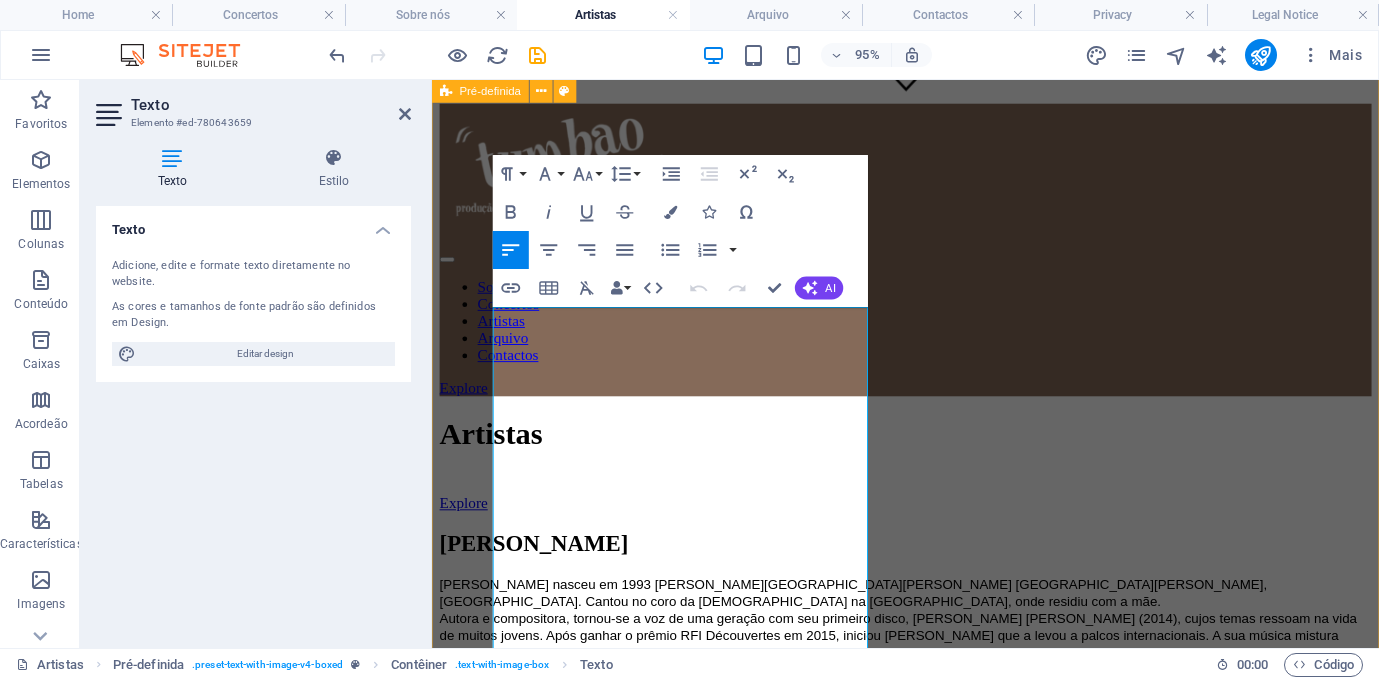 click on "[PERSON_NAME] [PERSON_NAME] nasceu em 1993 [PERSON_NAME][GEOGRAPHIC_DATA][PERSON_NAME] [GEOGRAPHIC_DATA][PERSON_NAME], [GEOGRAPHIC_DATA]. Cantou no coro da [DEMOGRAPHIC_DATA] na [GEOGRAPHIC_DATA], onde residiu com a mãe. Autora e compositora, tornou-se a voz de uma geração com seu primeiro disco, [PERSON_NAME] [PERSON_NAME] (2014), cujos temas ressoam na vida de muitos jovens. Após ganhar o prêmio RFI Découvertes em 2015, iniciou [PERSON_NAME] que a levou a palcos internacionais. A sua música mistura ritmos tradicionais cabo-verdianos, como a “tabanka”, com influências contemporâneas, criando um estilo próprio. Nos concertos, [PERSON_NAME] mantém um selo orgânico, permitindo que suas composições ganhem asas e estabeleçam um profundo diálogo com o público. A sua liberdade criativa, autenticidade e energia contagiante geram uma experiência única, em que a música é vivida em comunhão com o público. Em novembro de 2024, [PERSON_NAME] celebrou 10 anos [PERSON_NAME] com um concerto em [GEOGRAPHIC_DATA], marcando uma década de sucesso." at bounding box center [930, 1560] 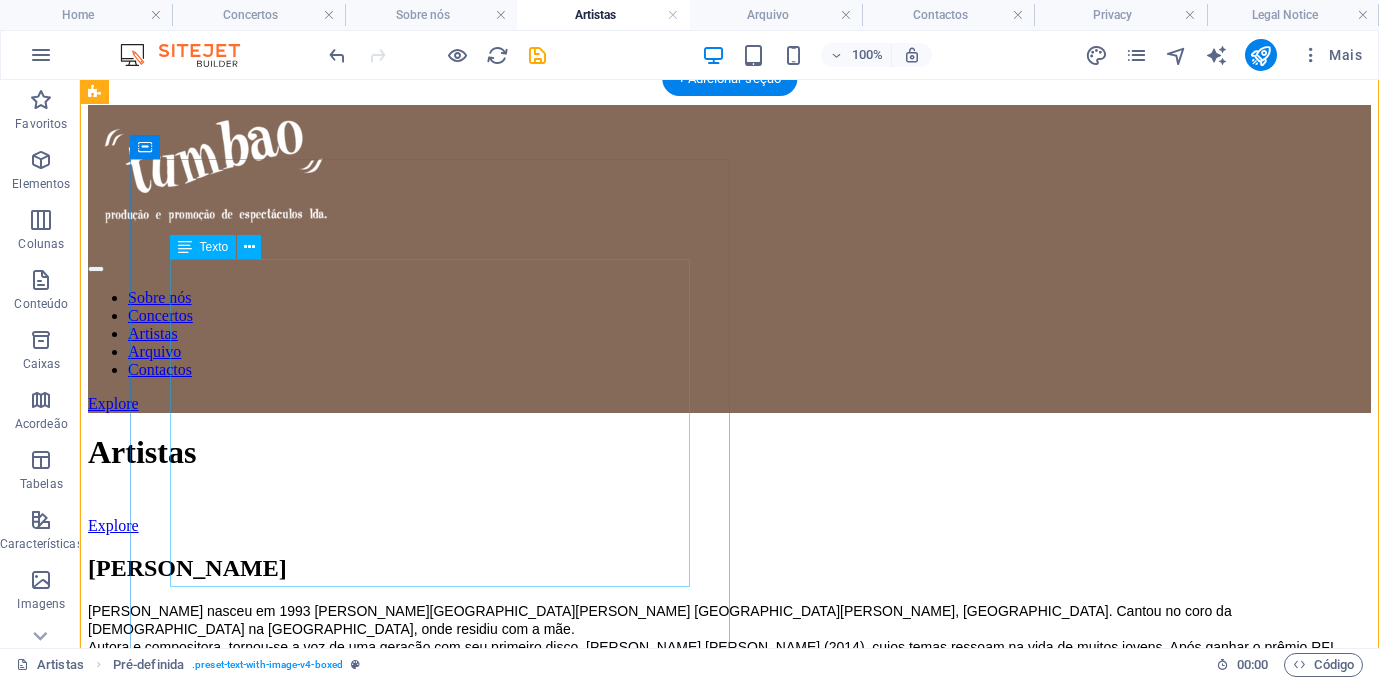 click on "[PERSON_NAME] nasceu em 1993 [PERSON_NAME][GEOGRAPHIC_DATA][PERSON_NAME] [GEOGRAPHIC_DATA][PERSON_NAME], [GEOGRAPHIC_DATA]. Cantou no coro da [DEMOGRAPHIC_DATA] na [GEOGRAPHIC_DATA], onde residiu com a mãe. Autora e compositora, tornou-se a voz de uma geração com seu primeiro disco, [PERSON_NAME] [PERSON_NAME] (2014), cujos temas ressoam na vida de muitos jovens. Após ganhar o prêmio RFI Découvertes em 2015, iniciou [PERSON_NAME] que a levou a palcos internacionais. A sua música mistura ritmos tradicionais cabo-verdianos, como a “tabanka”, com influências contemporâneas, criando um estilo próprio. Nos concertos, [PERSON_NAME] mantém um selo orgânico, permitindo que suas composições ganhem asas e estabeleçam um profundo diálogo com o público. A sua liberdade criativa, autenticidade e energia contagiante geram uma experiência única, em que a música é vivida em comunhão com o público. Em novembro de 2024, [PERSON_NAME] celebrou 10 anos [PERSON_NAME] com um concerto em [GEOGRAPHIC_DATA], marcando uma década de sucesso." at bounding box center (729, 665) 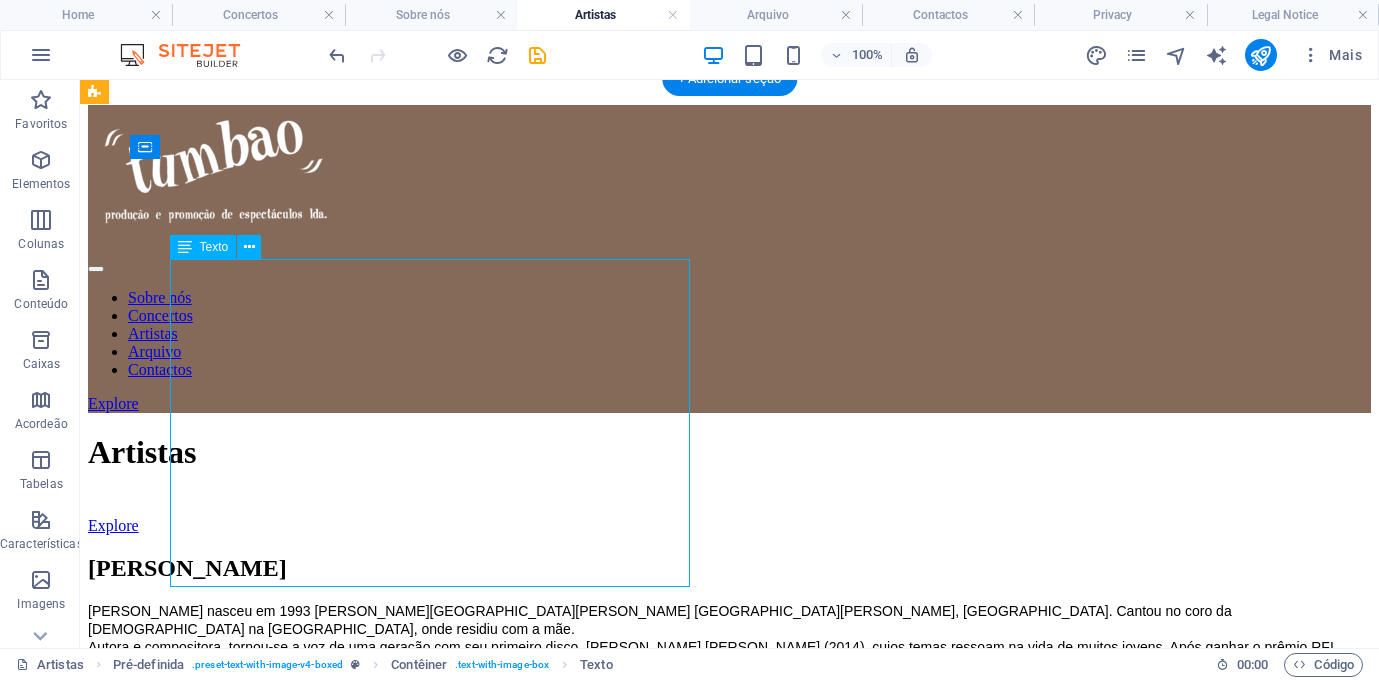click on "[PERSON_NAME] nasceu em 1993 [PERSON_NAME][GEOGRAPHIC_DATA][PERSON_NAME] [GEOGRAPHIC_DATA][PERSON_NAME], [GEOGRAPHIC_DATA]. Cantou no coro da [DEMOGRAPHIC_DATA] na [GEOGRAPHIC_DATA], onde residiu com a mãe. Autora e compositora, tornou-se a voz de uma geração com seu primeiro disco, [PERSON_NAME] [PERSON_NAME] (2014), cujos temas ressoam na vida de muitos jovens. Após ganhar o prêmio RFI Découvertes em 2015, iniciou [PERSON_NAME] que a levou a palcos internacionais. A sua música mistura ritmos tradicionais cabo-verdianos, como a “tabanka”, com influências contemporâneas, criando um estilo próprio. Nos concertos, [PERSON_NAME] mantém um selo orgânico, permitindo que suas composições ganhem asas e estabeleçam um profundo diálogo com o público. A sua liberdade criativa, autenticidade e energia contagiante geram uma experiência única, em que a música é vivida em comunhão com o público. Em novembro de 2024, [PERSON_NAME] celebrou 10 anos [PERSON_NAME] com um concerto em [GEOGRAPHIC_DATA], marcando uma década de sucesso." at bounding box center (729, 665) 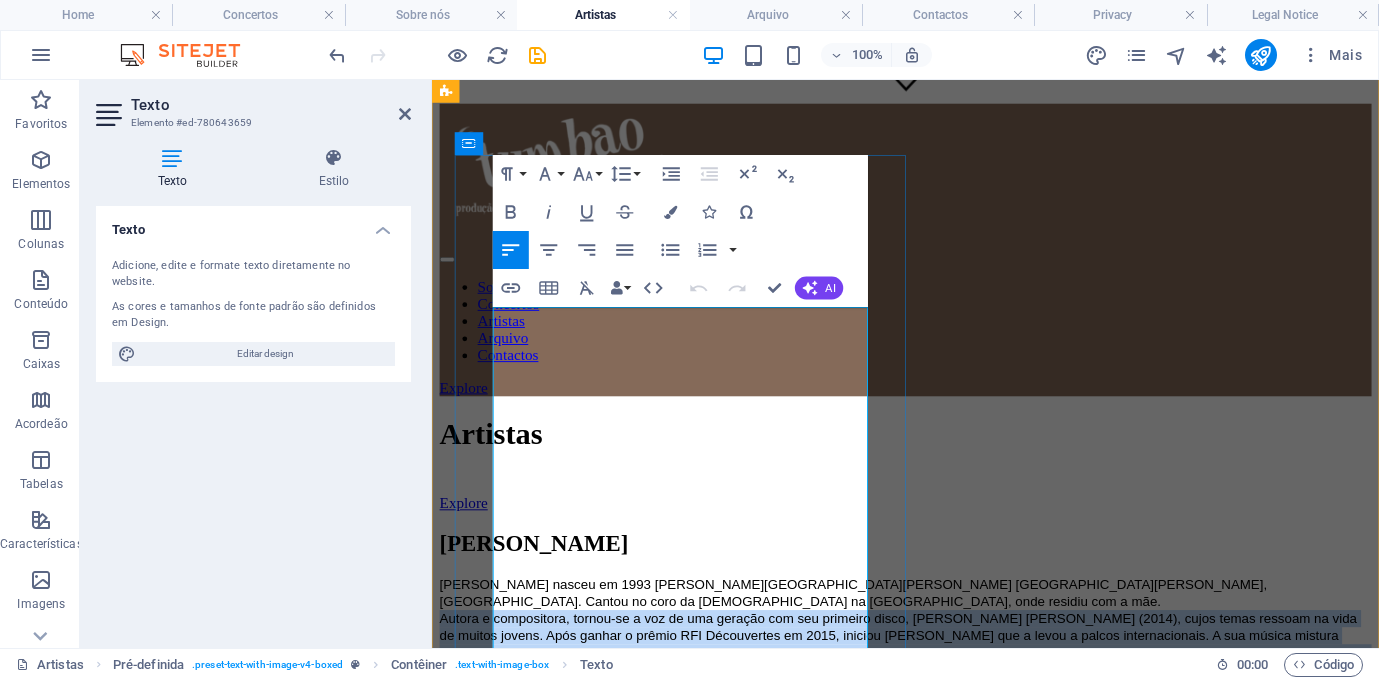 drag, startPoint x: 889, startPoint y: 429, endPoint x: 543, endPoint y: 447, distance: 346.4679 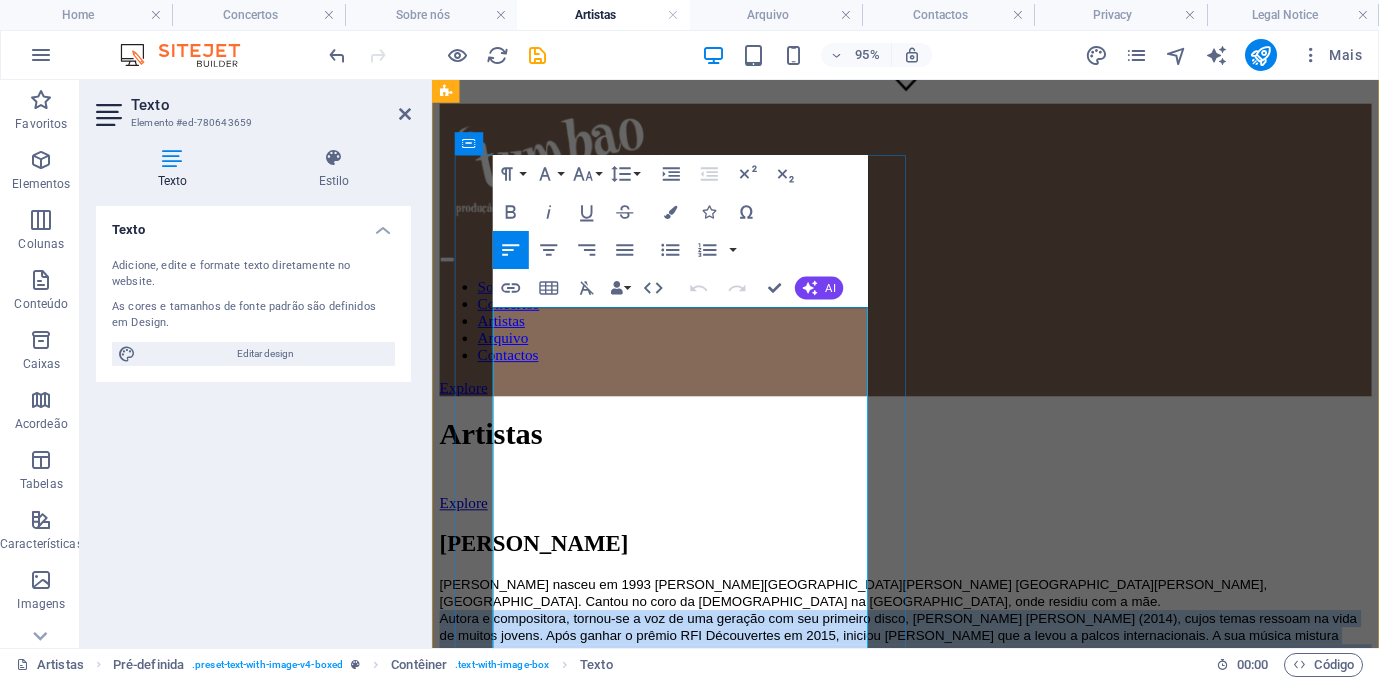 click on "Autora e compositora, tornou-se a voz de uma geração com seu primeiro disco, [PERSON_NAME] [PERSON_NAME] (2014), cujos temas ressoam na vida de muitos jovens. Após ganhar o prêmio RFI Découvertes em 2015, iniciou [PERSON_NAME] que a levou a palcos internacionais. A sua música mistura ritmos tradicionais cabo-verdianos, como a “tabanka”, com influências contemporâneas, criando um estilo próprio. Nos concertos, [PERSON_NAME] mantém um selo orgânico, permitindo que suas composições ganhem asas e estabeleçam um profundo diálogo com o público. A sua liberdade criativa, autenticidade e energia contagiante geram uma experiência única, em que a música é vivida em comunhão com o público. Em novembro de 2024, [PERSON_NAME] celebrou 10 anos [PERSON_NAME] com um concerto em [GEOGRAPHIC_DATA], marcando uma década de sucesso." at bounding box center [928, 692] 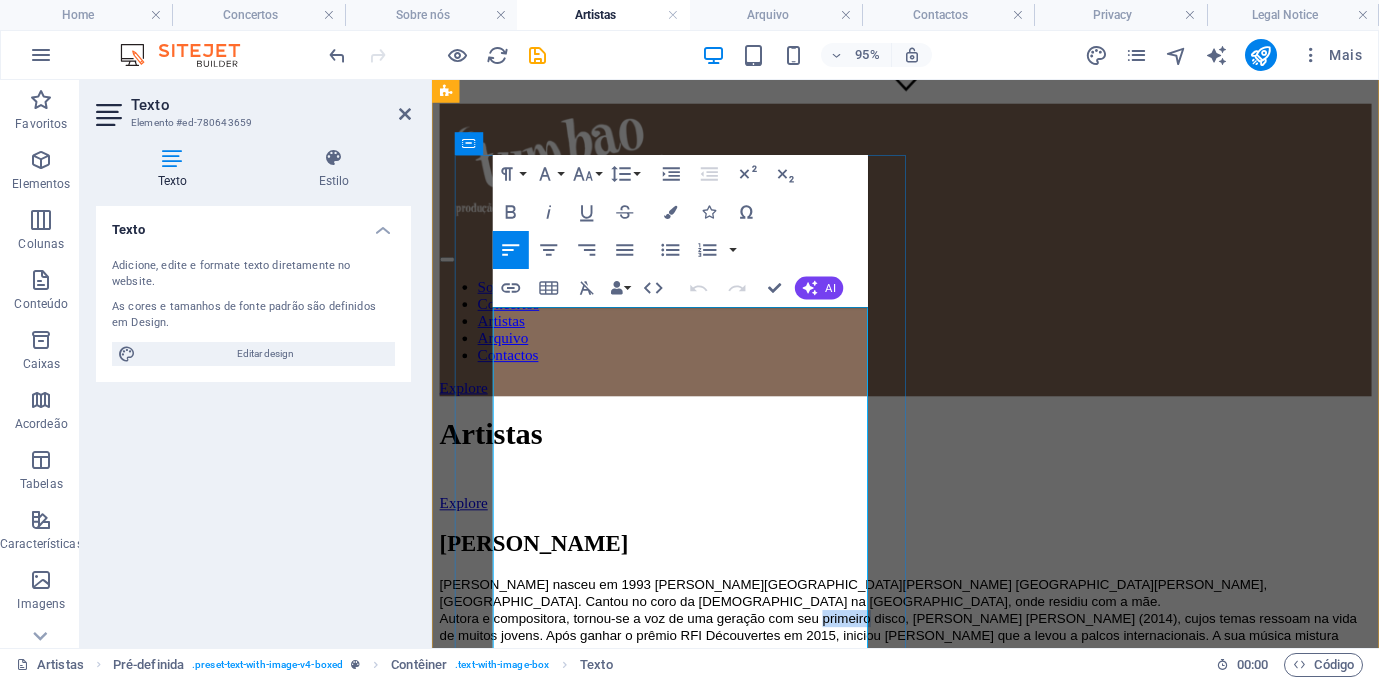 click on "Autora e compositora, tornou-se a voz de uma geração com seu primeiro disco, [PERSON_NAME] [PERSON_NAME] (2014), cujos temas ressoam na vida de muitos jovens. Após ganhar o prêmio RFI Découvertes em 2015, iniciou [PERSON_NAME] que a levou a palcos internacionais. A sua música mistura ritmos tradicionais cabo-verdianos, como a “tabanka”, com influências contemporâneas, criando um estilo próprio. Nos concertos, [PERSON_NAME] mantém um selo orgânico, permitindo que suas composições ganhem asas e estabeleçam um profundo diálogo com o público. A sua liberdade criativa, autenticidade e energia contagiante geram uma experiência única, em que a música é vivida em comunhão com o público. Em novembro de 2024, [PERSON_NAME] celebrou 10 anos [PERSON_NAME] com um concerto em [GEOGRAPHIC_DATA], marcando uma década de sucesso." at bounding box center [928, 692] 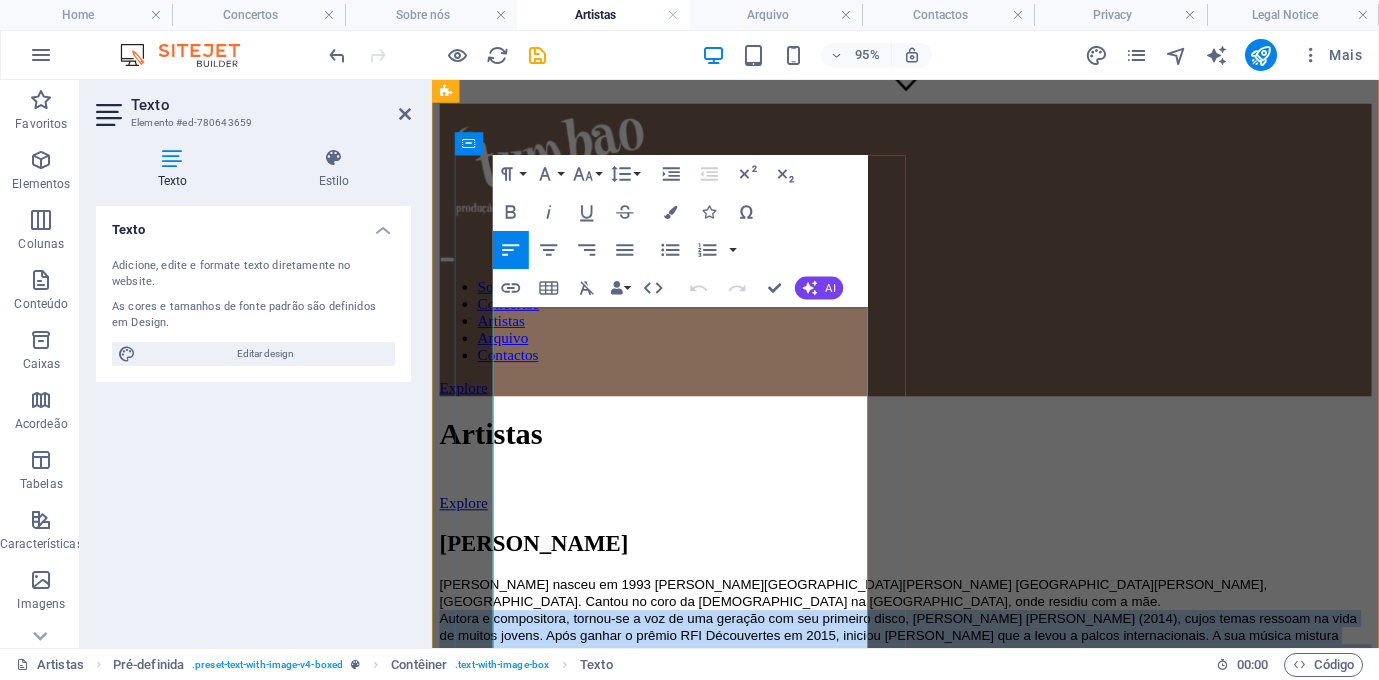 click on "Autora e compositora, tornou-se a voz de uma geração com seu primeiro disco, [PERSON_NAME] [PERSON_NAME] (2014), cujos temas ressoam na vida de muitos jovens. Após ganhar o prêmio RFI Découvertes em 2015, iniciou [PERSON_NAME] que a levou a palcos internacionais. A sua música mistura ritmos tradicionais cabo-verdianos, como a “tabanka”, com influências contemporâneas, criando um estilo próprio. Nos concertos, [PERSON_NAME] mantém um selo orgânico, permitindo que suas composições ganhem asas e estabeleçam um profundo diálogo com o público. A sua liberdade criativa, autenticidade e energia contagiante geram uma experiência única, em que a música é vivida em comunhão com o público. Em novembro de 2024, [PERSON_NAME] celebrou 10 anos [PERSON_NAME] com um concerto em [GEOGRAPHIC_DATA], marcando uma década de sucesso." at bounding box center [928, 692] 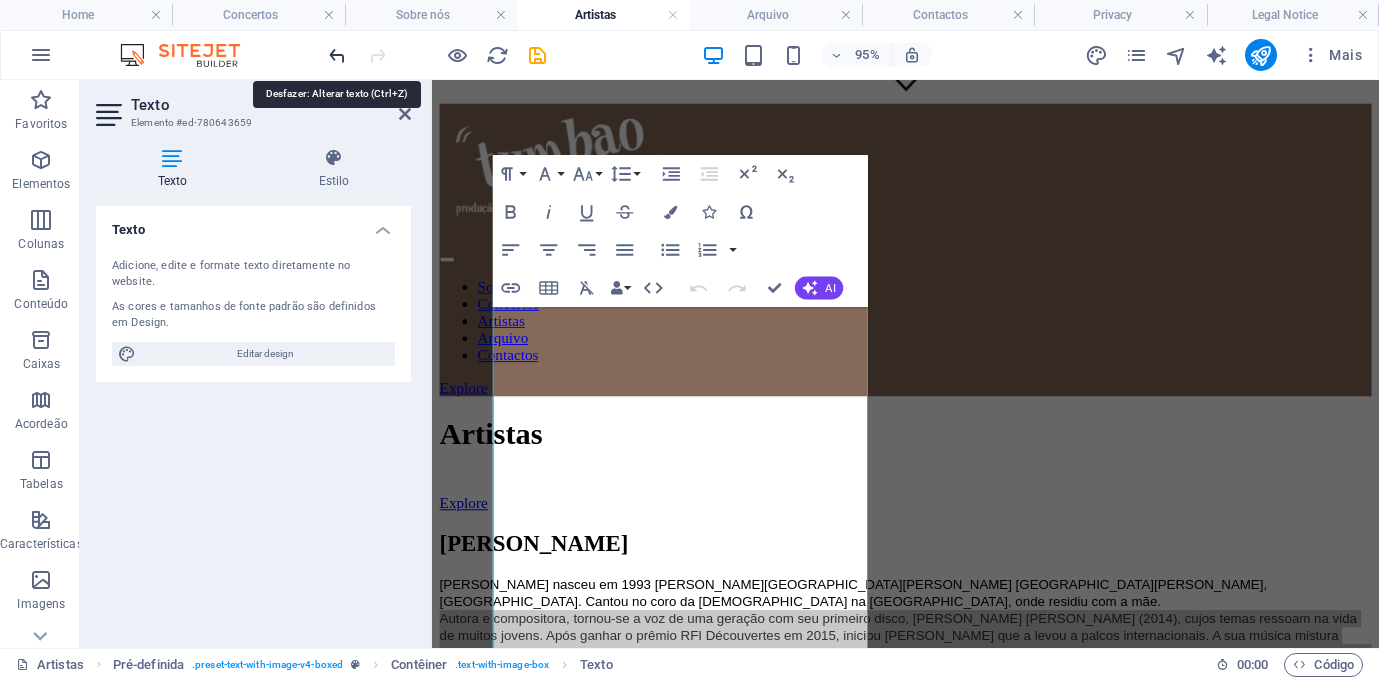 click at bounding box center [337, 55] 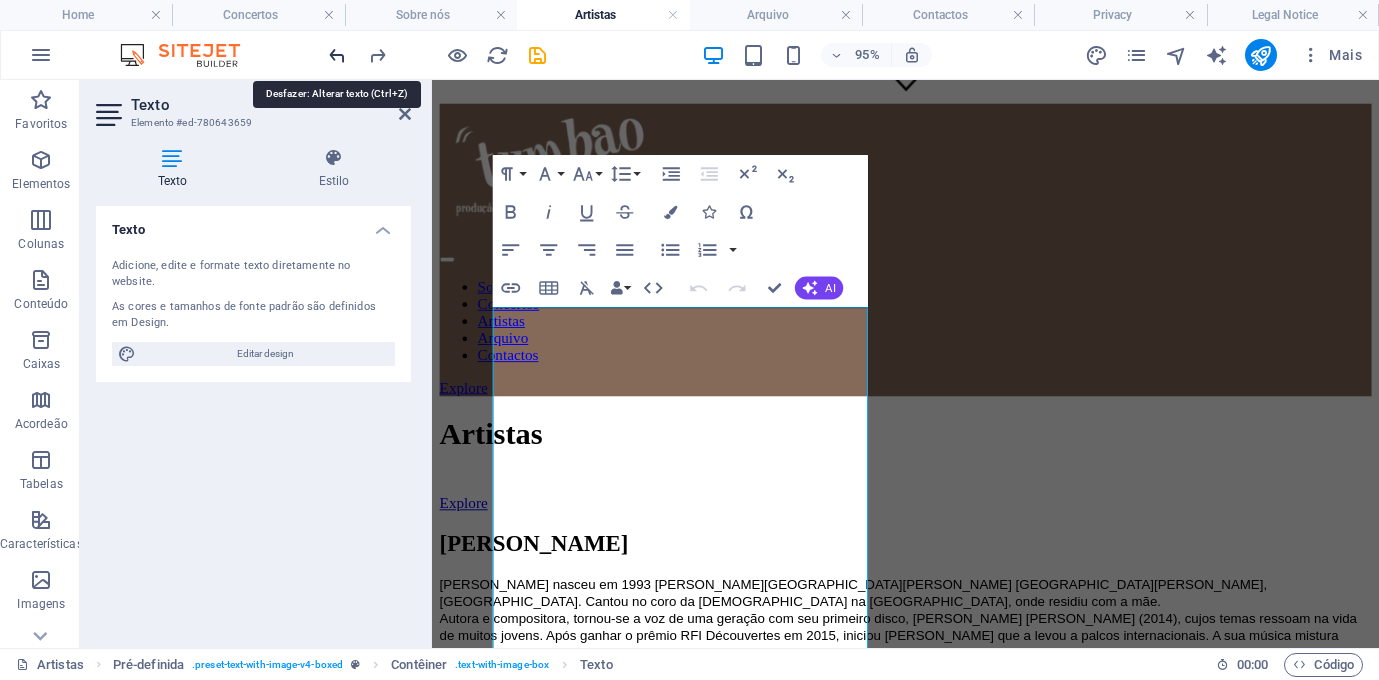 click at bounding box center (337, 55) 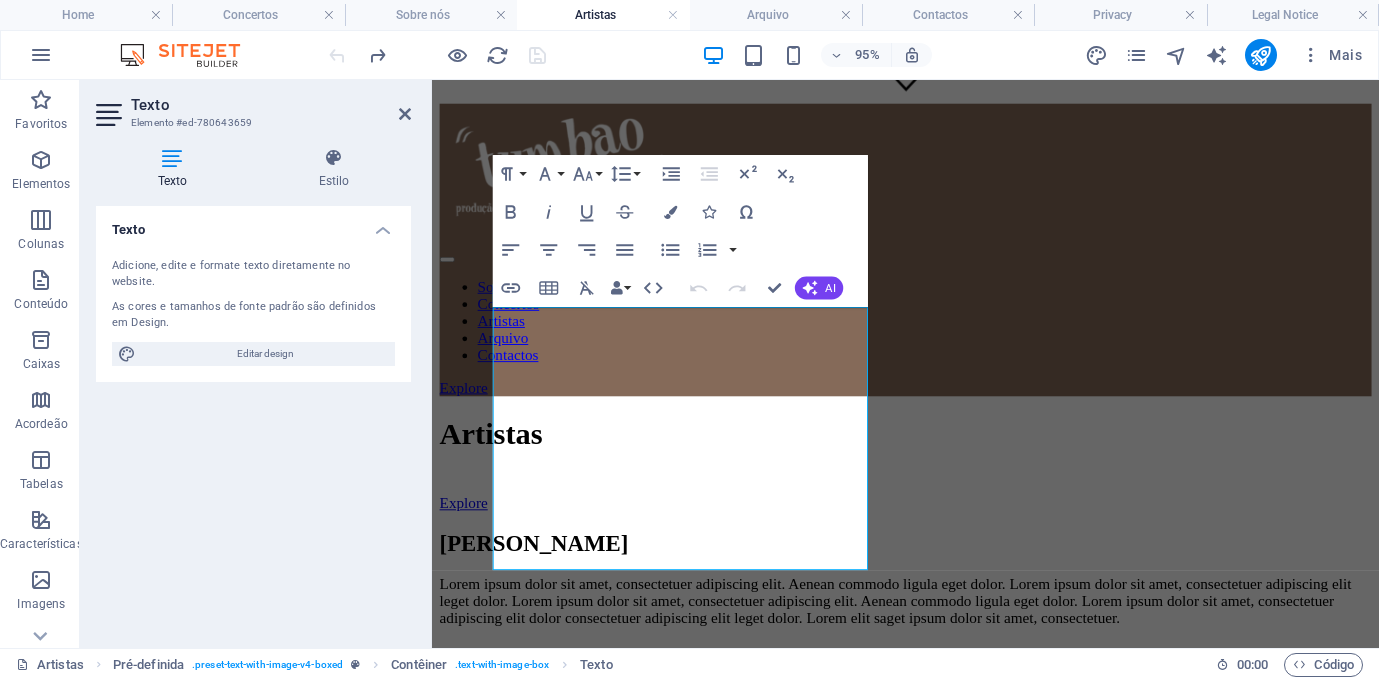 click at bounding box center [437, 55] 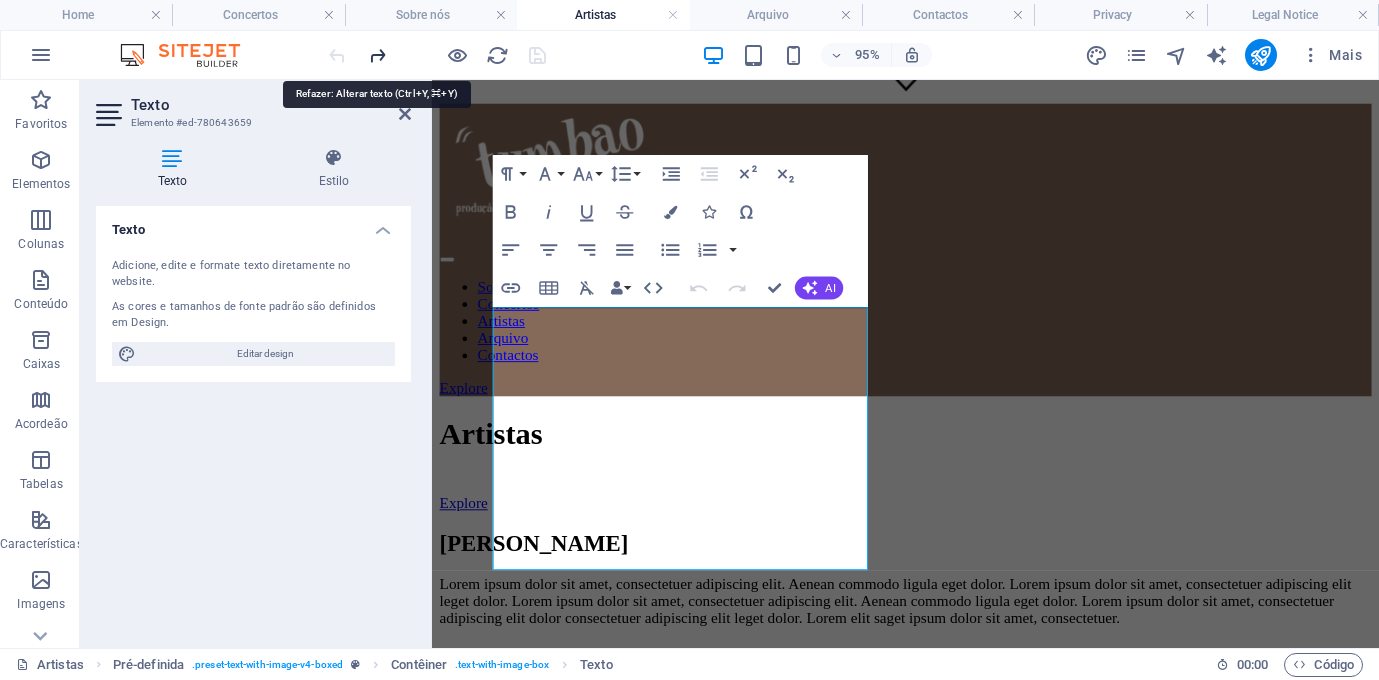 click at bounding box center [377, 55] 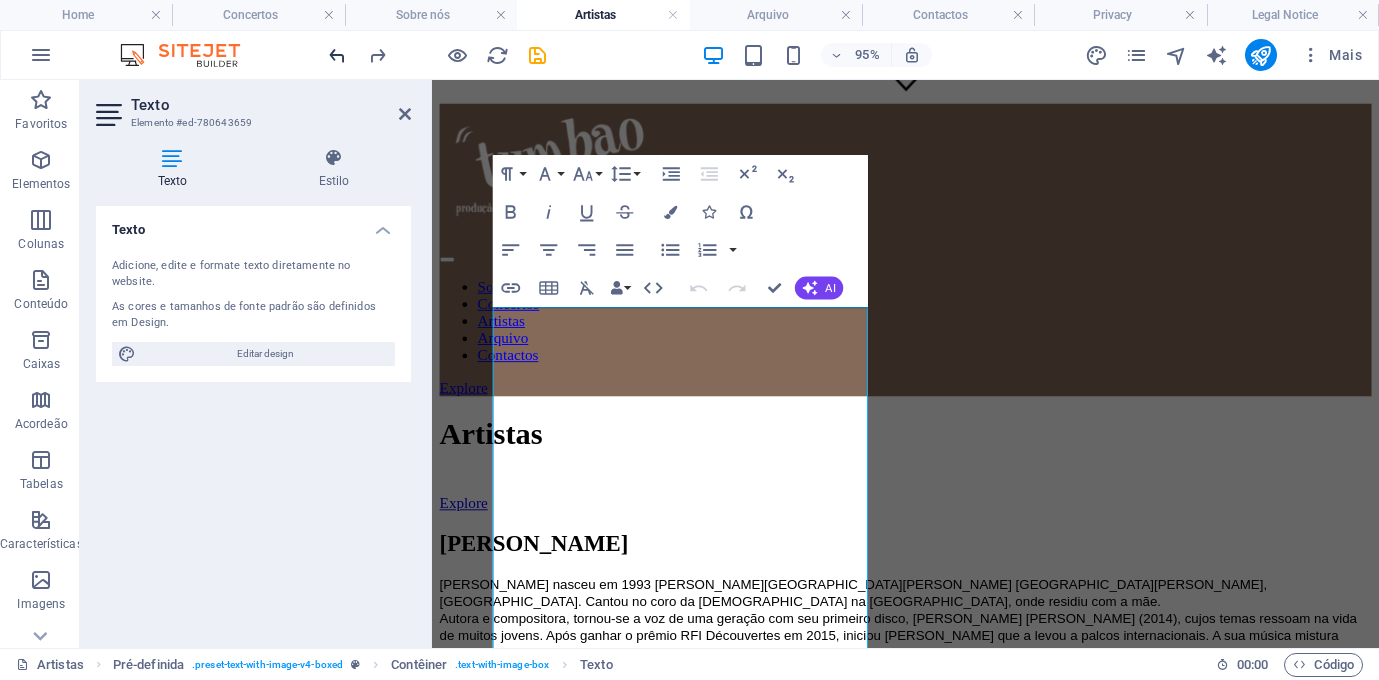 click at bounding box center (337, 55) 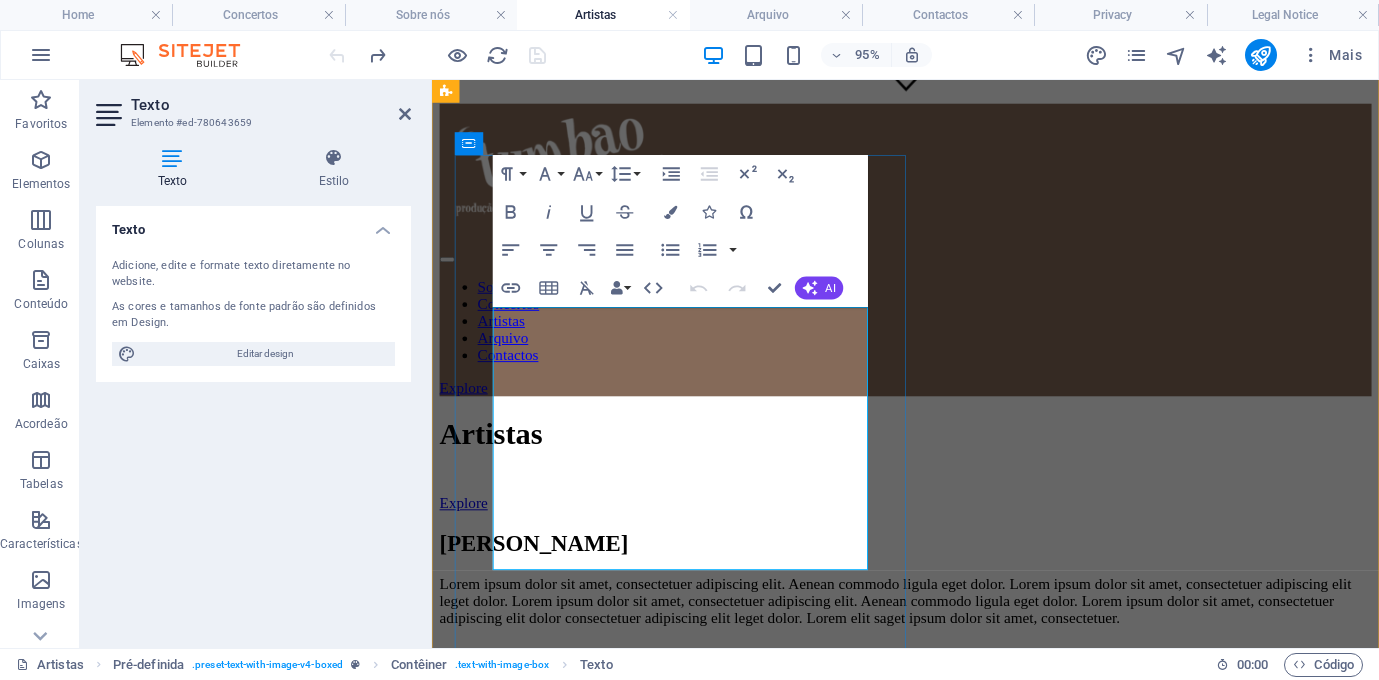 click on "Lorem ipsum dolor sit amet, consectetuer adipiscing elit. Aenean commodo ligula eget dolor. Lorem ipsum dolor sit amet, consectetuer adipiscing elit leget dolor. Lorem ipsum dolor sit amet, consectetuer adipiscing elit. Aenean commodo ligula eget dolor. Lorem ipsum dolor sit amet, consectetuer adipiscing elit dolor consectetuer adipiscing elit leget dolor. Lorem elit saget ipsum dolor sit amet, consectetuer." at bounding box center (930, 629) 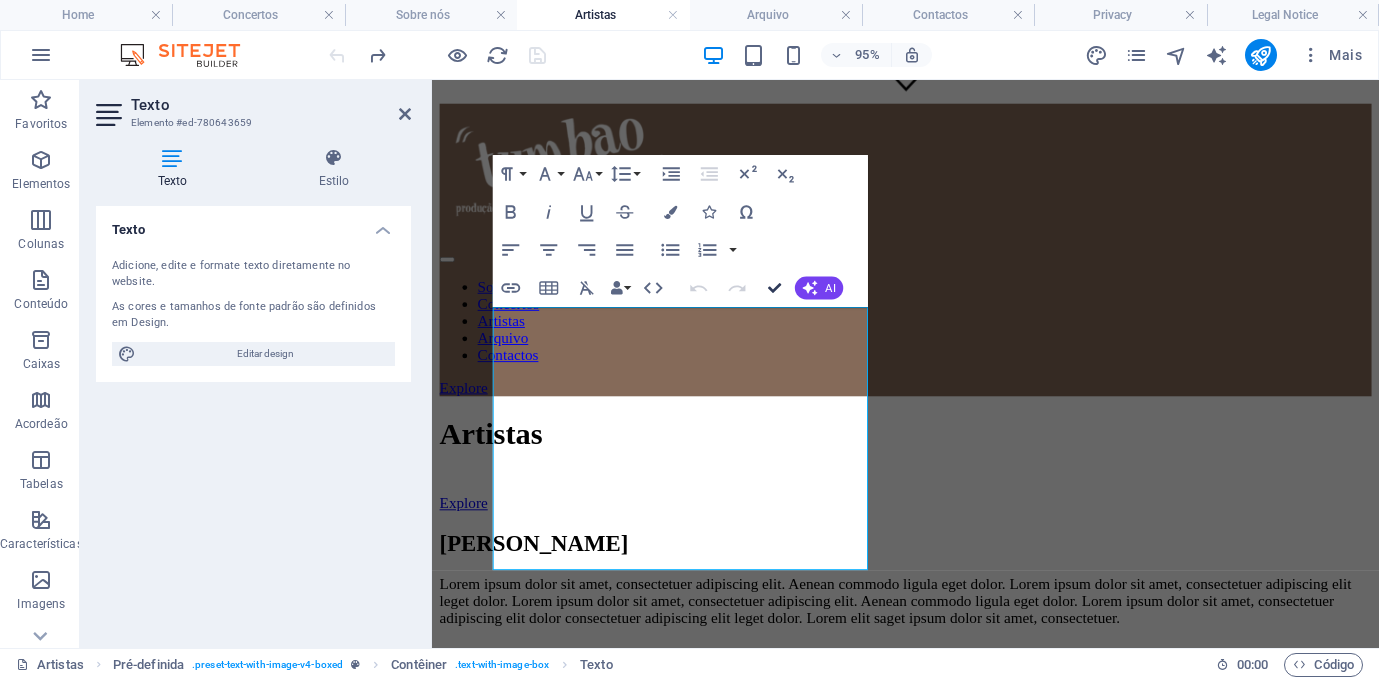 drag, startPoint x: 775, startPoint y: 291, endPoint x: 697, endPoint y: 223, distance: 103.47947 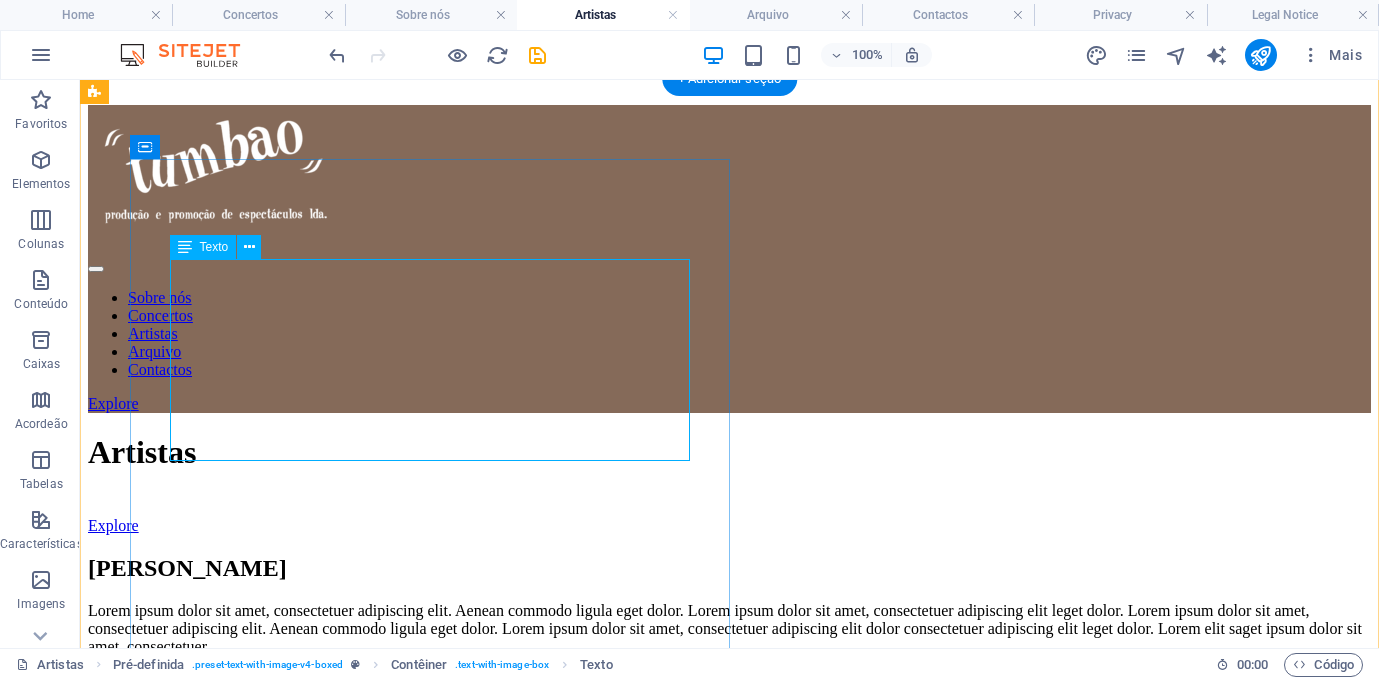 click on "Lorem ipsum dolor sit amet, consectetuer adipiscing elit. Aenean commodo ligula eget dolor. Lorem ipsum dolor sit amet, consectetuer adipiscing elit leget dolor. Lorem ipsum dolor sit amet, consectetuer adipiscing elit. Aenean commodo ligula eget dolor. Lorem ipsum dolor sit amet, consectetuer adipiscing elit dolor consectetuer adipiscing elit leget dolor. Lorem elit saget ipsum dolor sit amet, consectetuer." at bounding box center (729, 629) 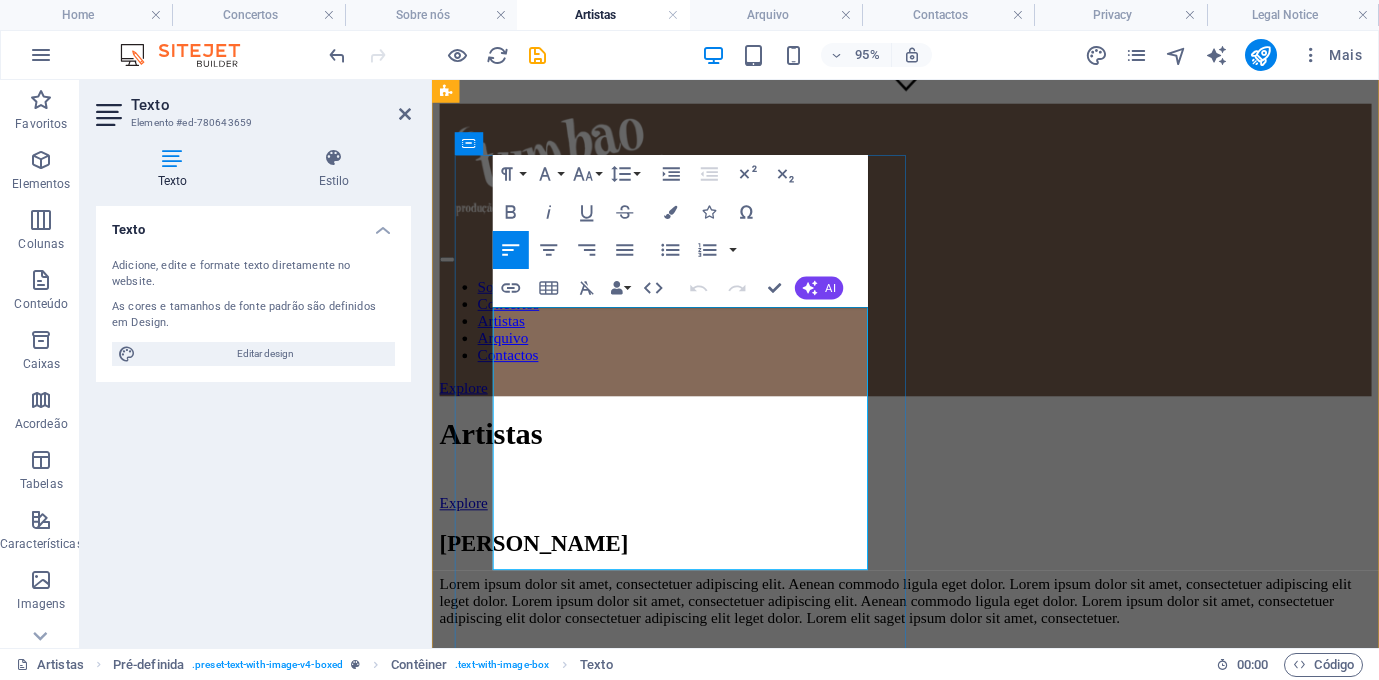 click on "Lorem ipsum dolor sit amet, consectetuer adipiscing elit. Aenean commodo ligula eget dolor. Lorem ipsum dolor sit amet, consectetuer adipiscing elit leget dolor. Lorem ipsum dolor sit amet, consectetuer adipiscing elit. Aenean commodo ligula eget dolor. Lorem ipsum dolor sit amet, consectetuer adipiscing elit dolor consectetuer adipiscing elit leget dolor. Lorem elit saget ipsum dolor sit amet, consectetuer." at bounding box center [930, 629] 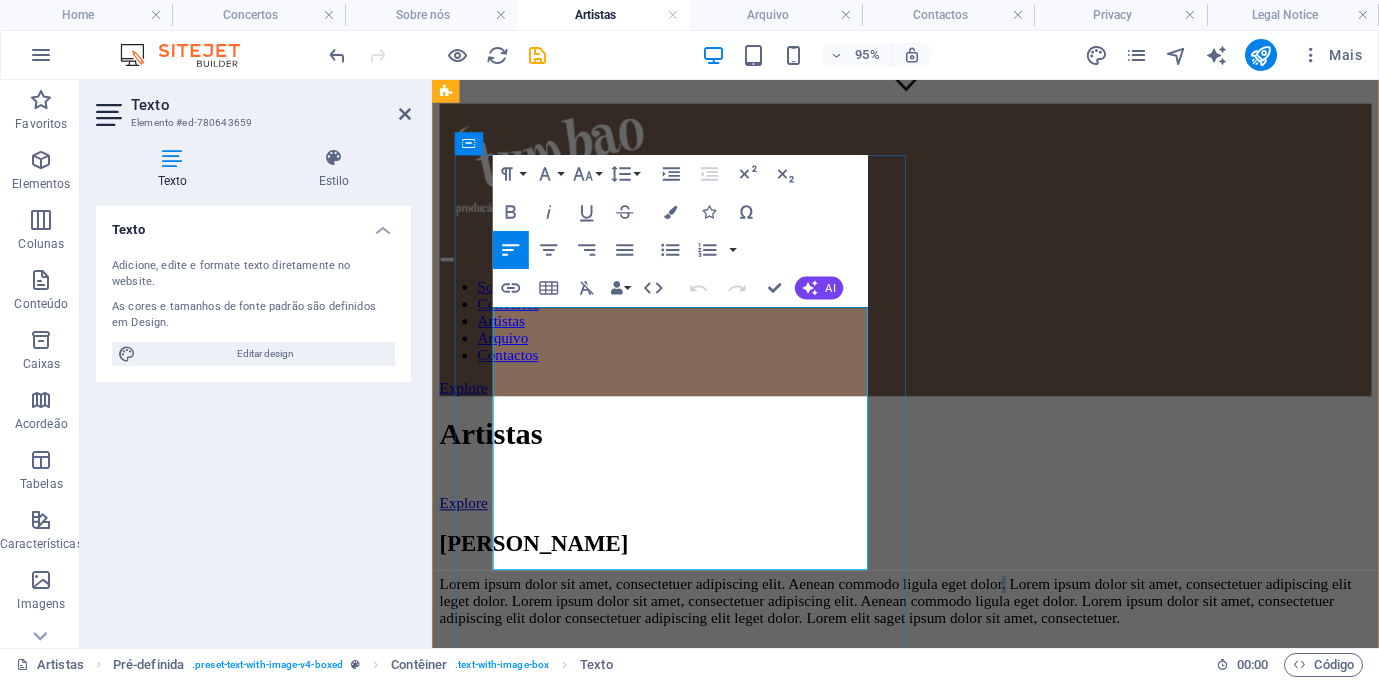 click on "Lorem ipsum dolor sit amet, consectetuer adipiscing elit. Aenean commodo ligula eget dolor. Lorem ipsum dolor sit amet, consectetuer adipiscing elit leget dolor. Lorem ipsum dolor sit amet, consectetuer adipiscing elit. Aenean commodo ligula eget dolor. Lorem ipsum dolor sit amet, consectetuer adipiscing elit dolor consectetuer adipiscing elit leget dolor. Lorem elit saget ipsum dolor sit amet, consectetuer." at bounding box center (930, 629) 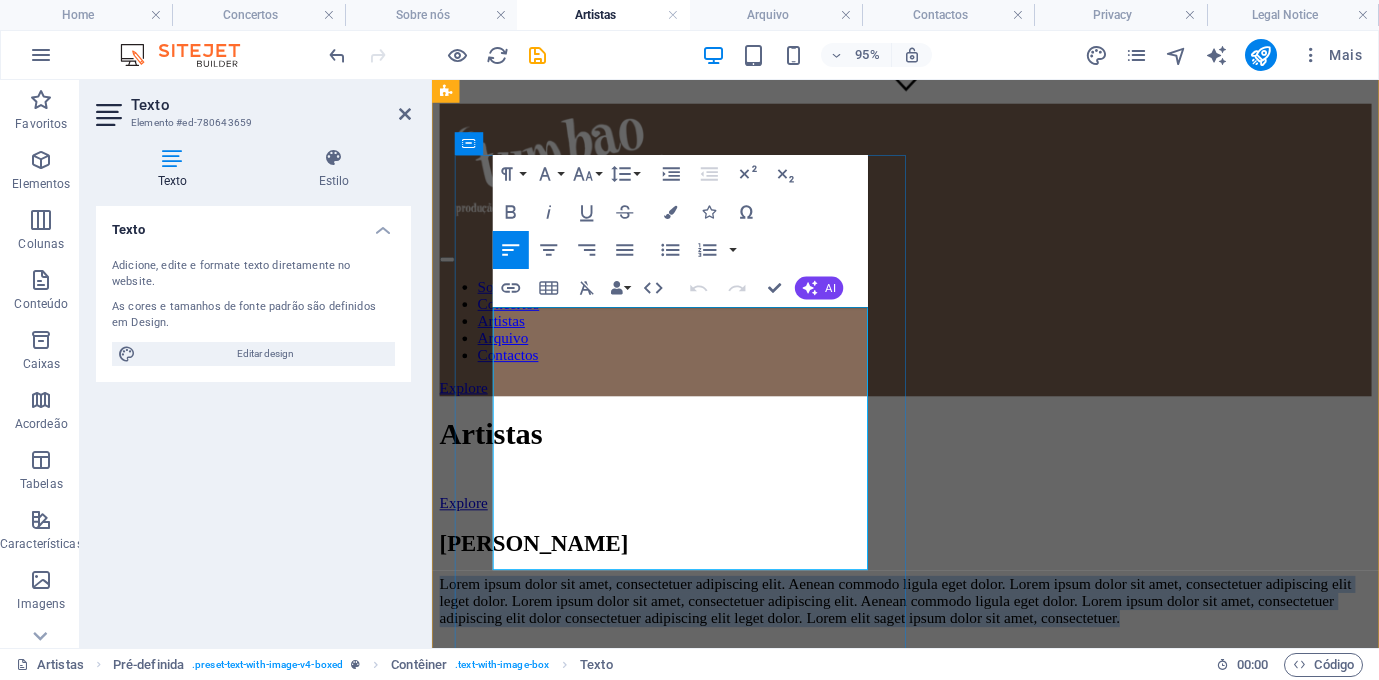 click on "Lorem ipsum dolor sit amet, consectetuer adipiscing elit. Aenean commodo ligula eget dolor. Lorem ipsum dolor sit amet, consectetuer adipiscing elit leget dolor. Lorem ipsum dolor sit amet, consectetuer adipiscing elit. Aenean commodo ligula eget dolor. Lorem ipsum dolor sit amet, consectetuer adipiscing elit dolor consectetuer adipiscing elit leget dolor. Lorem elit saget ipsum dolor sit amet, consectetuer." at bounding box center (930, 629) 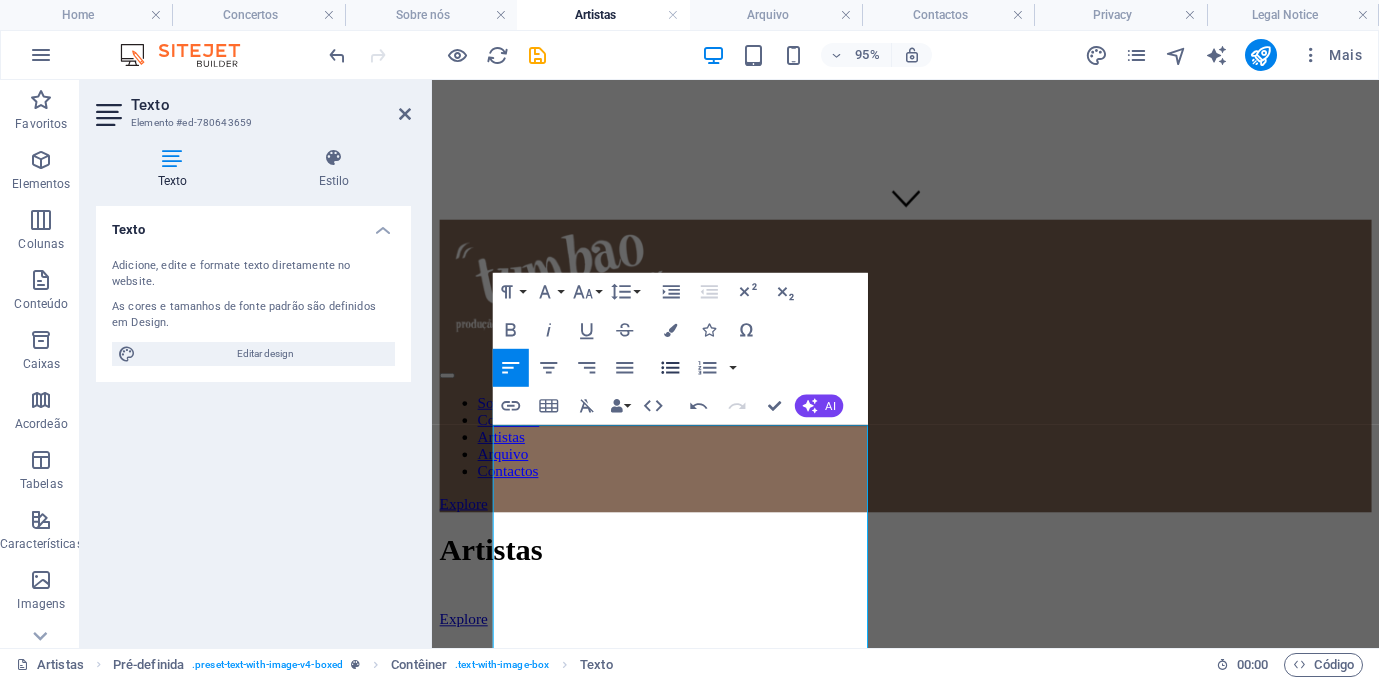 scroll, scrollTop: 437, scrollLeft: 0, axis: vertical 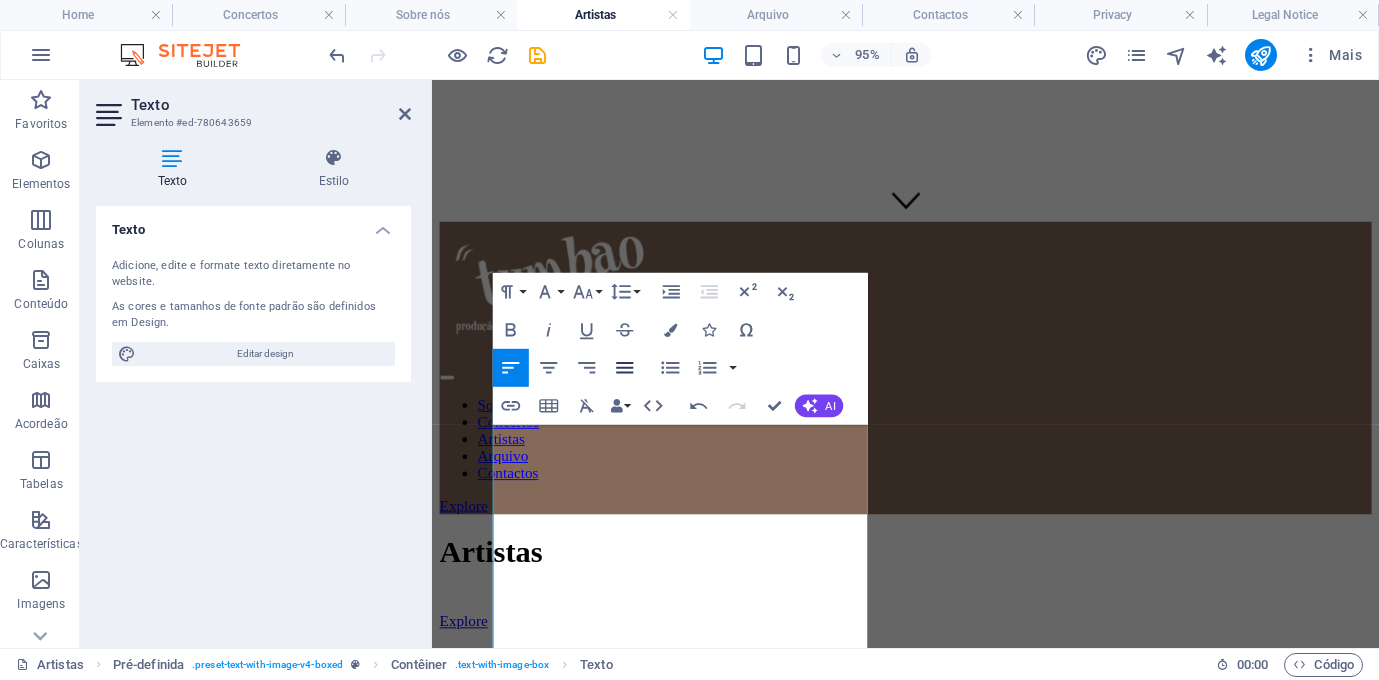 click 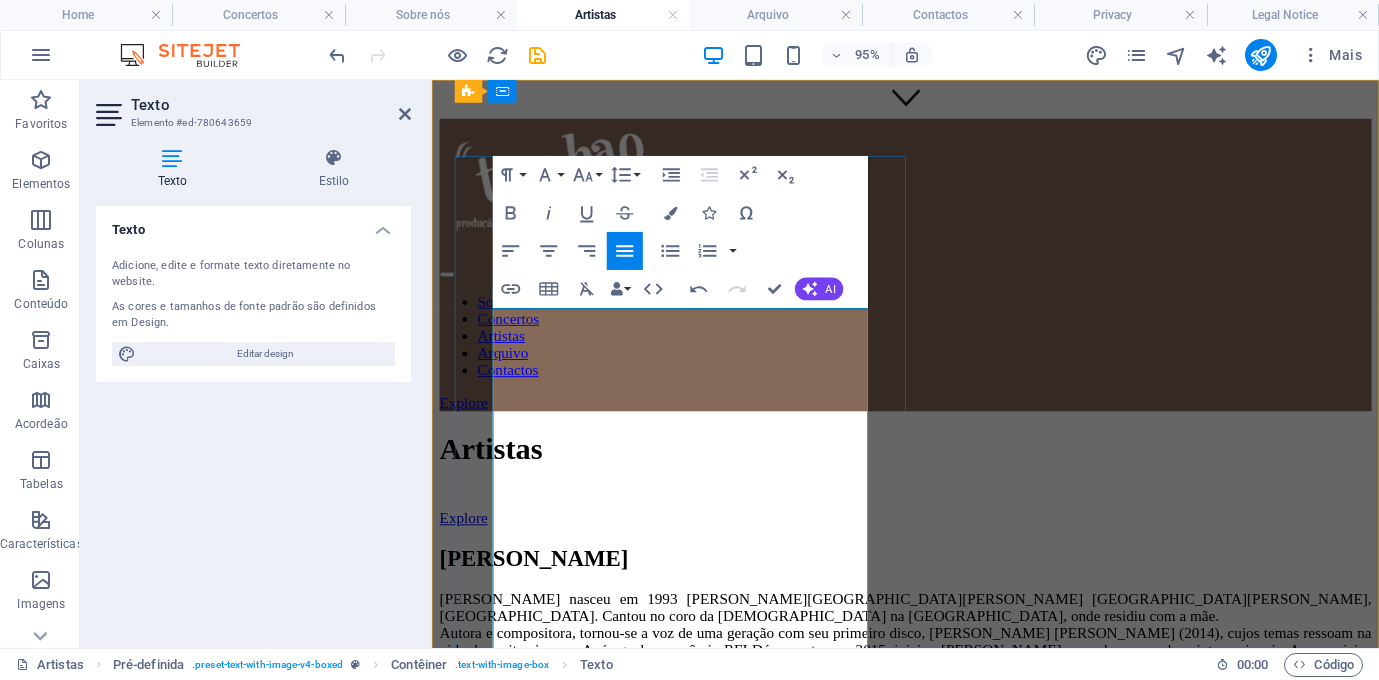 scroll, scrollTop: 539, scrollLeft: 0, axis: vertical 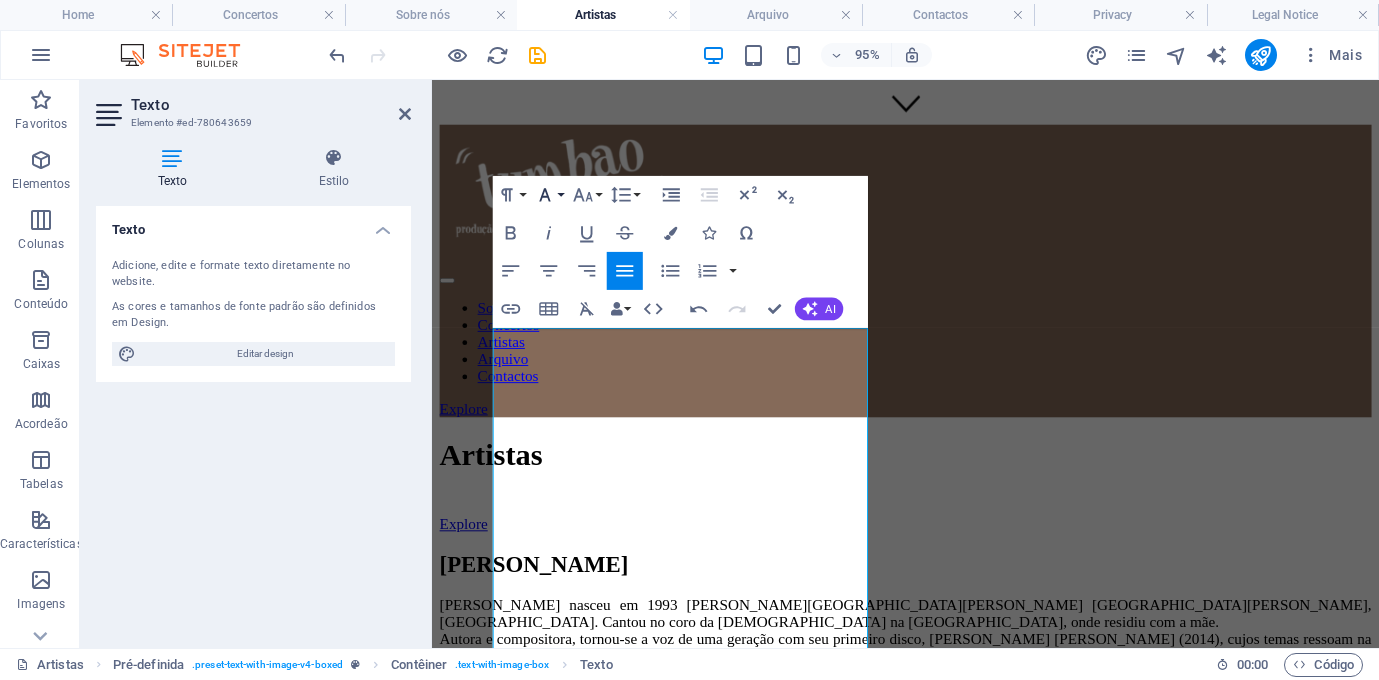 click 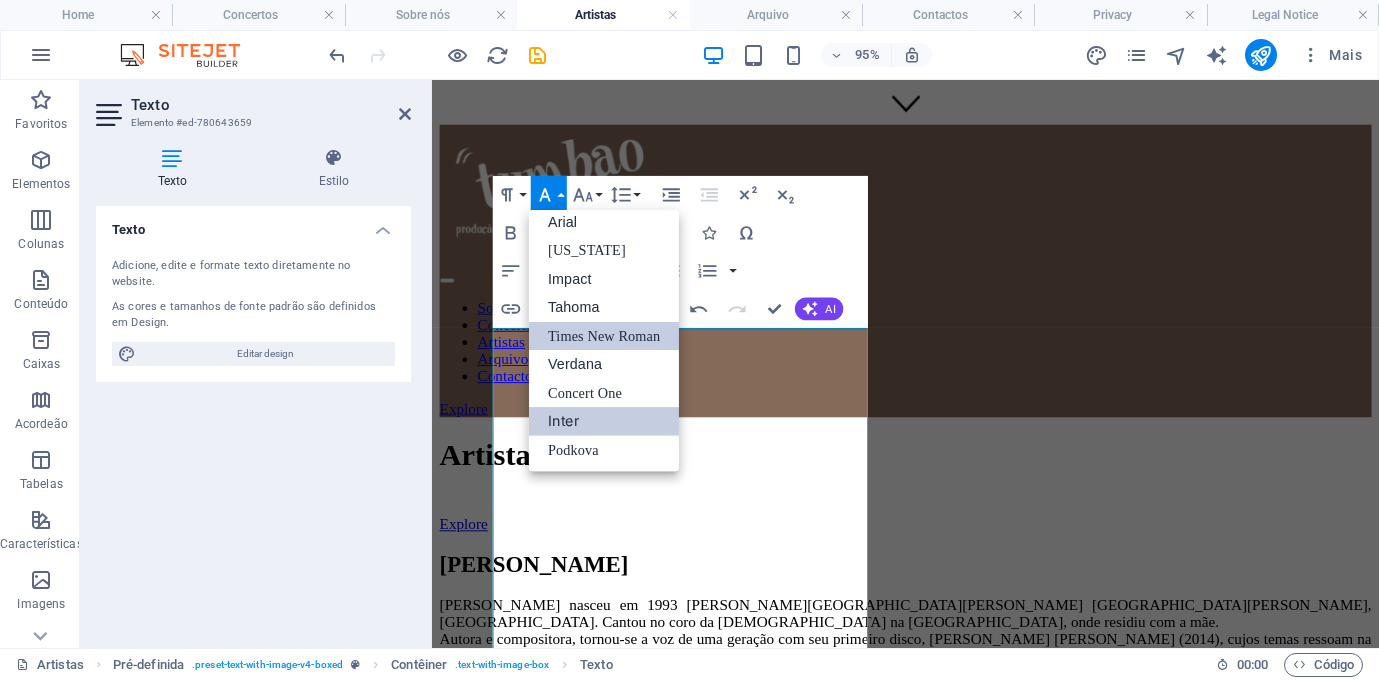 scroll, scrollTop: 0, scrollLeft: 0, axis: both 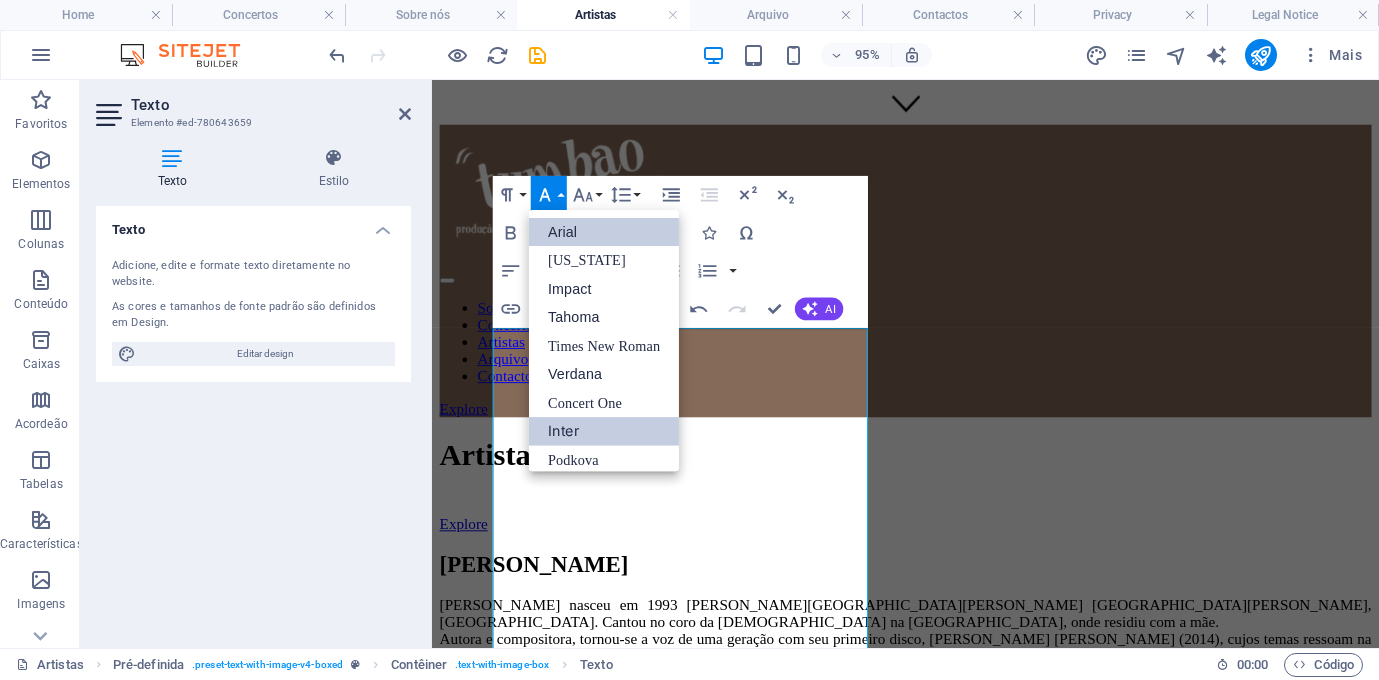 click on "Arial" at bounding box center [604, 232] 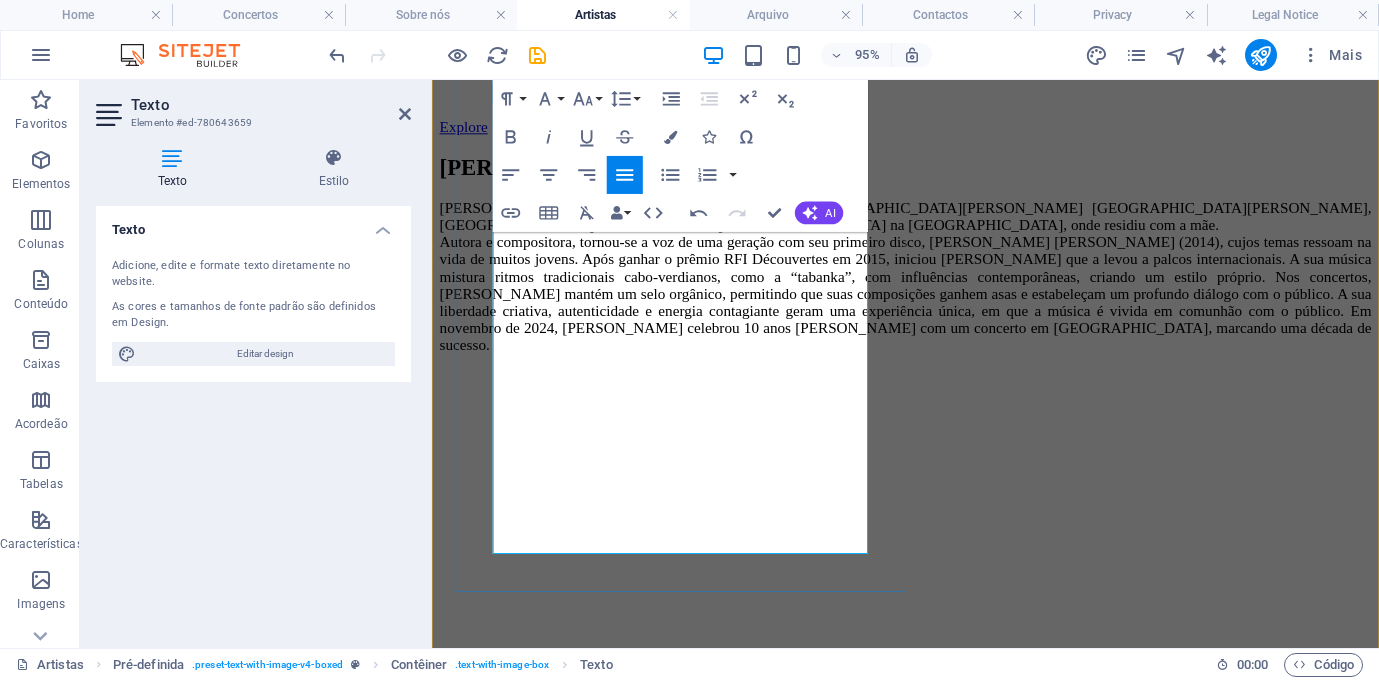 scroll, scrollTop: 961, scrollLeft: 0, axis: vertical 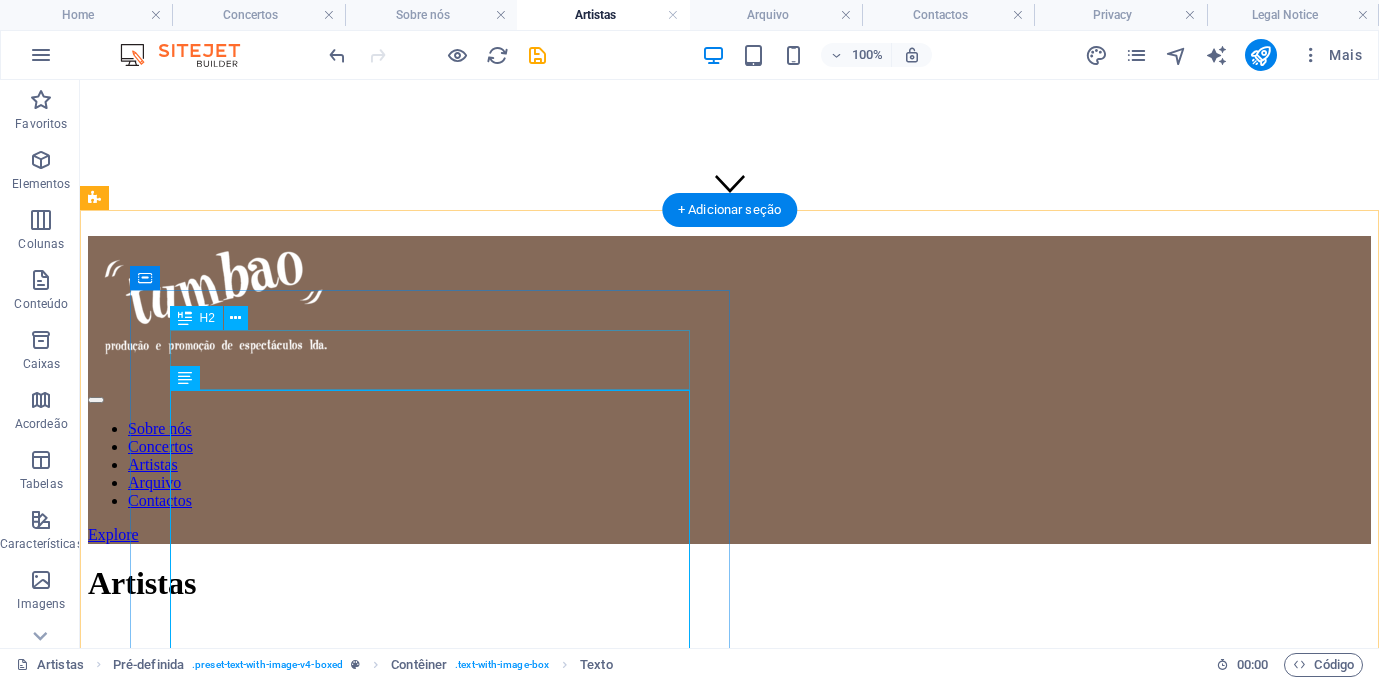 click on "[PERSON_NAME]" at bounding box center (729, 699) 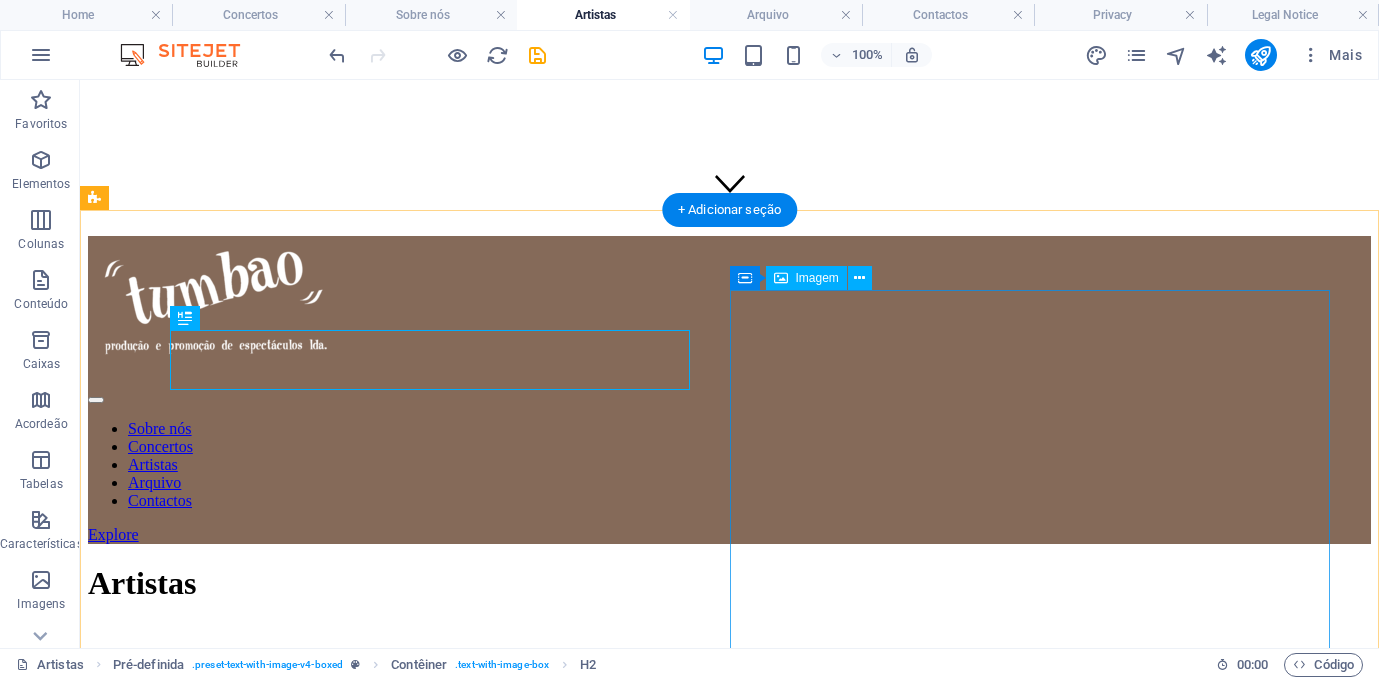 click at bounding box center [729, 2109] 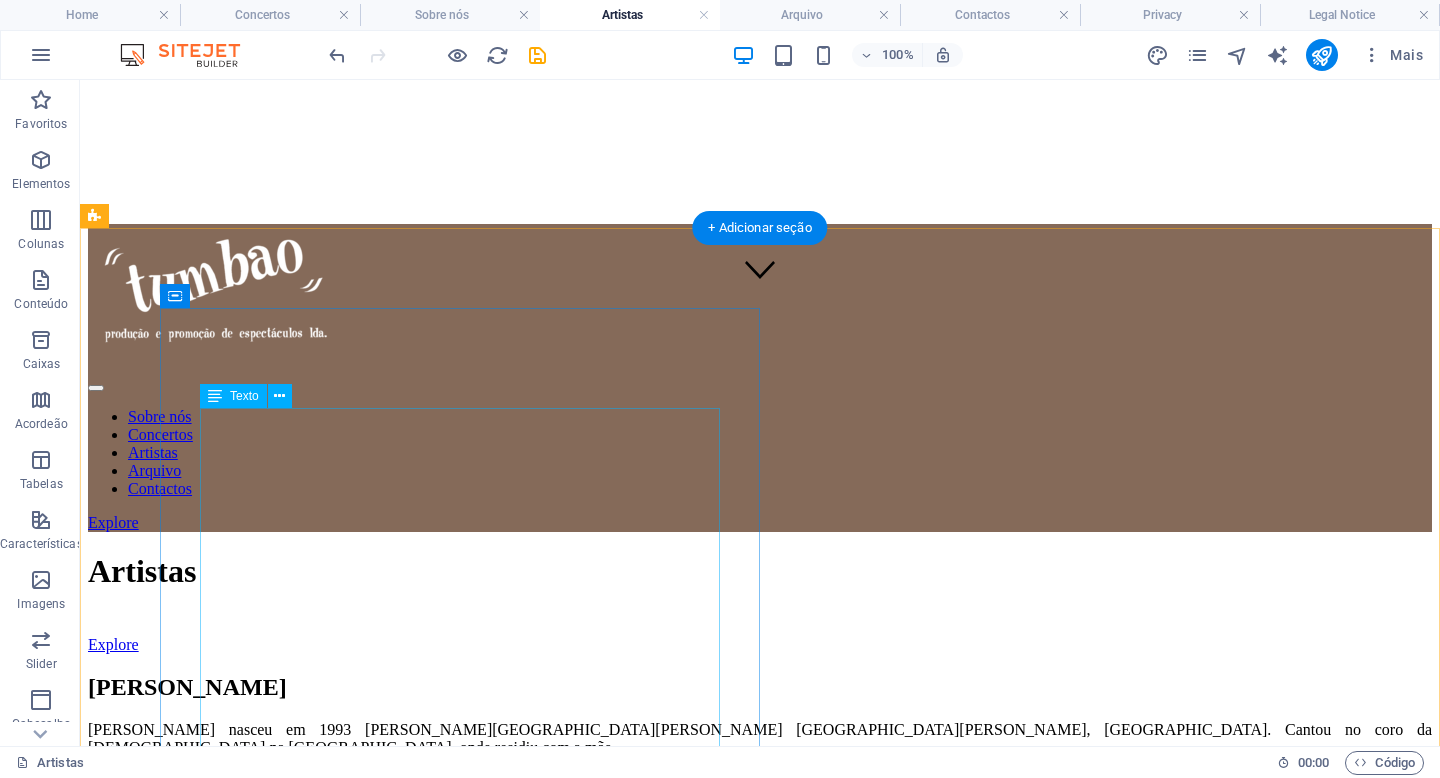 scroll, scrollTop: 458, scrollLeft: 0, axis: vertical 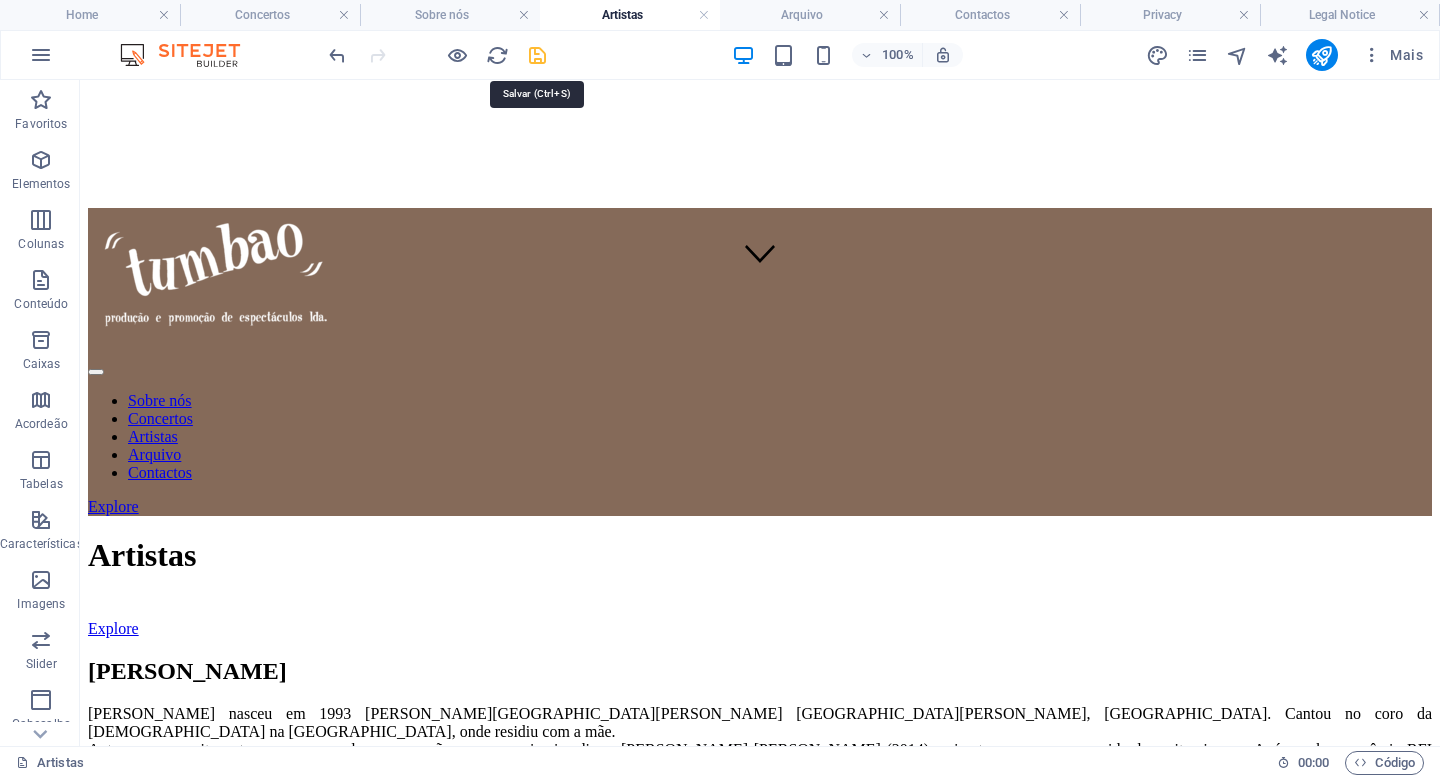 click at bounding box center [537, 55] 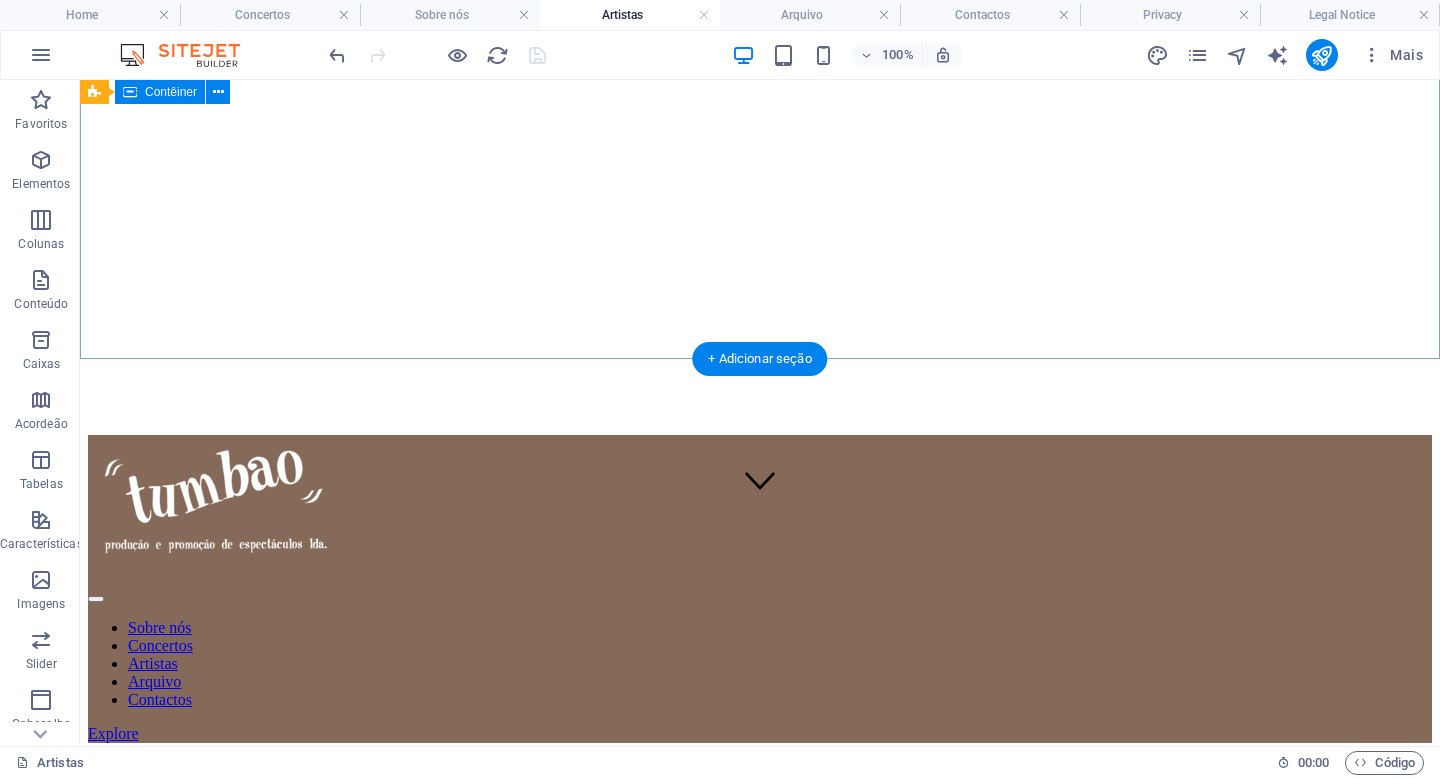scroll, scrollTop: 196, scrollLeft: 0, axis: vertical 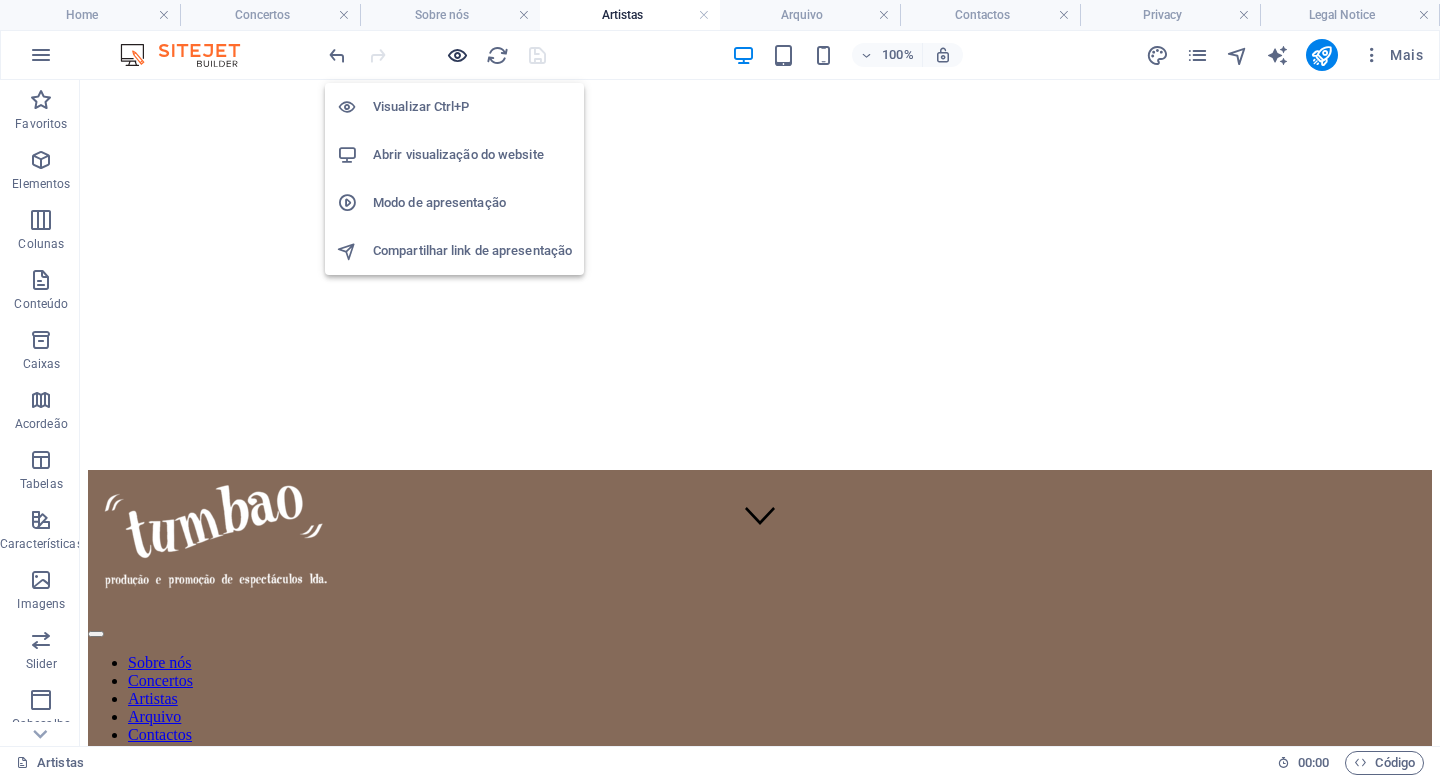 click at bounding box center [457, 55] 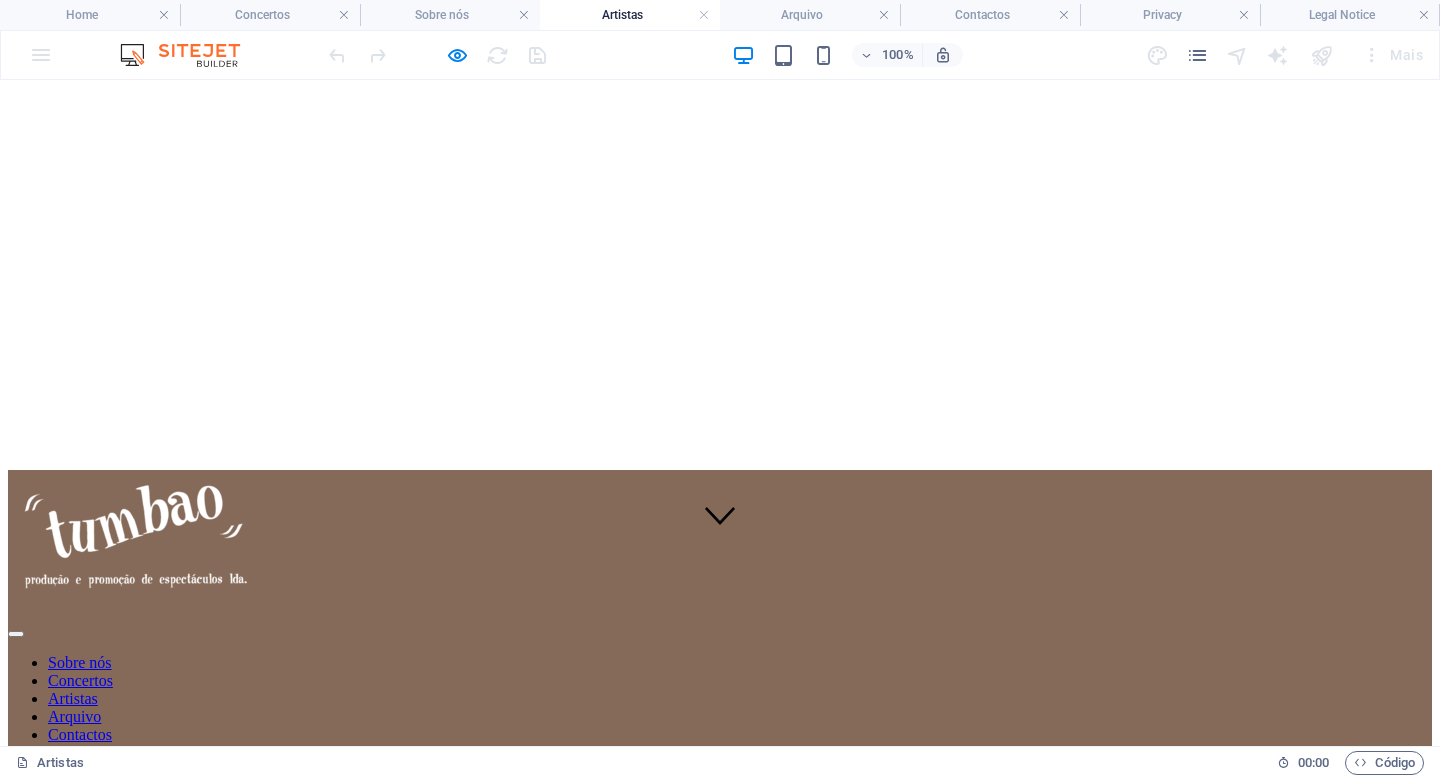 click on "Sobre nós" at bounding box center [80, 662] 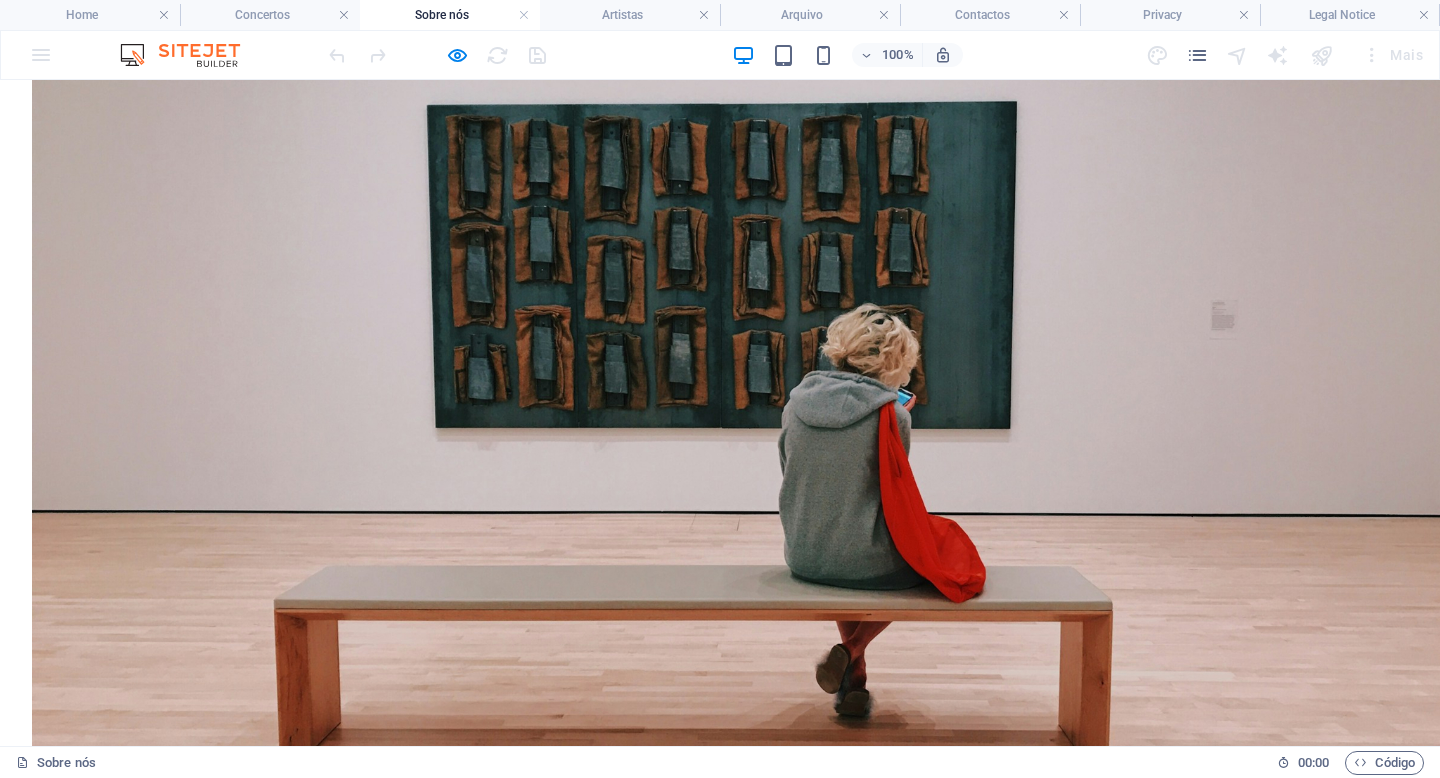 scroll, scrollTop: 1139, scrollLeft: 0, axis: vertical 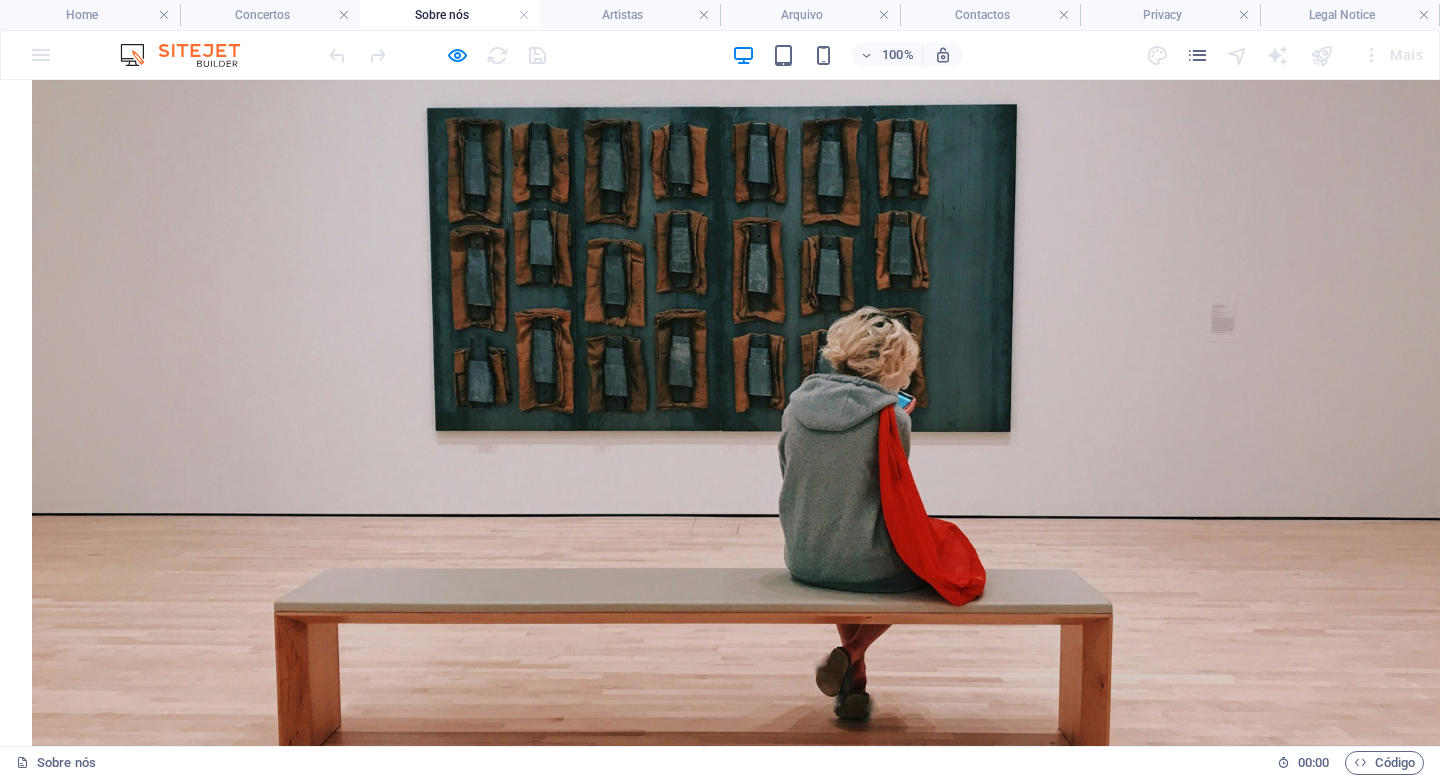 click on "Concertos" at bounding box center [80, -263] 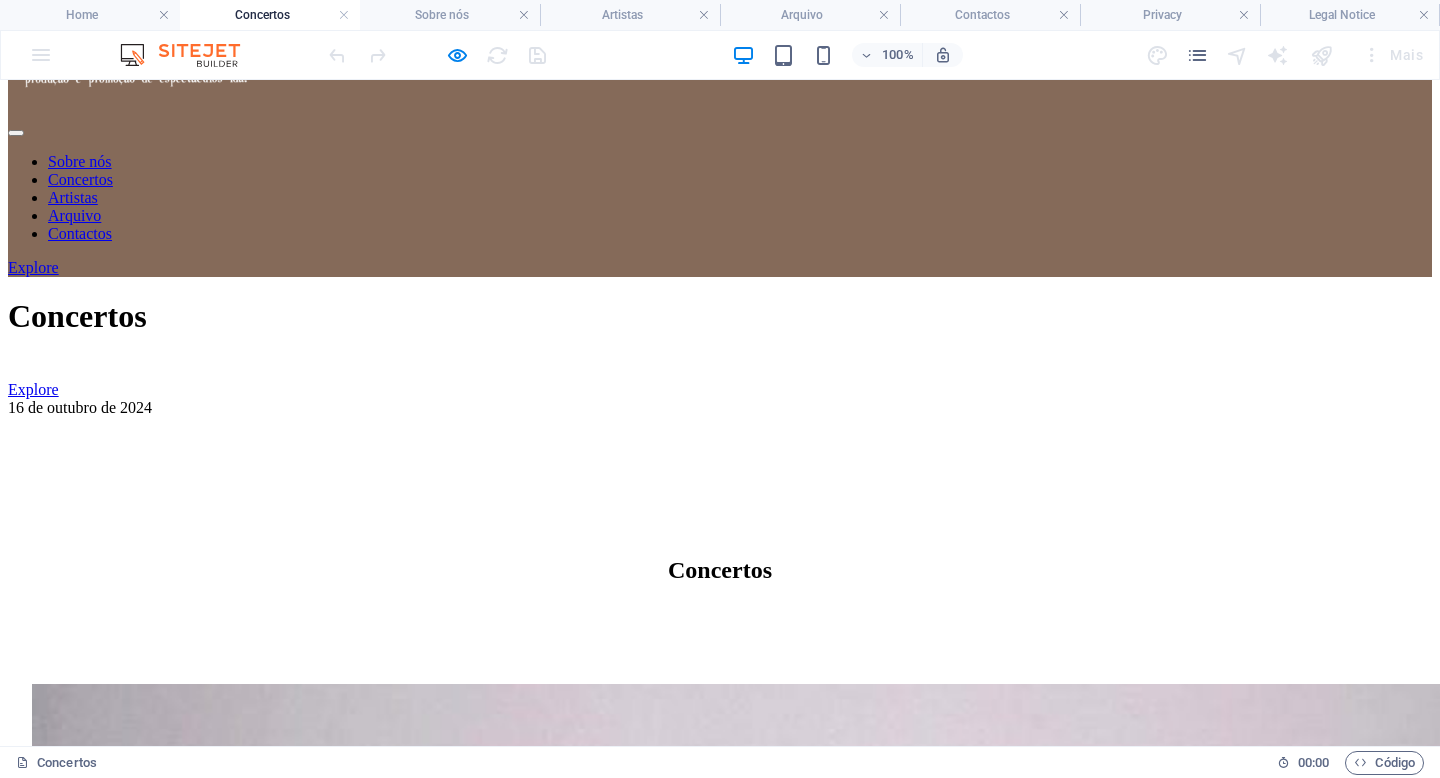 scroll, scrollTop: 703, scrollLeft: 0, axis: vertical 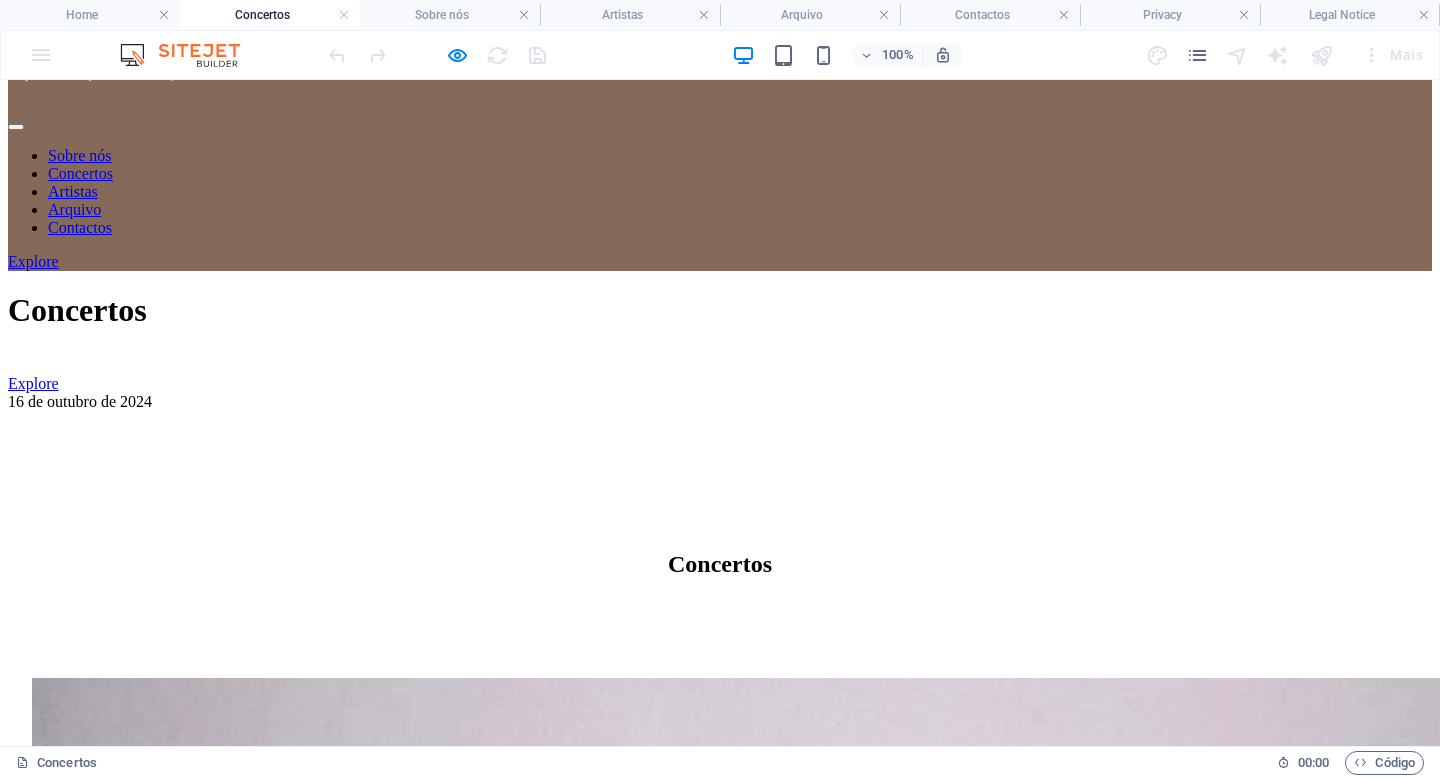 click at bounding box center (544, 2361) 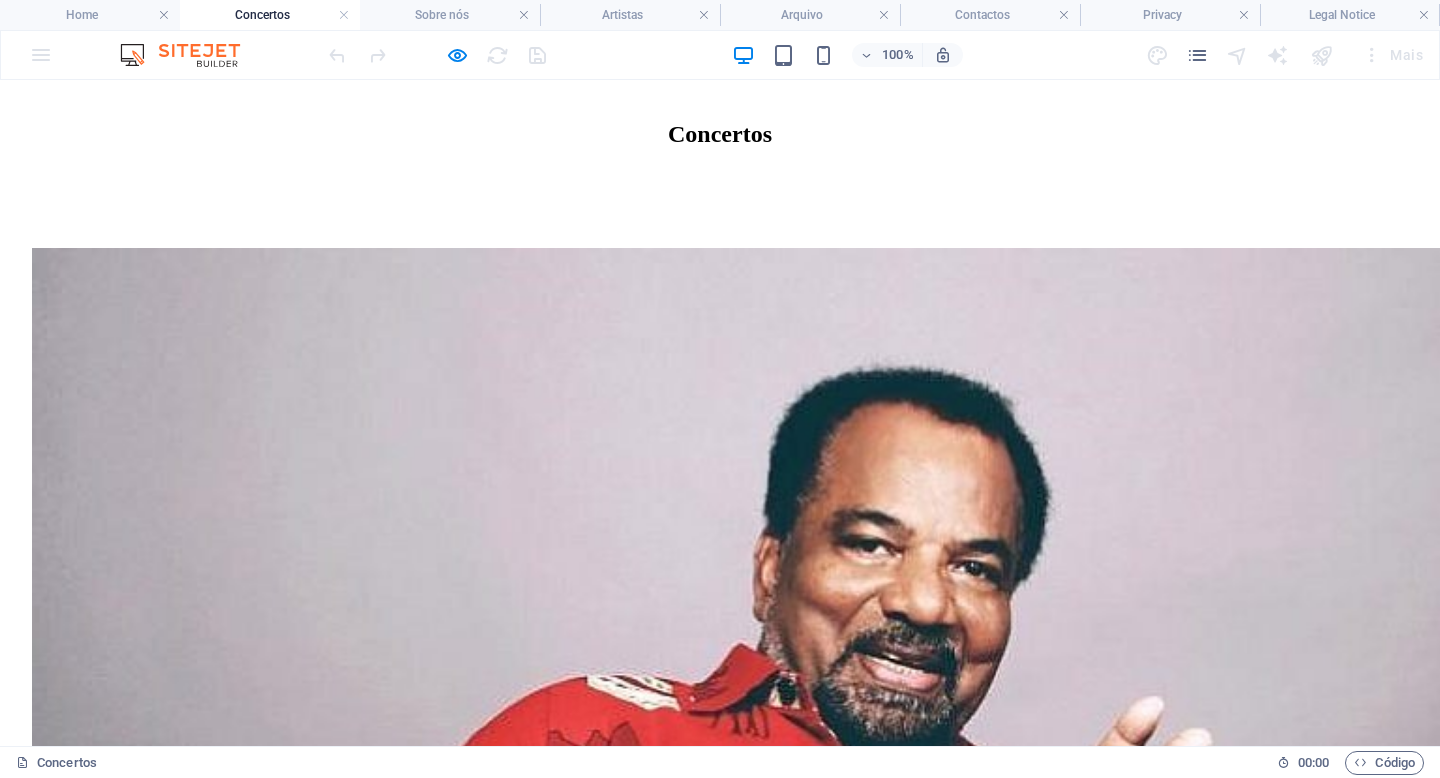 scroll, scrollTop: 0, scrollLeft: 0, axis: both 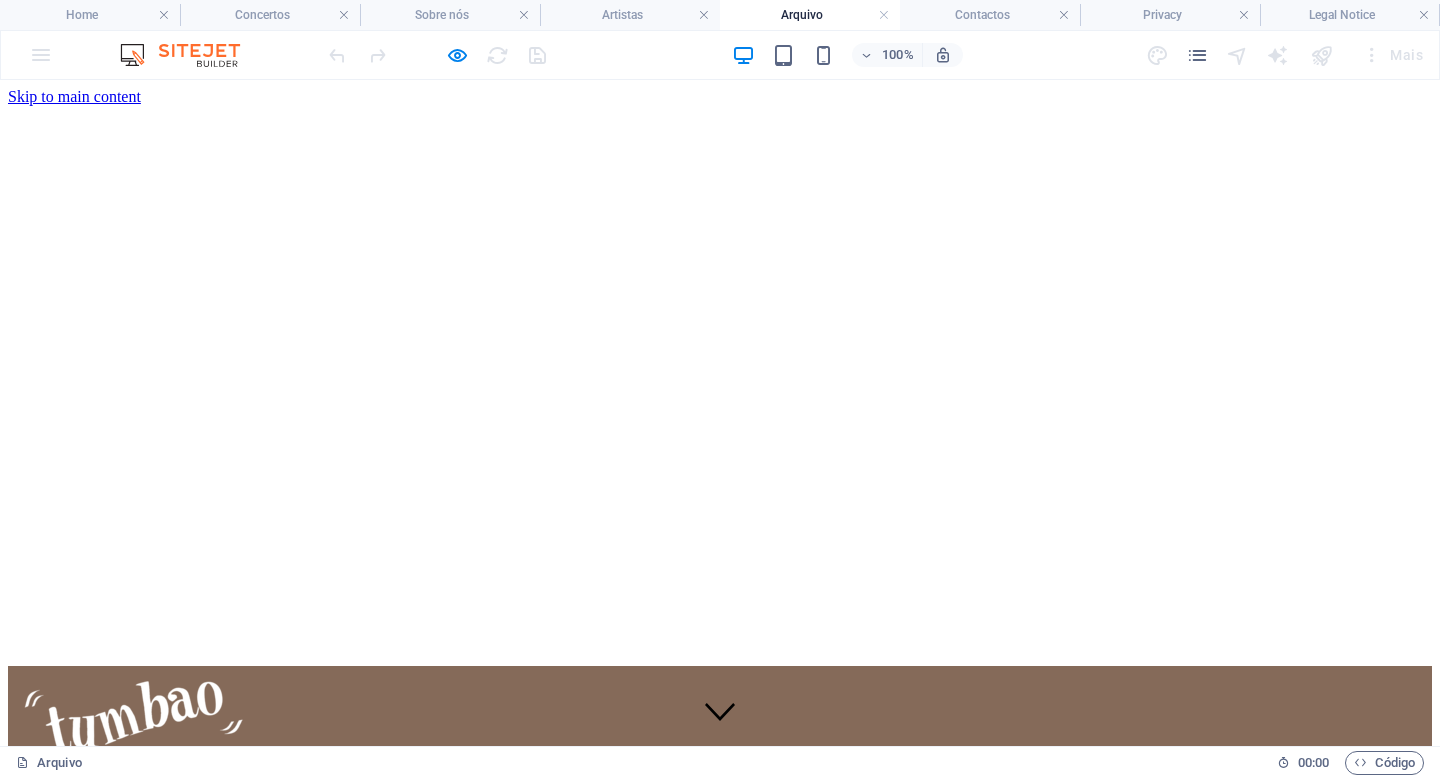 click on "Artistas" at bounding box center (73, 894) 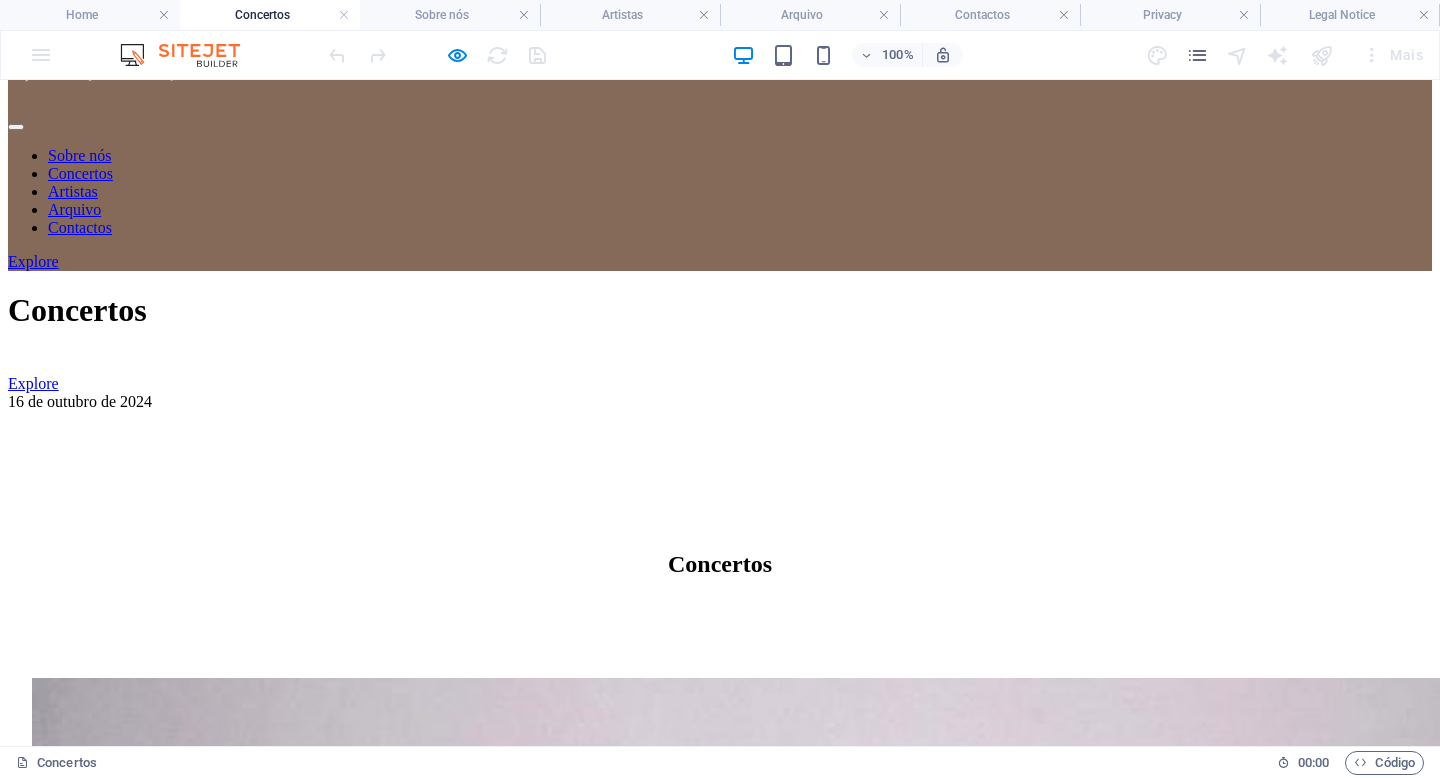 click on "Sobre nós Concertos Artistas Arquivo Contactos Explore" at bounding box center [720, 117] 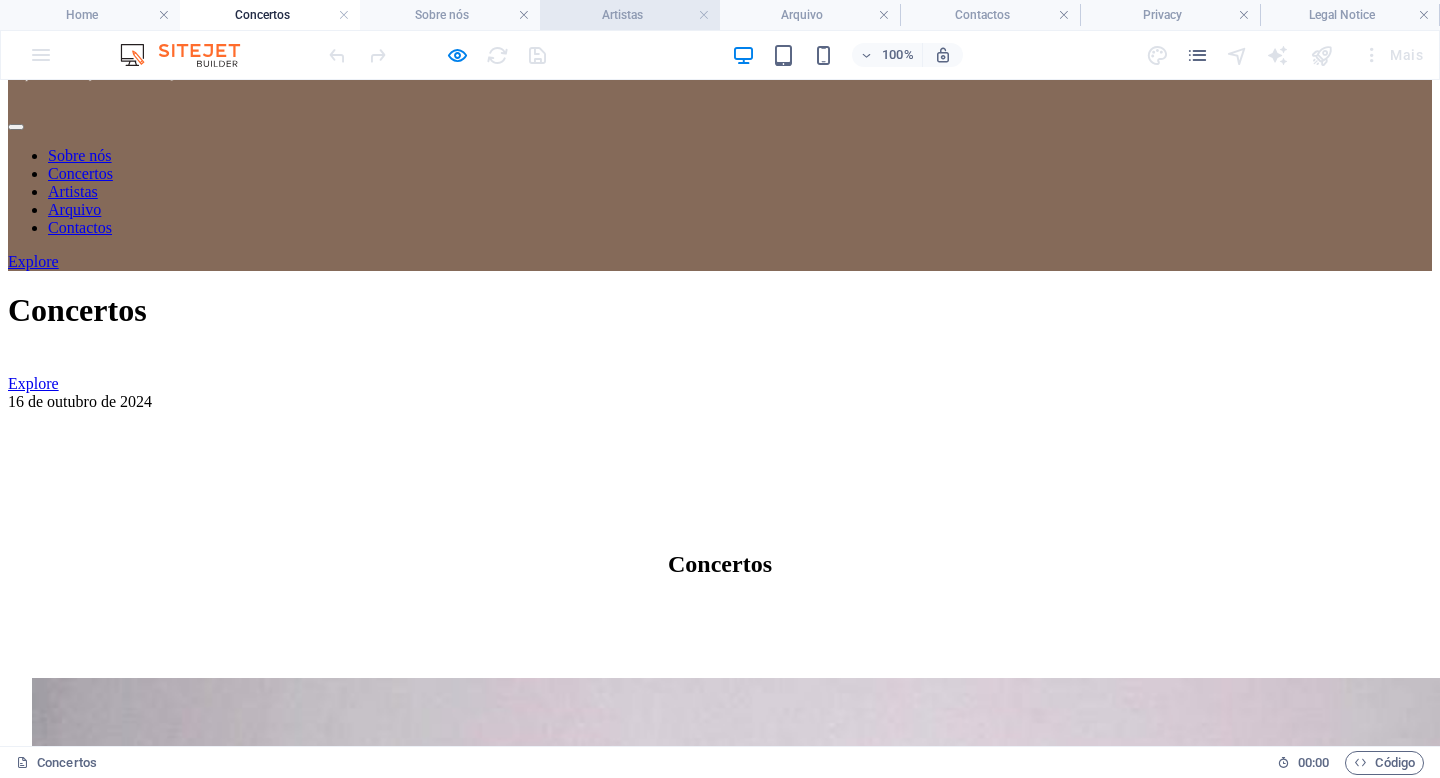 click on "Artistas" at bounding box center [630, 15] 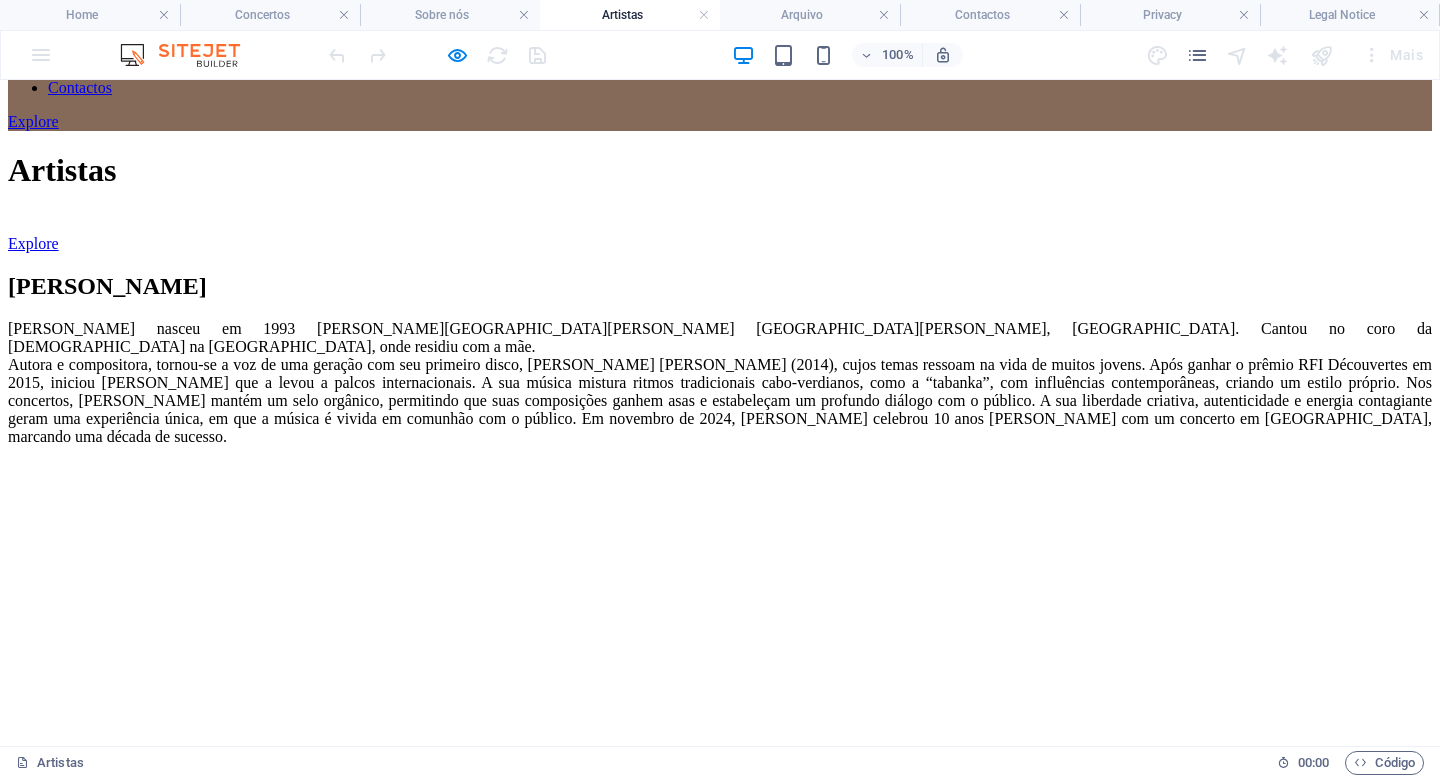 scroll, scrollTop: 876, scrollLeft: 0, axis: vertical 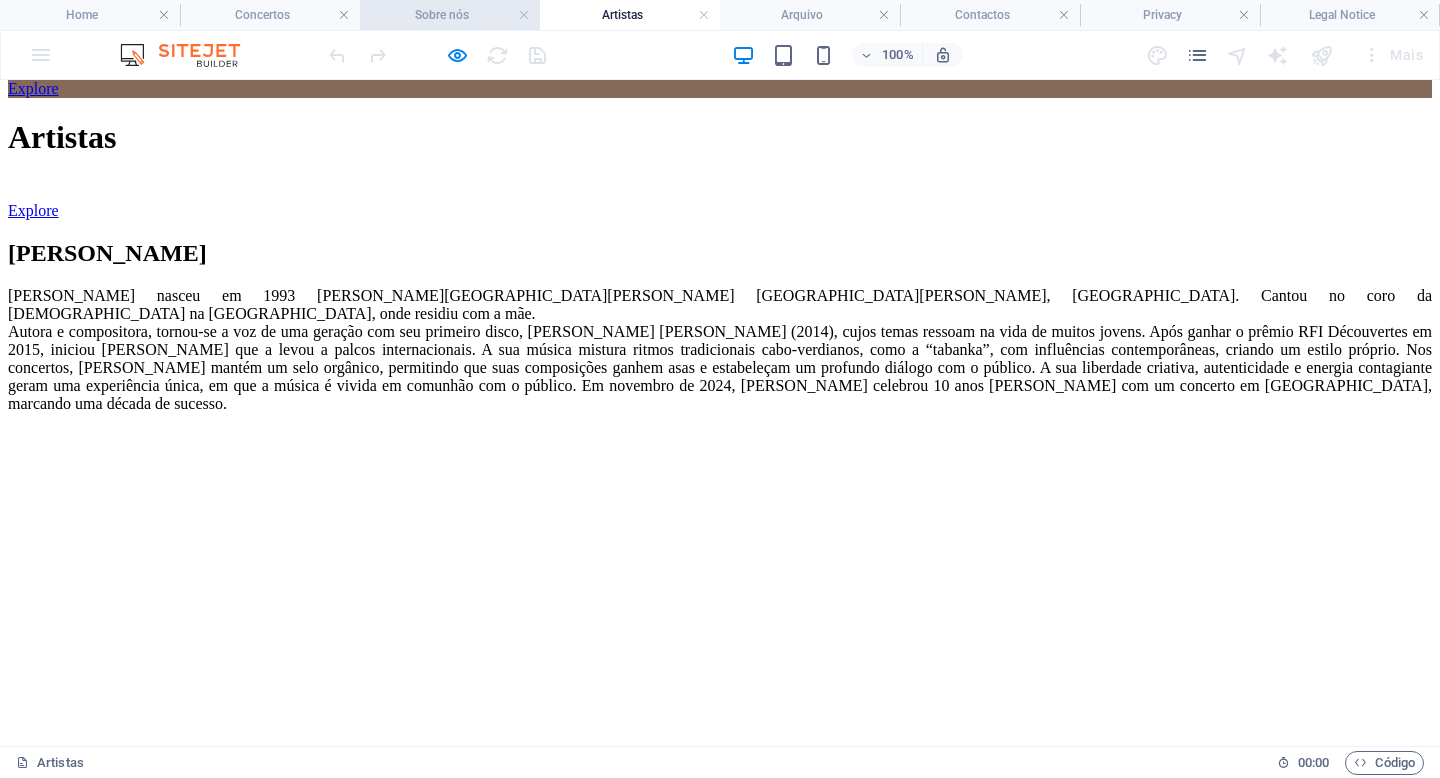 click on "Sobre nós" at bounding box center (450, 15) 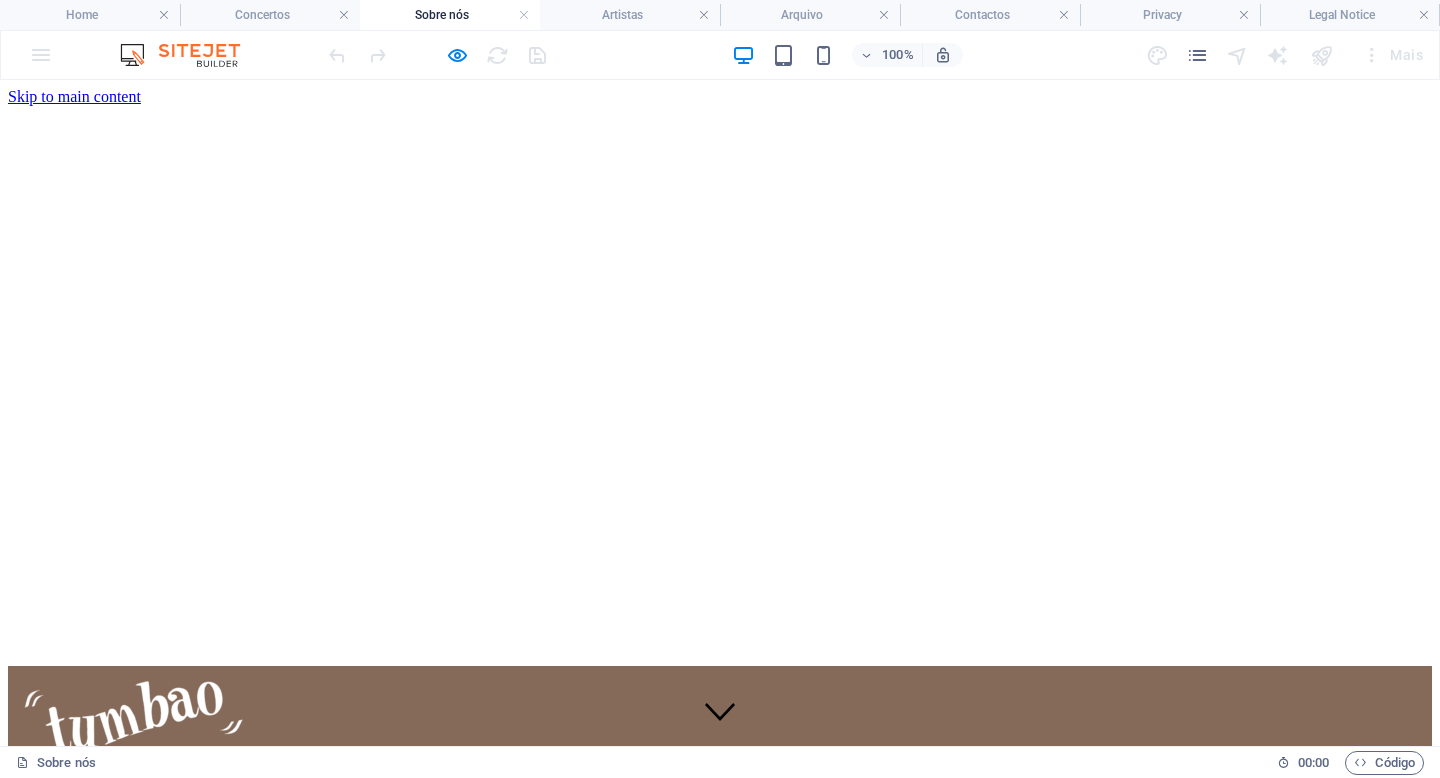 scroll, scrollTop: 1139, scrollLeft: 0, axis: vertical 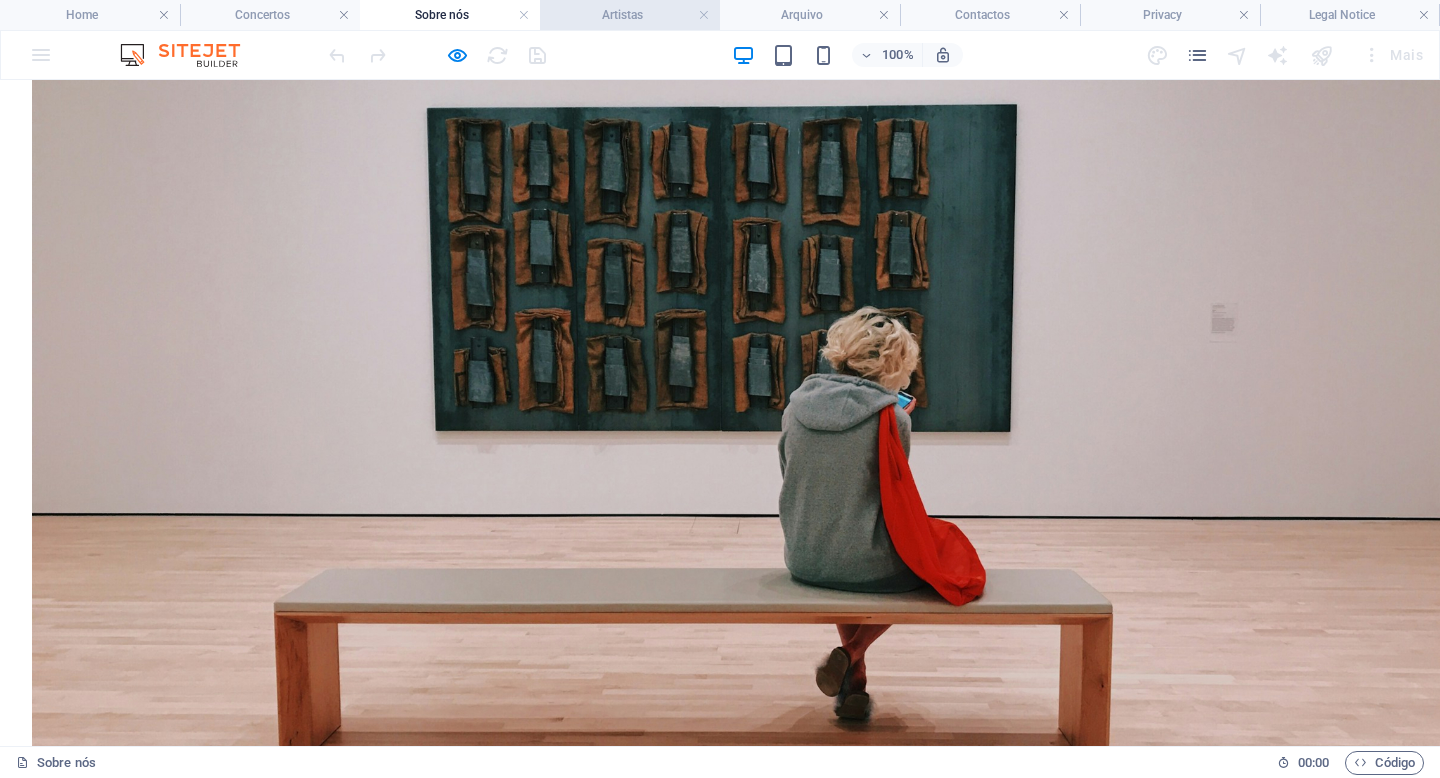 click on "Artistas" at bounding box center (630, 15) 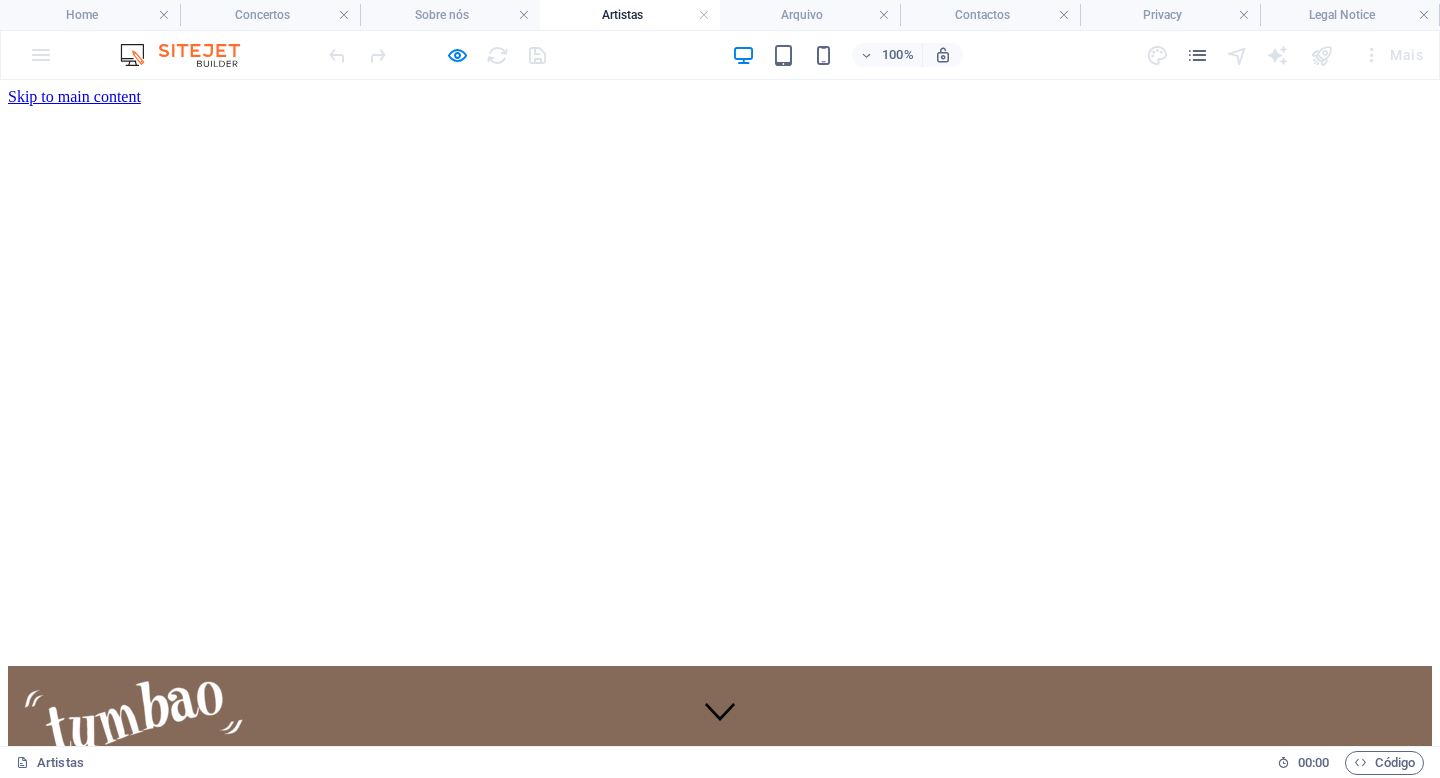 scroll, scrollTop: 876, scrollLeft: 0, axis: vertical 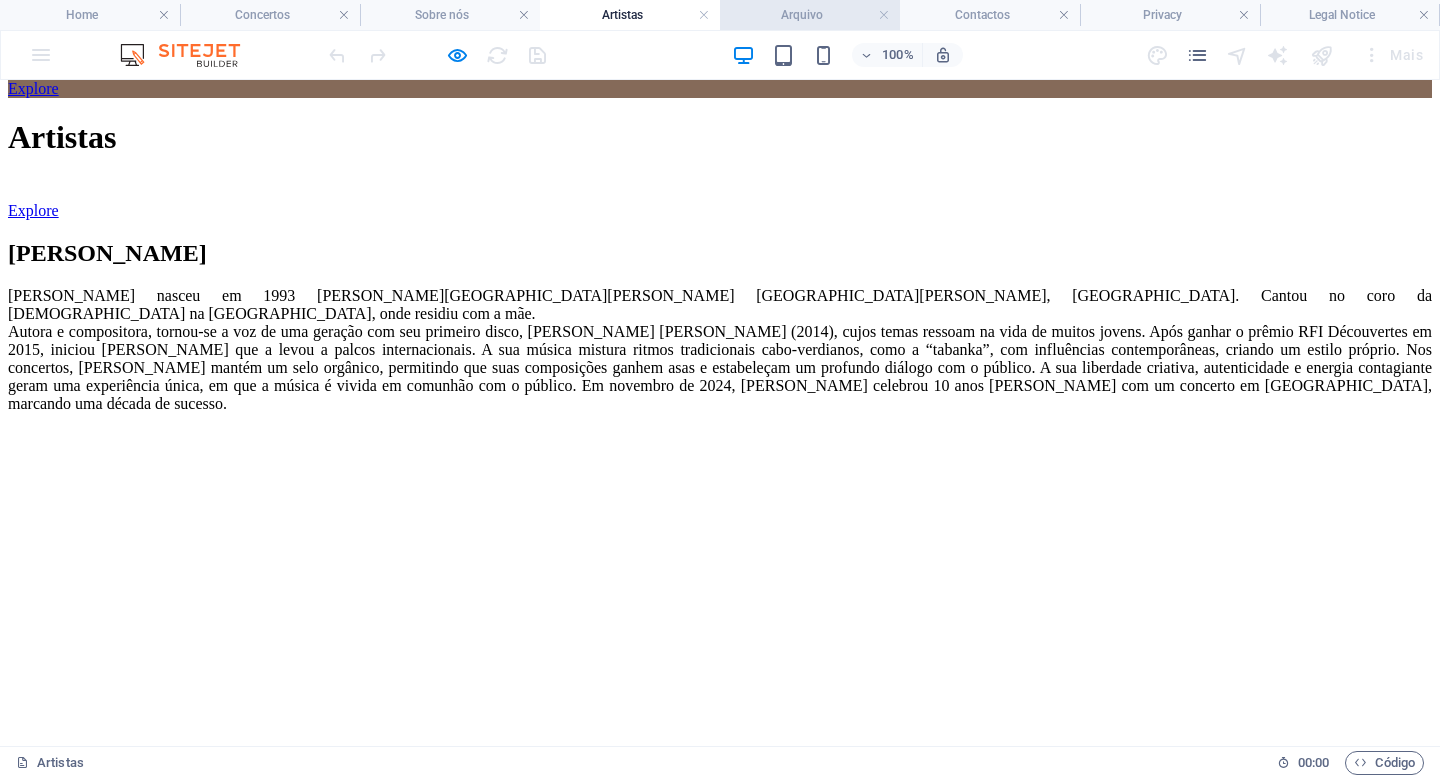 click on "Arquivo" at bounding box center [810, 15] 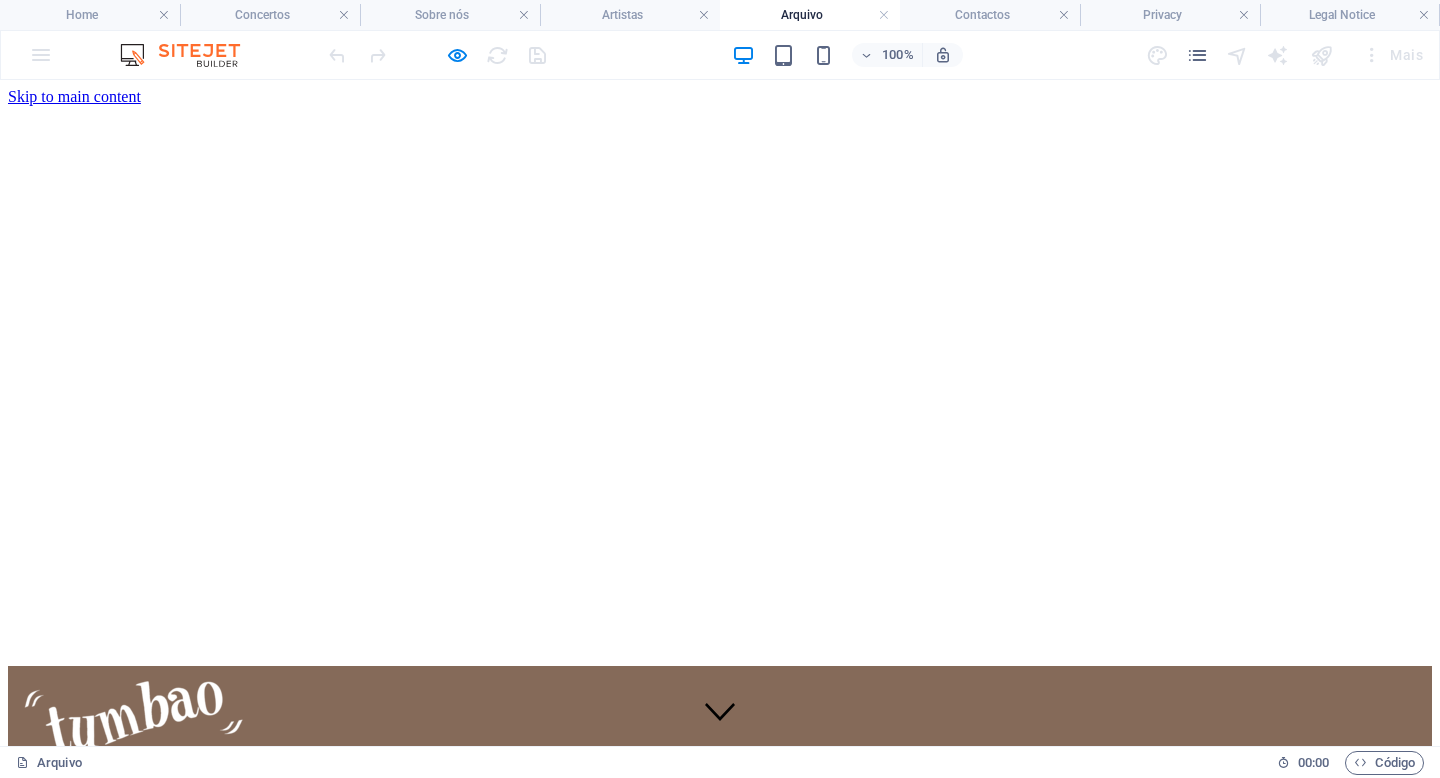 scroll, scrollTop: 0, scrollLeft: 0, axis: both 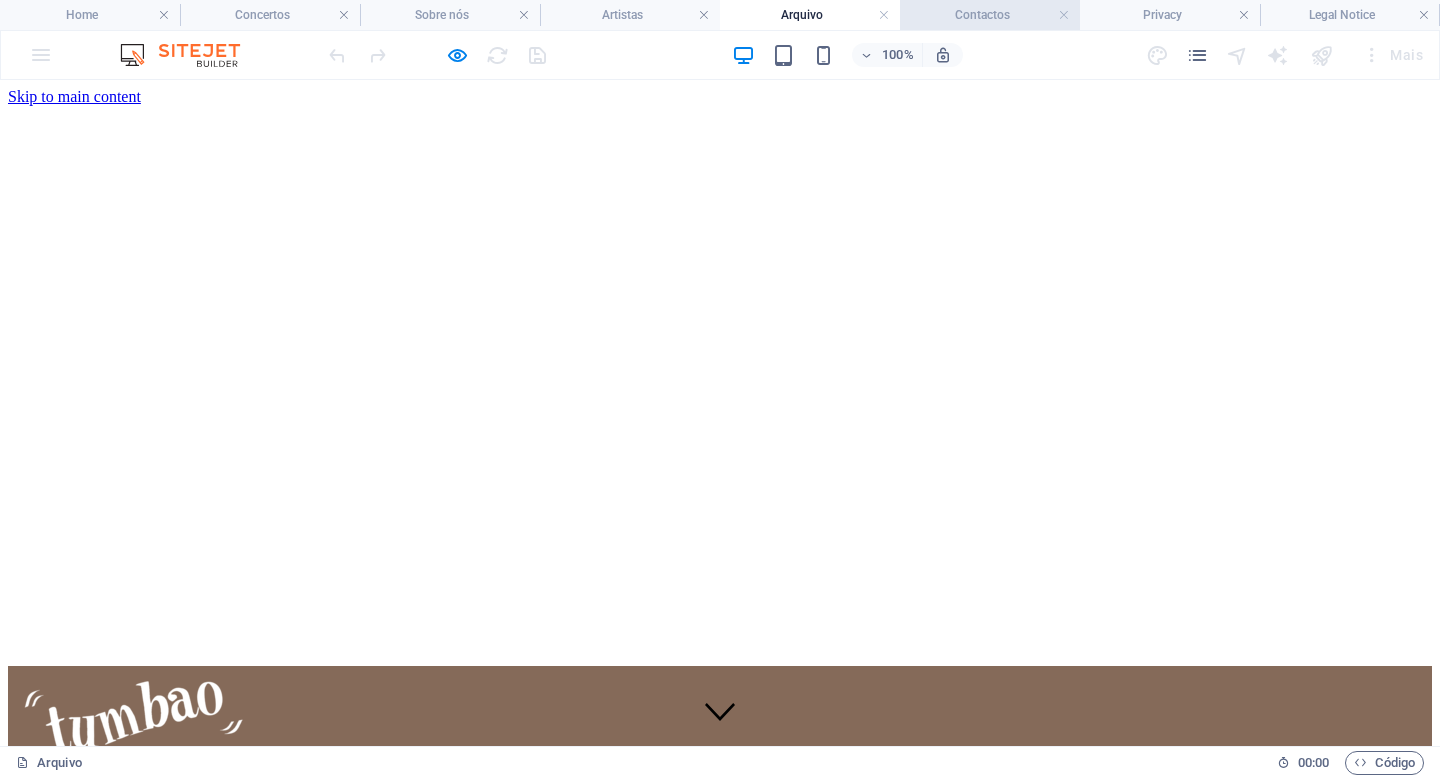 click on "Contactos" at bounding box center (990, 15) 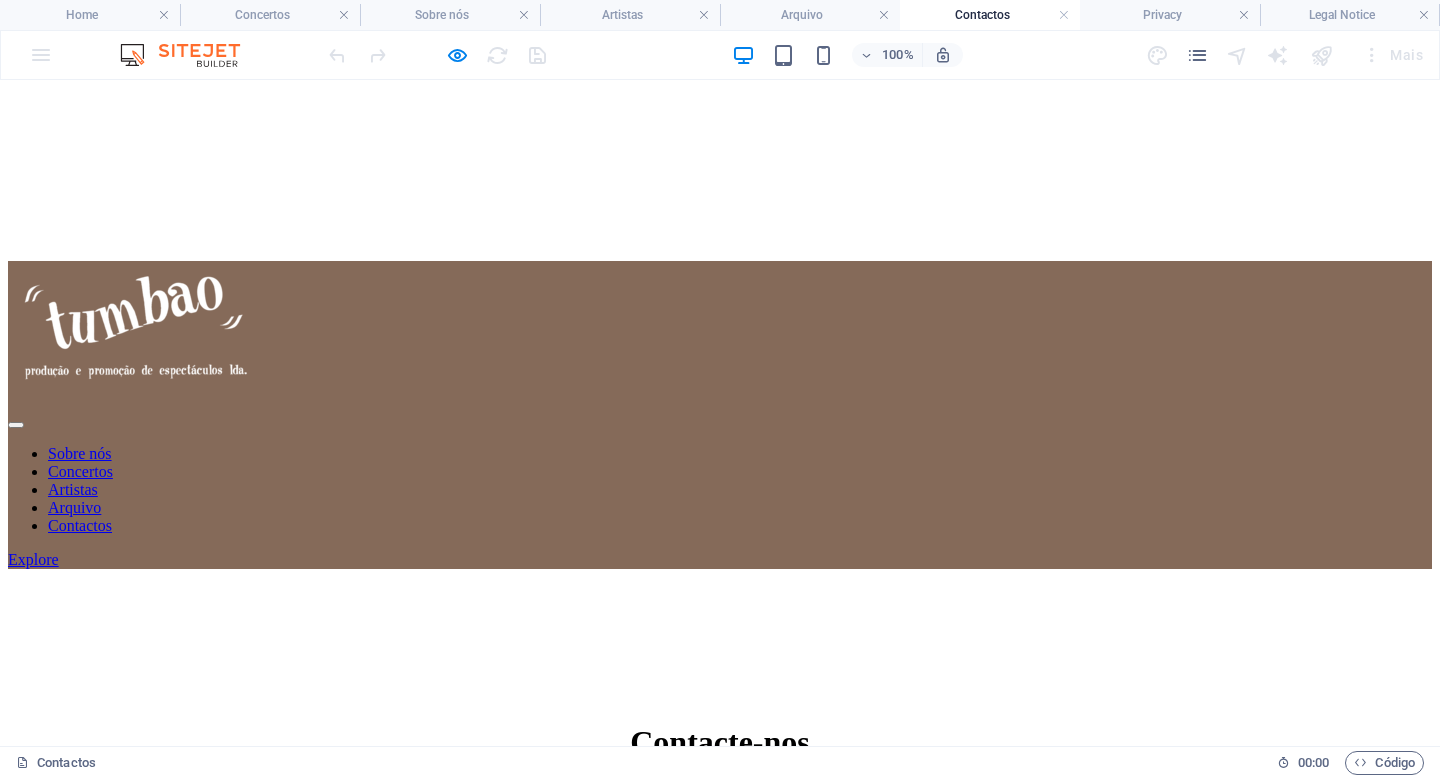 scroll, scrollTop: 408, scrollLeft: 0, axis: vertical 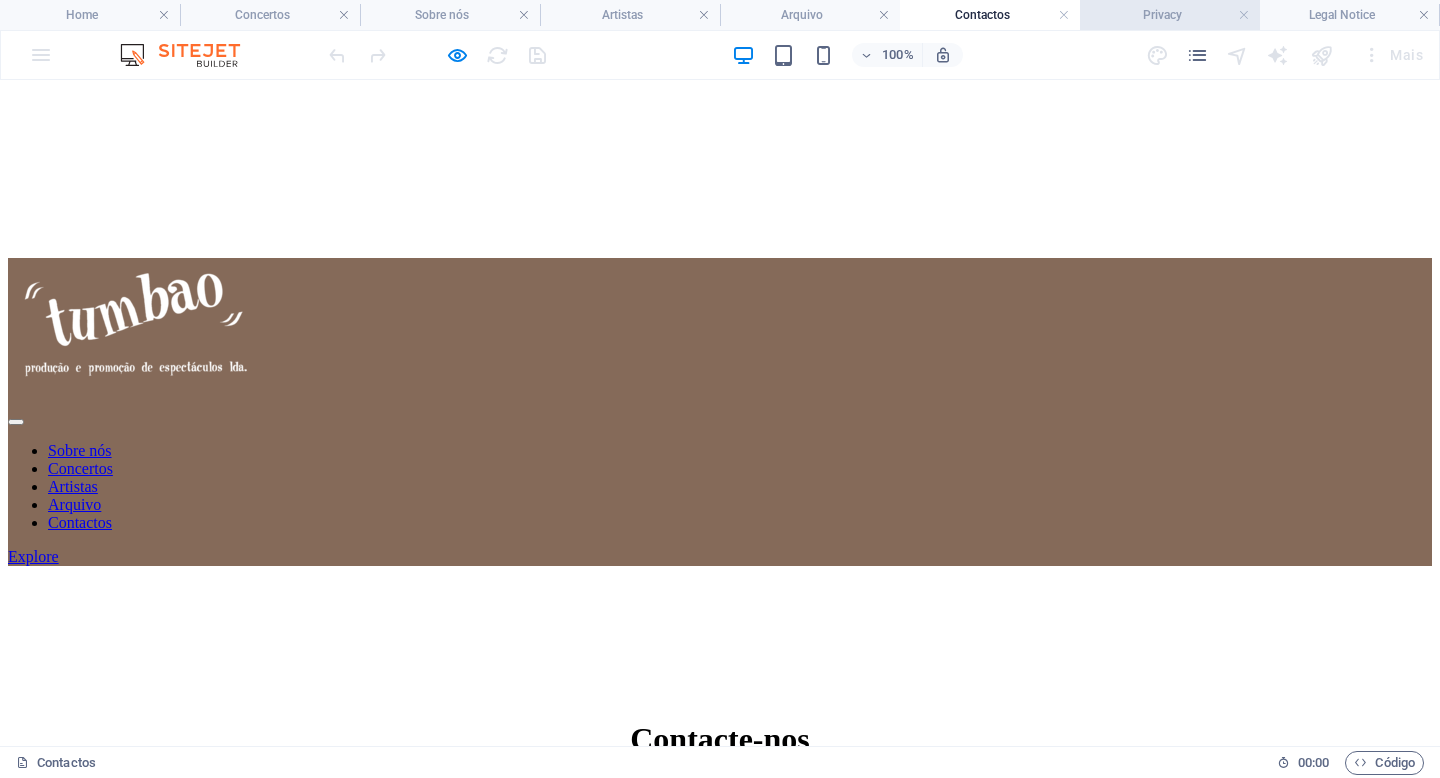 click on "Privacy" at bounding box center (1170, 15) 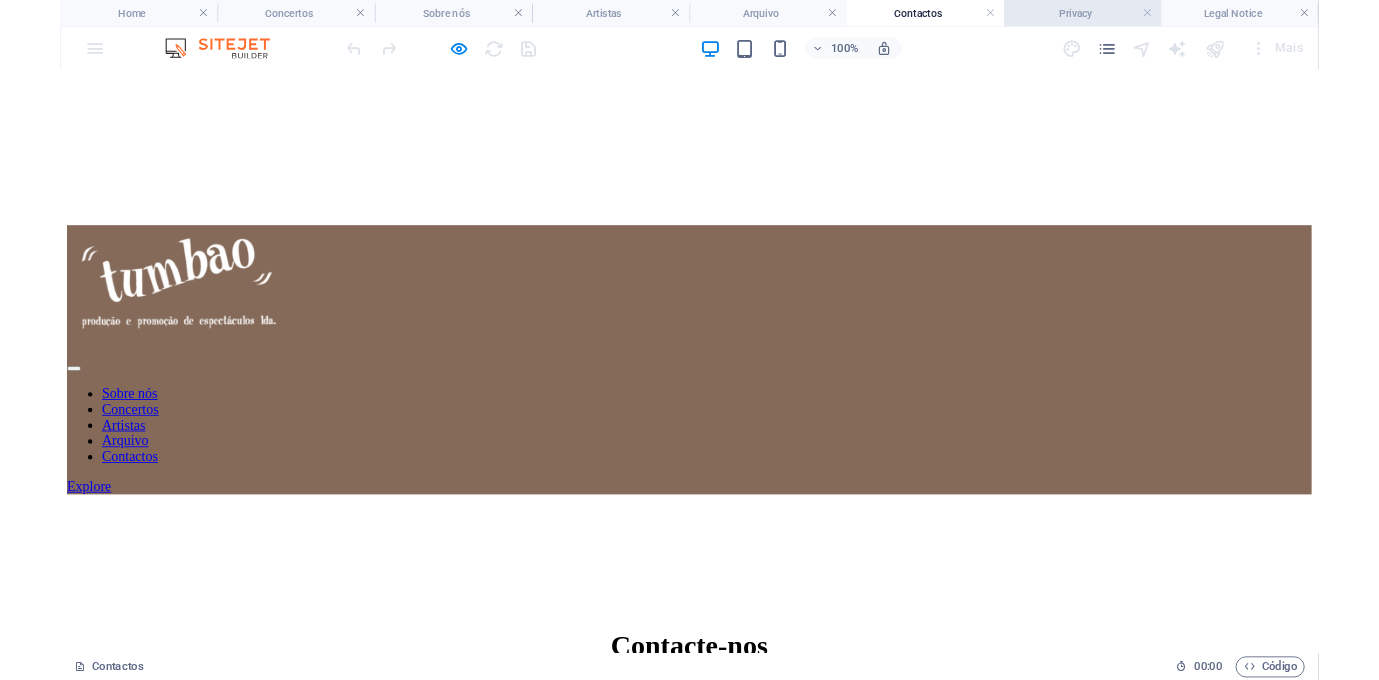 scroll, scrollTop: 0, scrollLeft: 0, axis: both 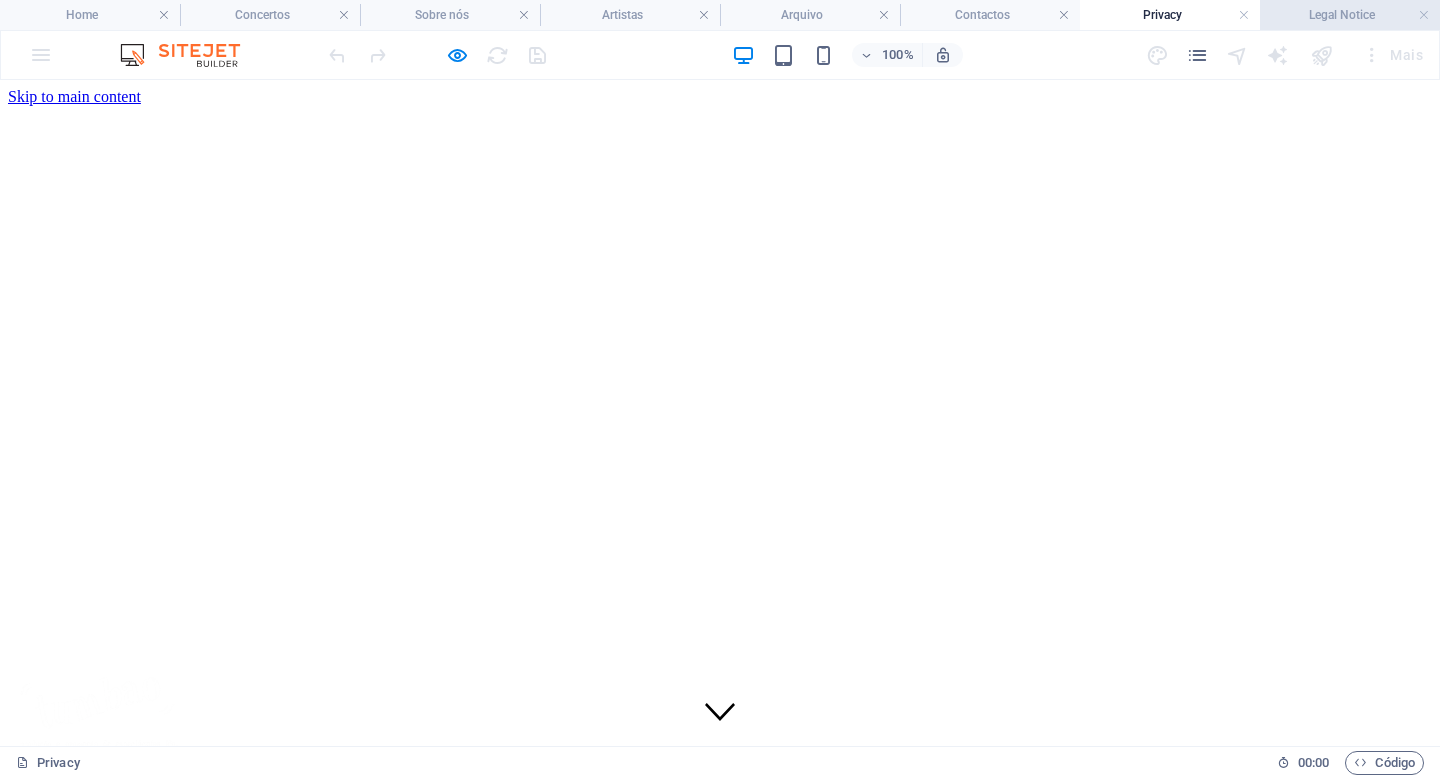 click on "Legal Notice" at bounding box center [1350, 15] 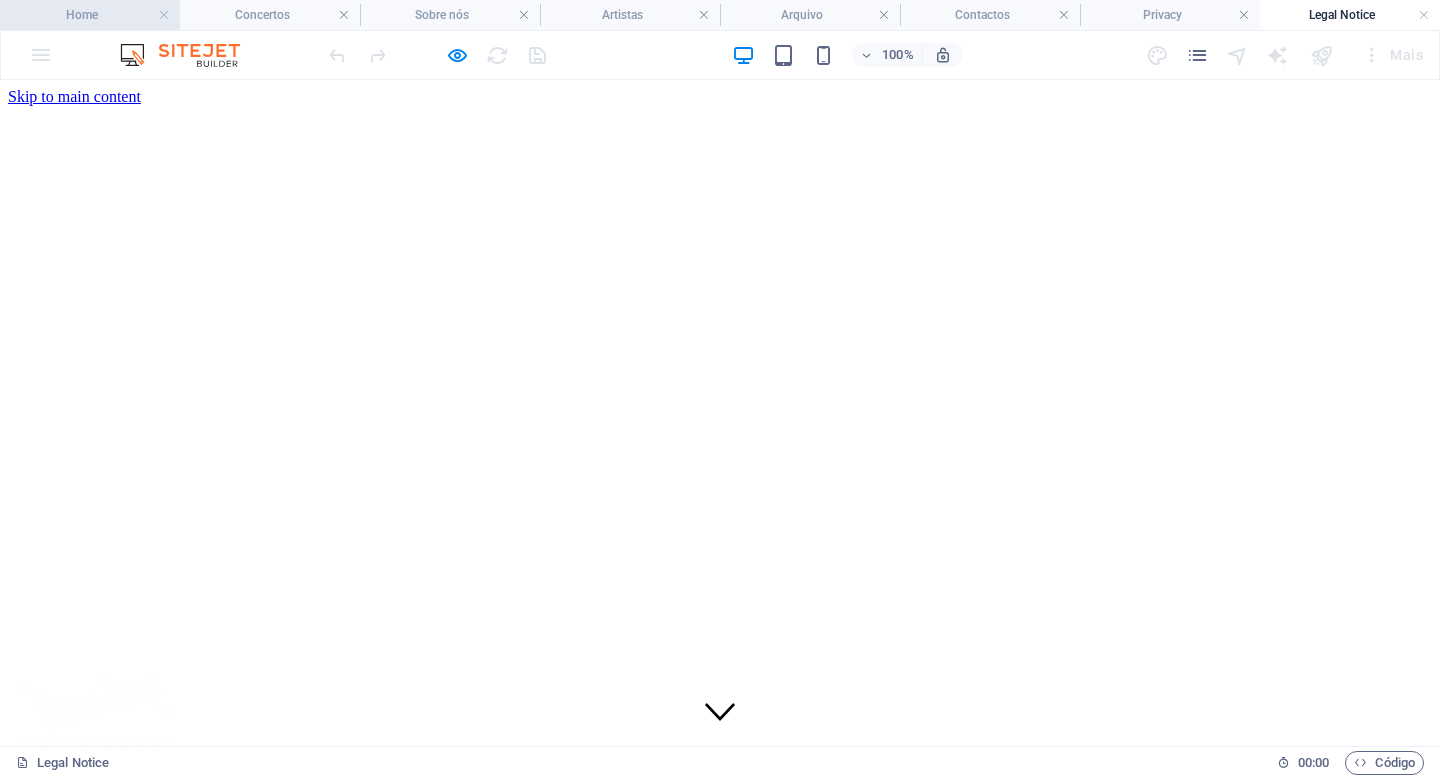 click on "Home" at bounding box center (90, 15) 